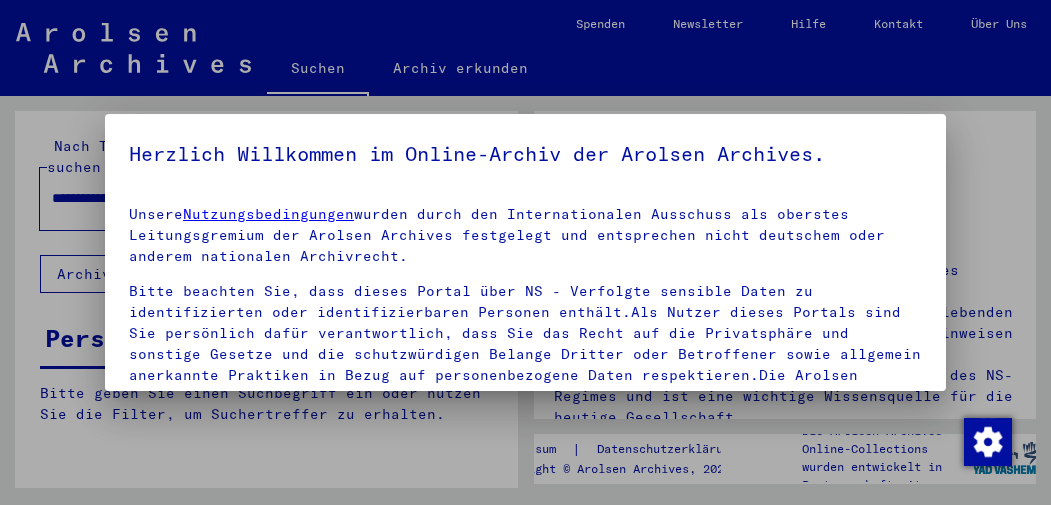 scroll, scrollTop: 0, scrollLeft: 0, axis: both 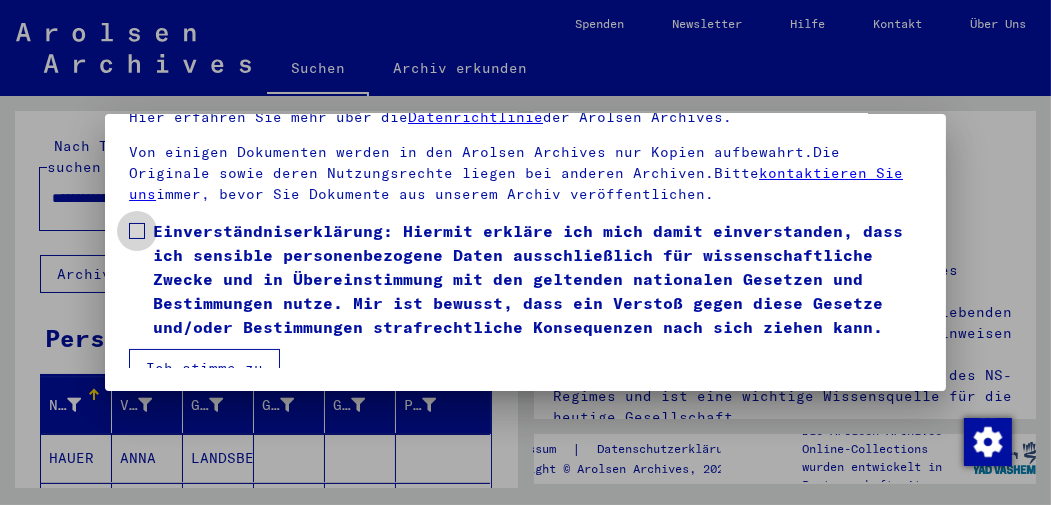 click at bounding box center (137, 231) 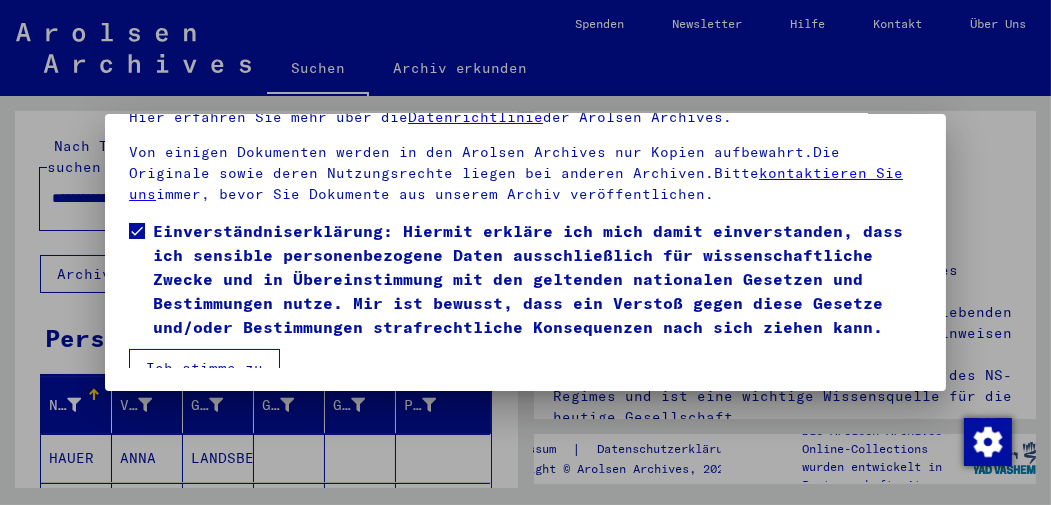 scroll, scrollTop: 304, scrollLeft: 0, axis: vertical 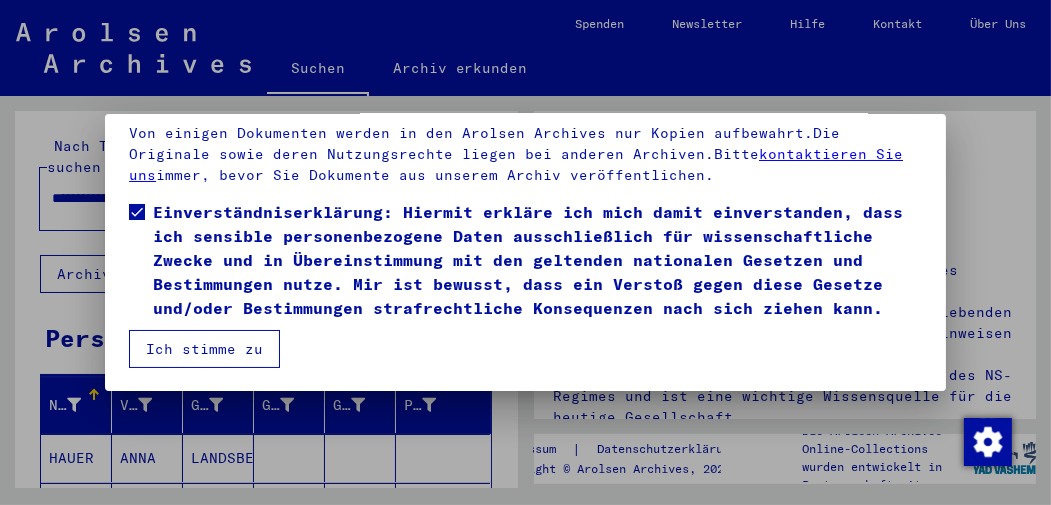 click on "Ich stimme zu" at bounding box center (204, 349) 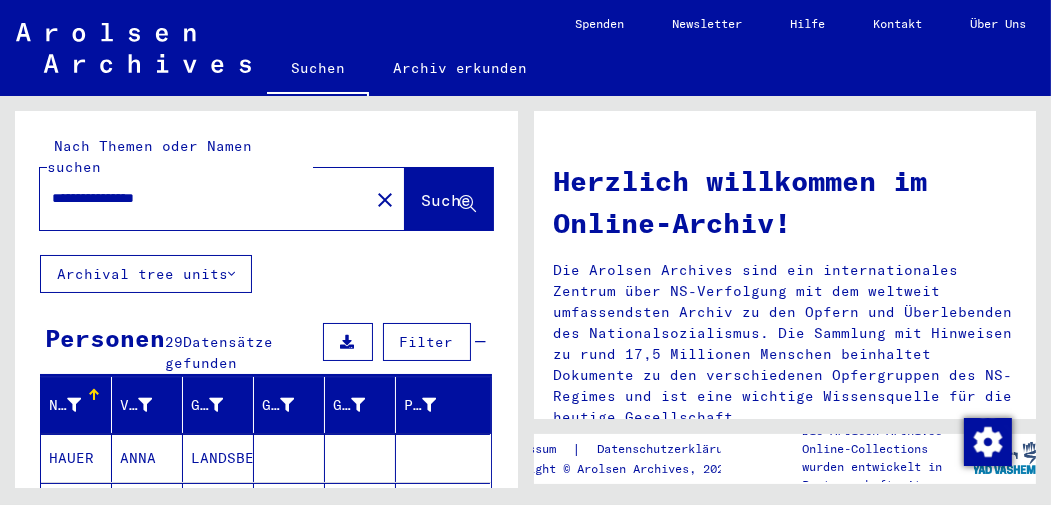 click on "**********" 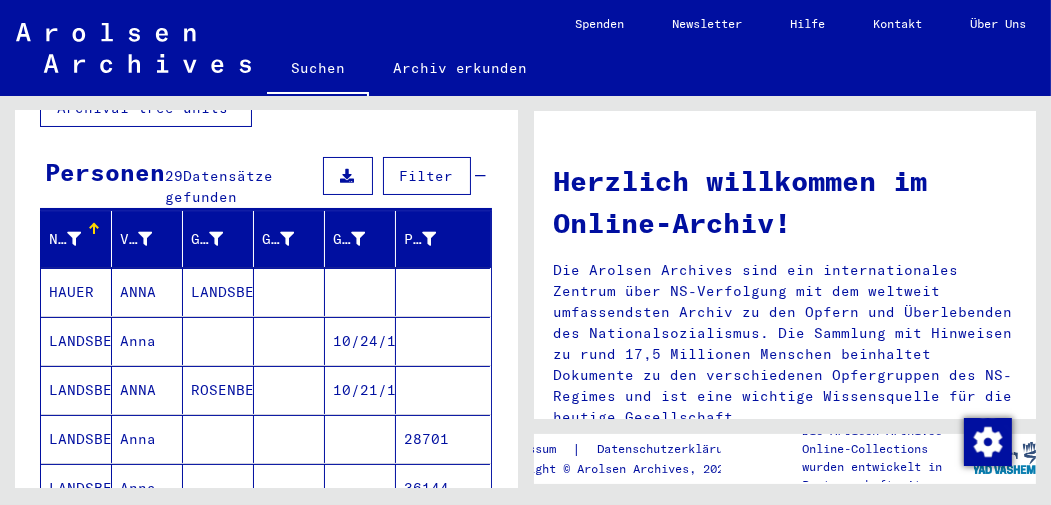 scroll, scrollTop: 185, scrollLeft: 0, axis: vertical 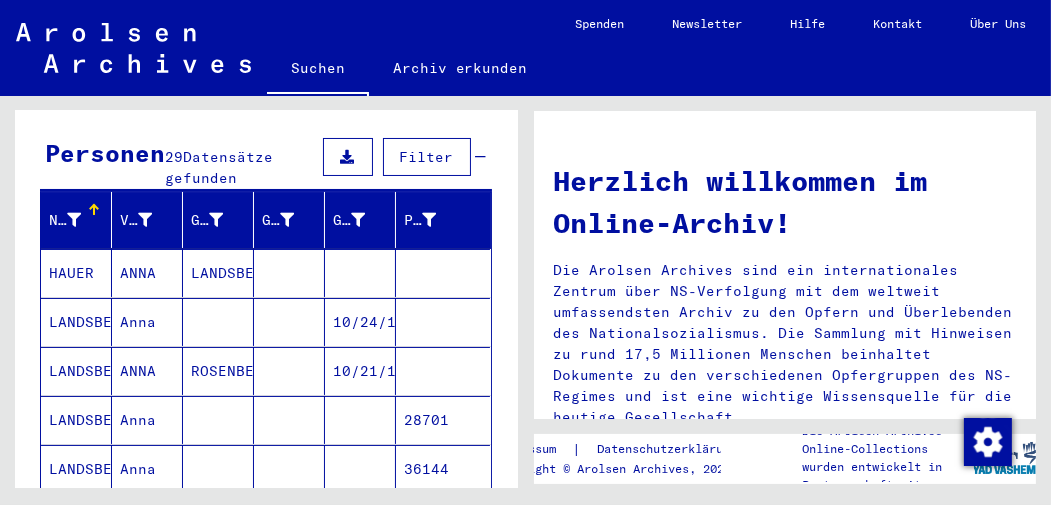 click on "Anna" at bounding box center (147, 371) 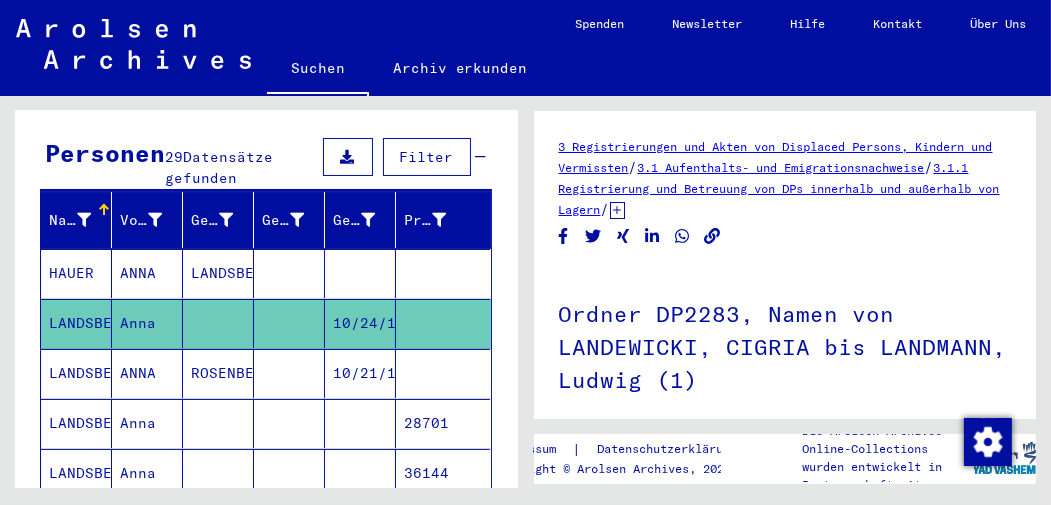 scroll, scrollTop: 0, scrollLeft: 0, axis: both 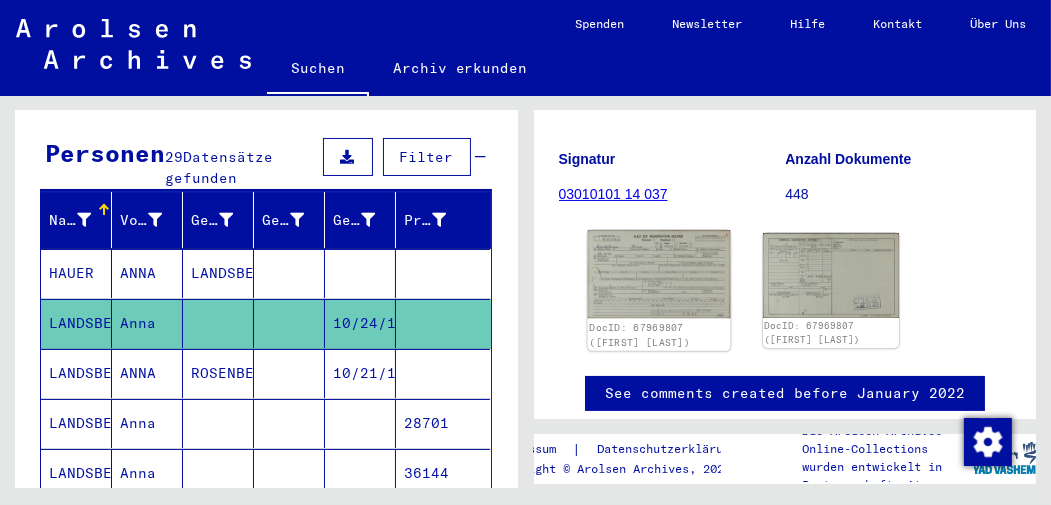 click 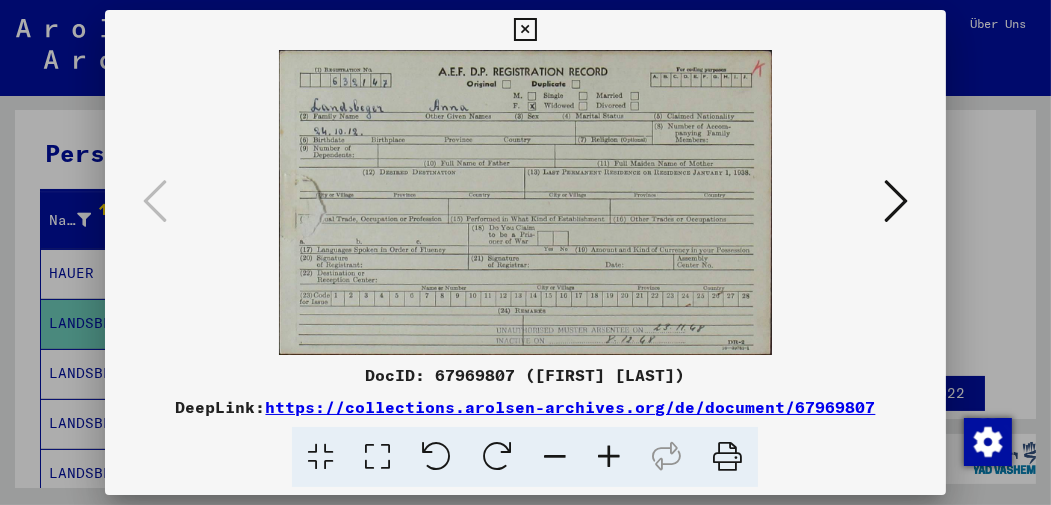 click at bounding box center (896, 201) 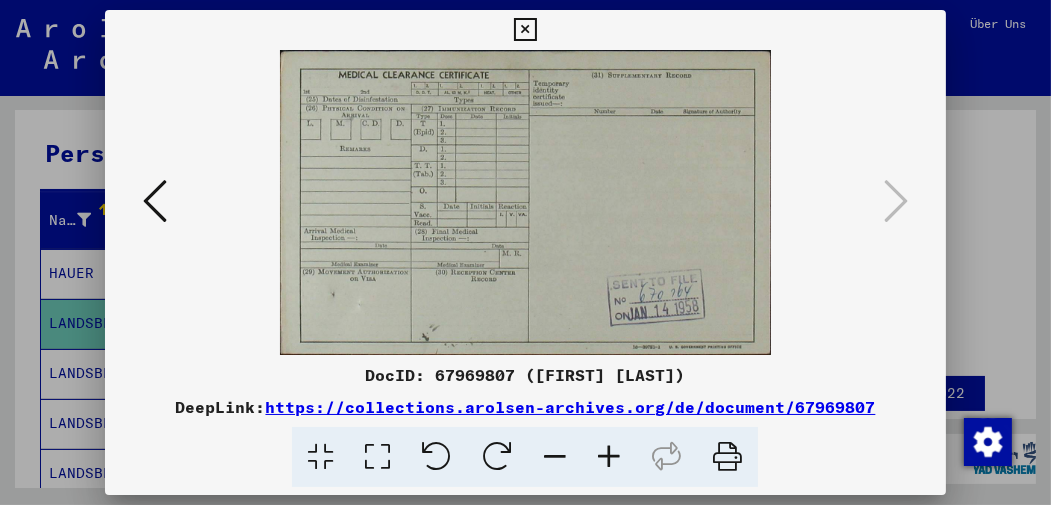 click at bounding box center (525, 30) 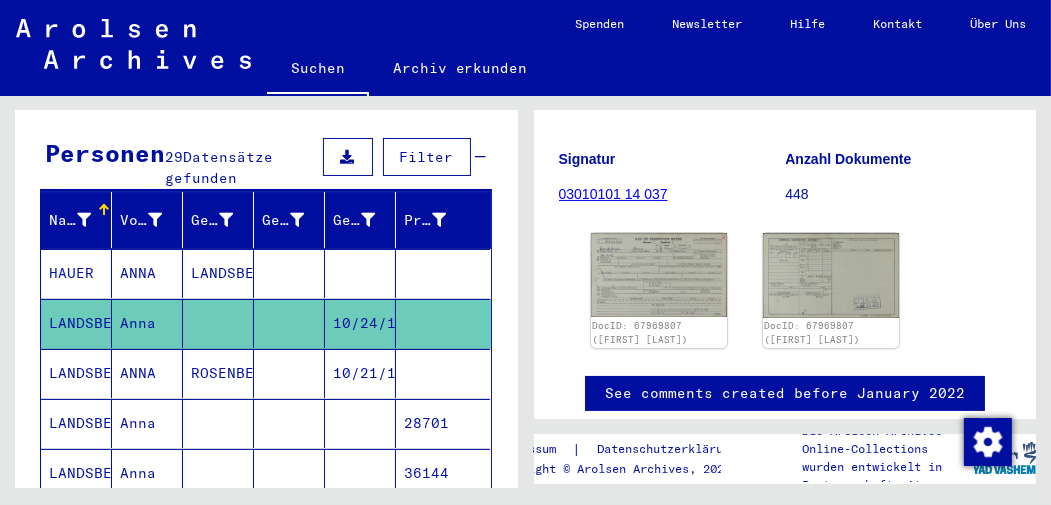 click on "ANNA" at bounding box center [147, 423] 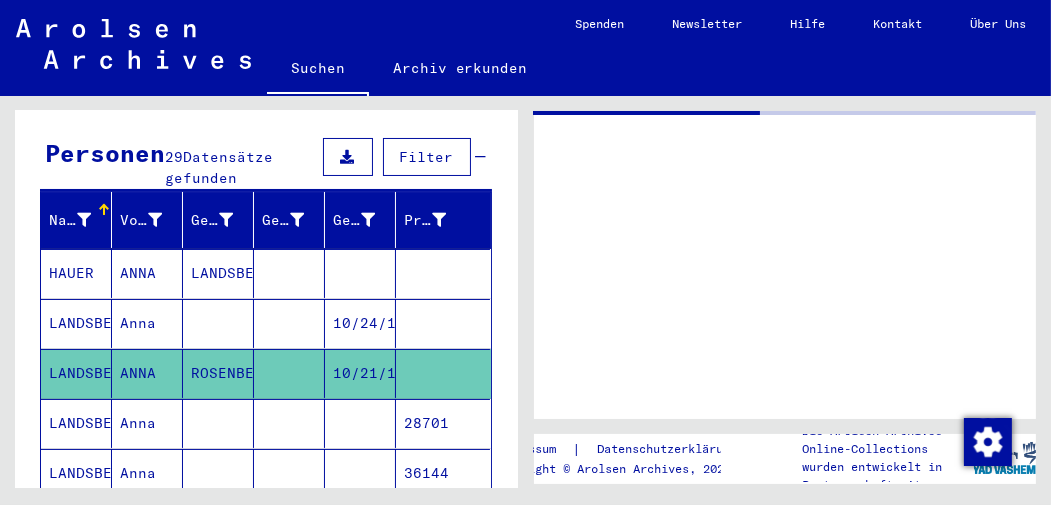 scroll, scrollTop: 0, scrollLeft: 0, axis: both 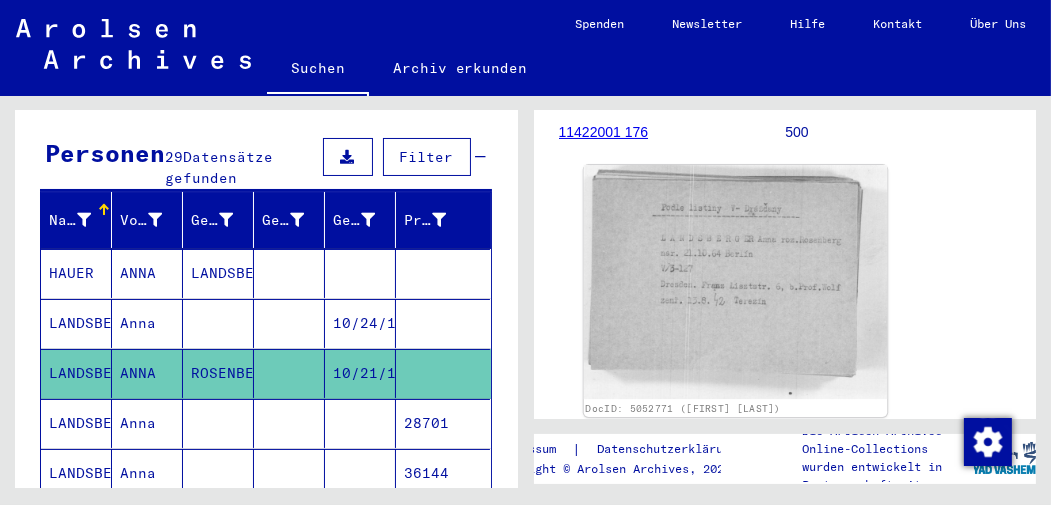 click 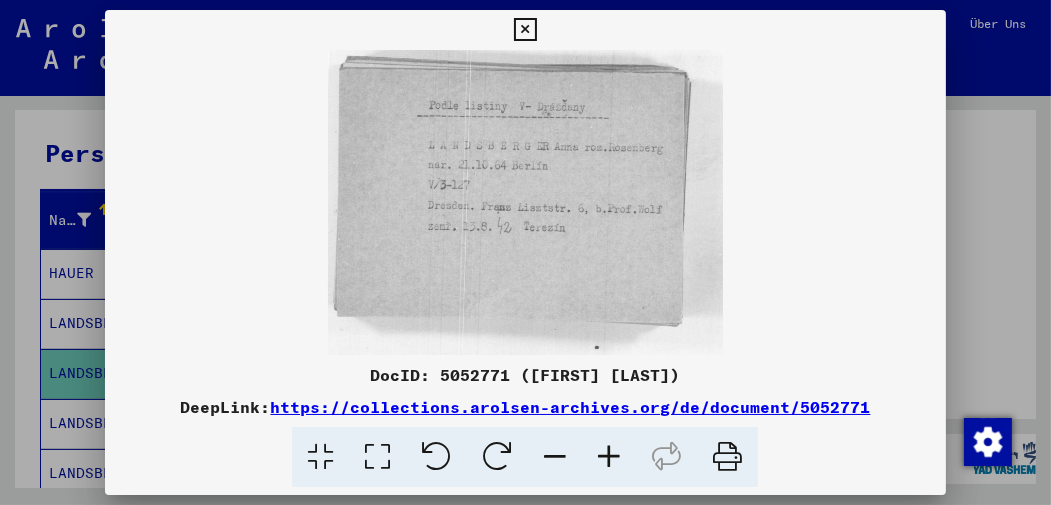 click at bounding box center (525, 30) 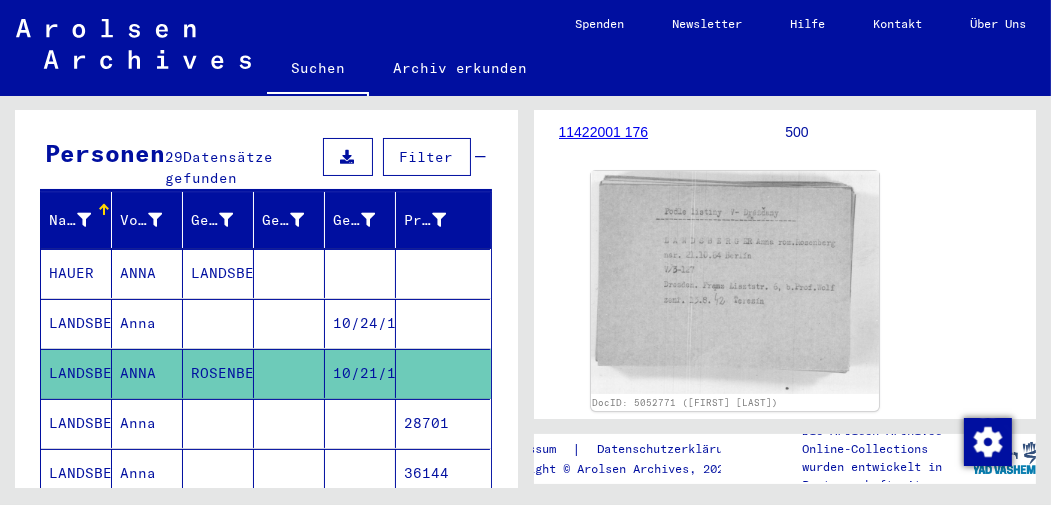 click on "Anna" at bounding box center (147, 473) 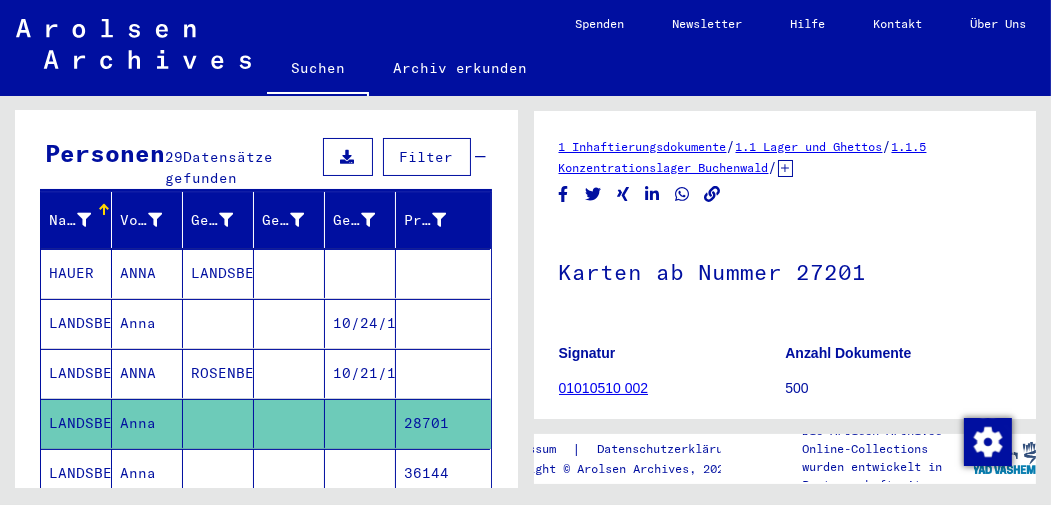 scroll, scrollTop: 0, scrollLeft: 0, axis: both 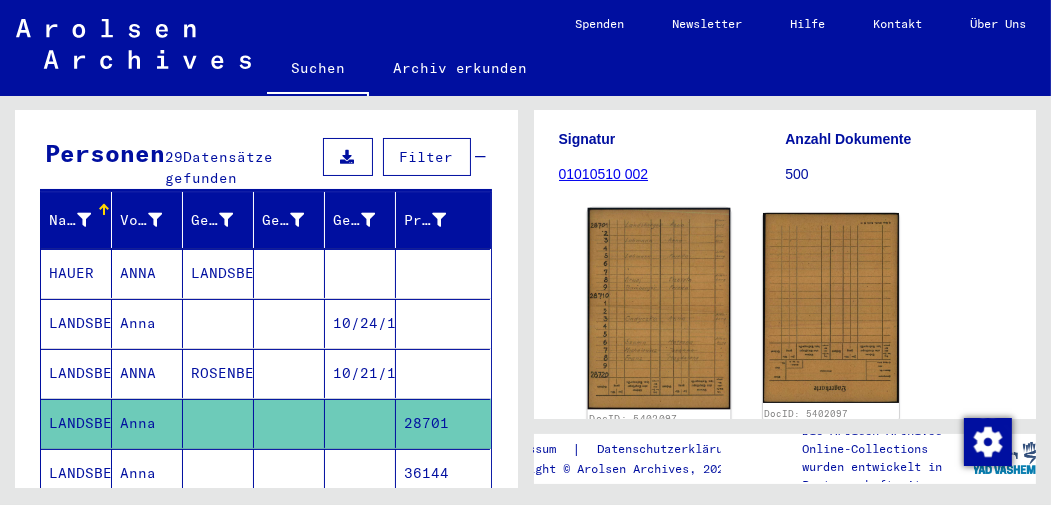 click 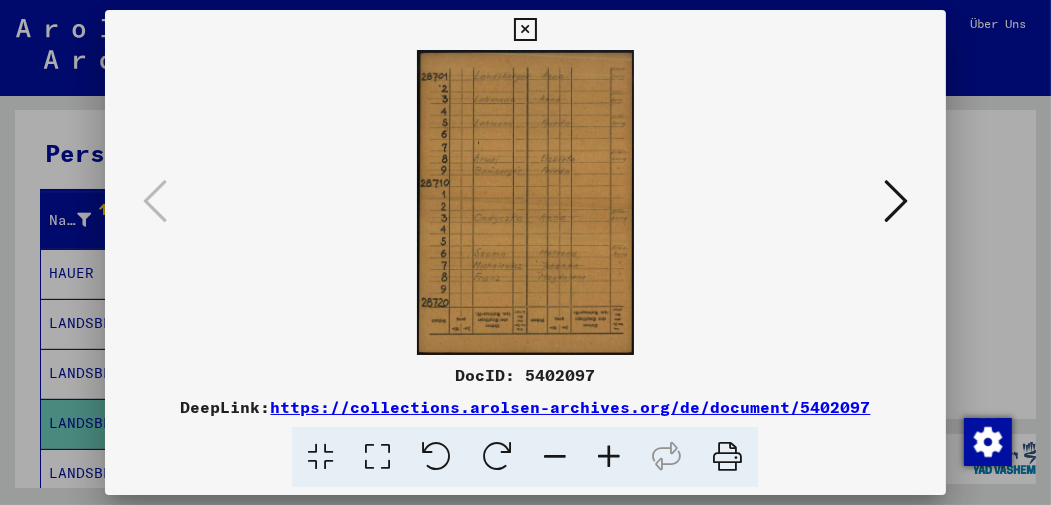 click at bounding box center [609, 457] 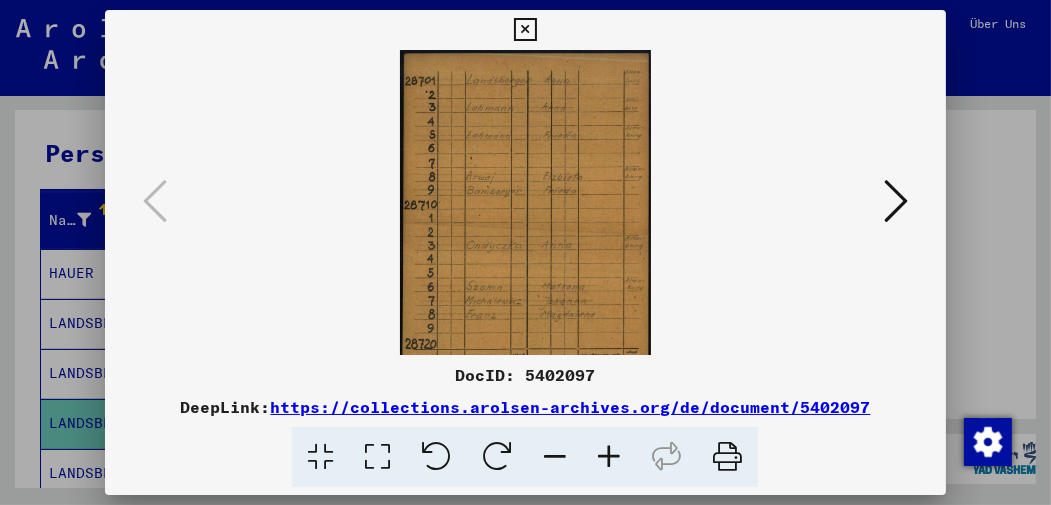 click at bounding box center (609, 457) 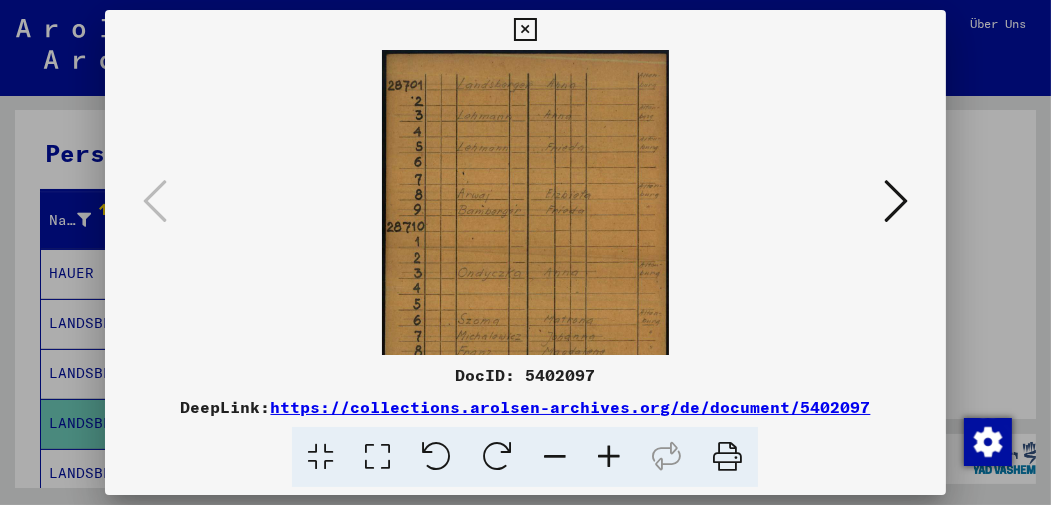 click at bounding box center [609, 457] 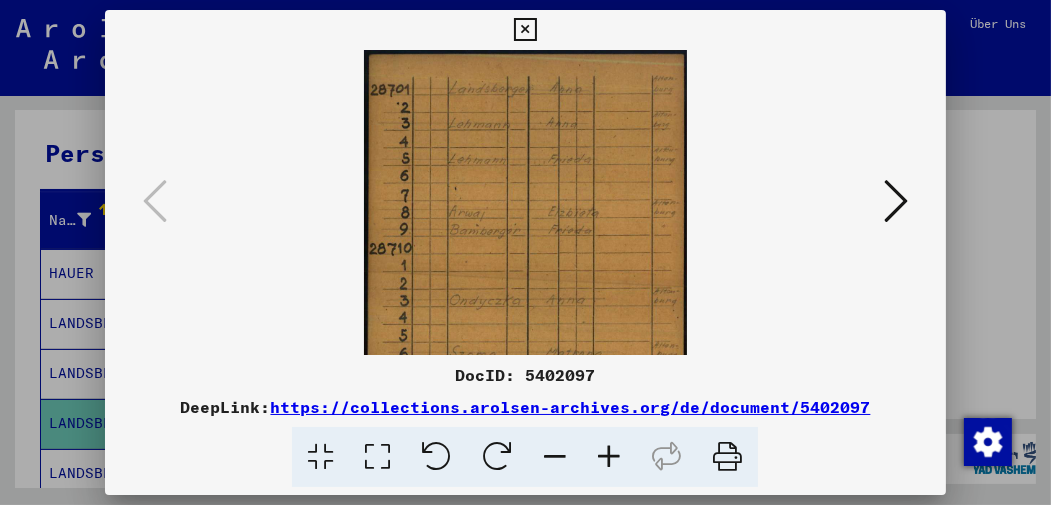 click at bounding box center (609, 457) 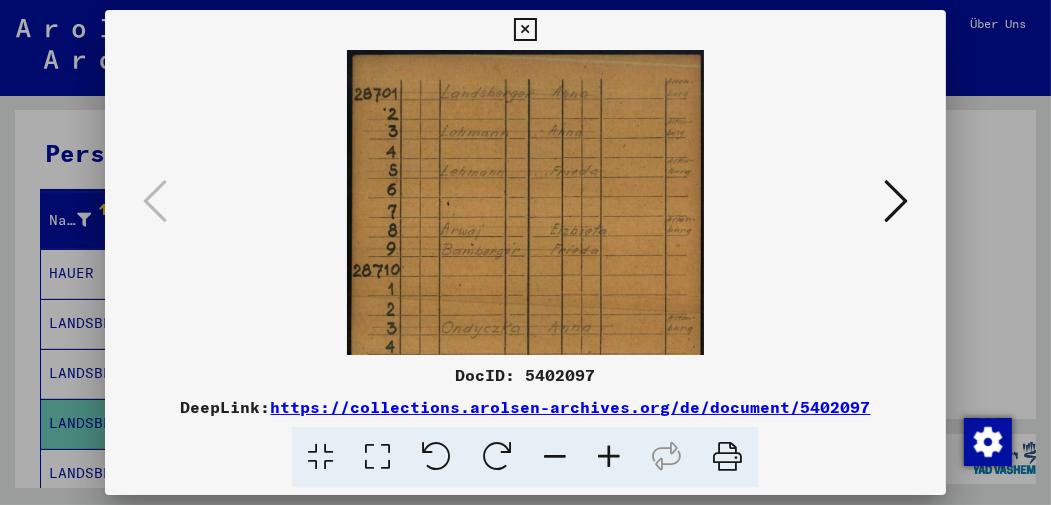 click at bounding box center [609, 457] 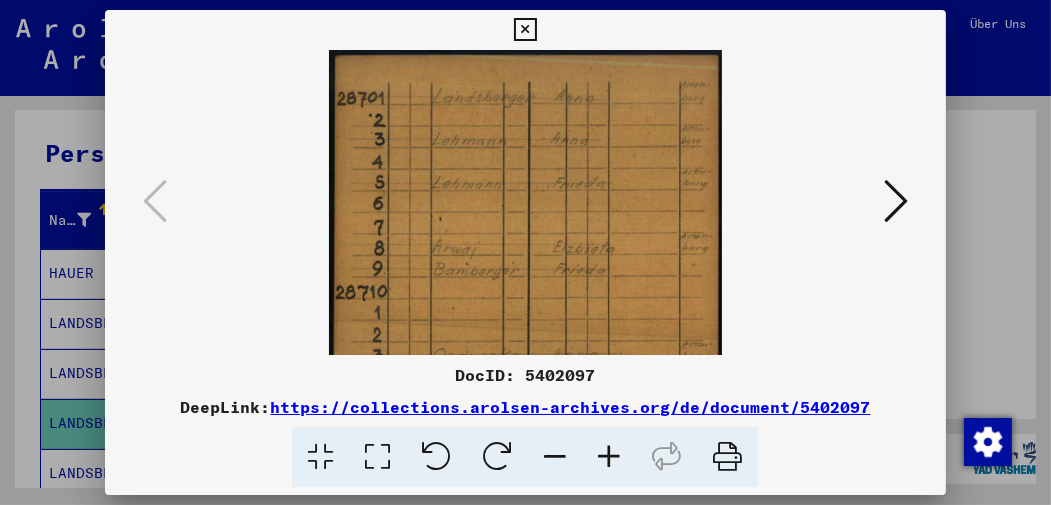 click at bounding box center [609, 457] 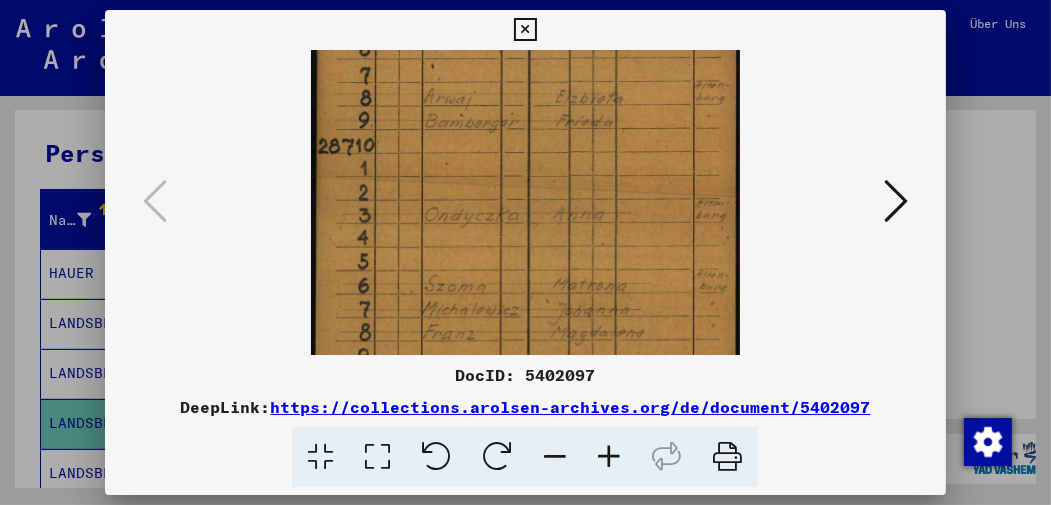 scroll, scrollTop: 169, scrollLeft: 0, axis: vertical 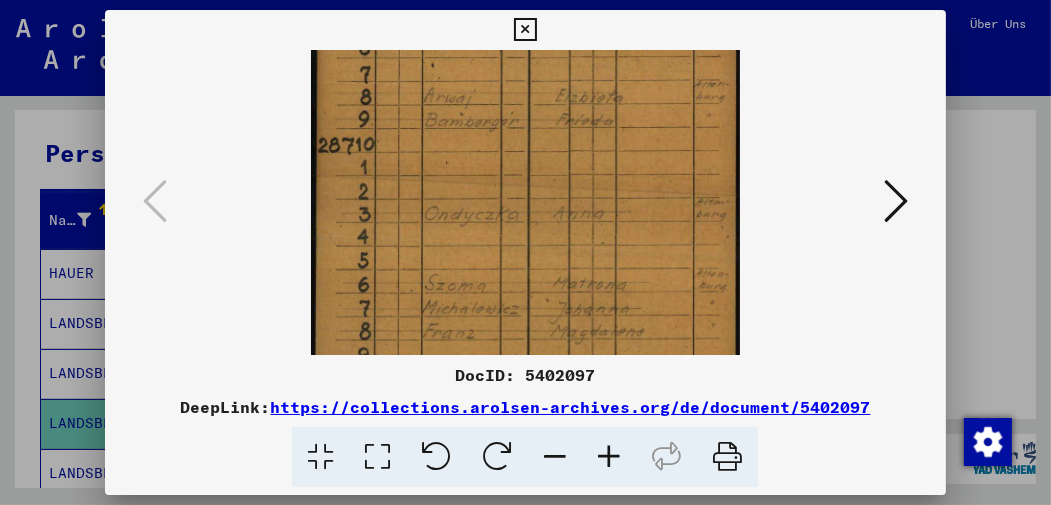 drag, startPoint x: 685, startPoint y: 301, endPoint x: 679, endPoint y: 140, distance: 161.11176 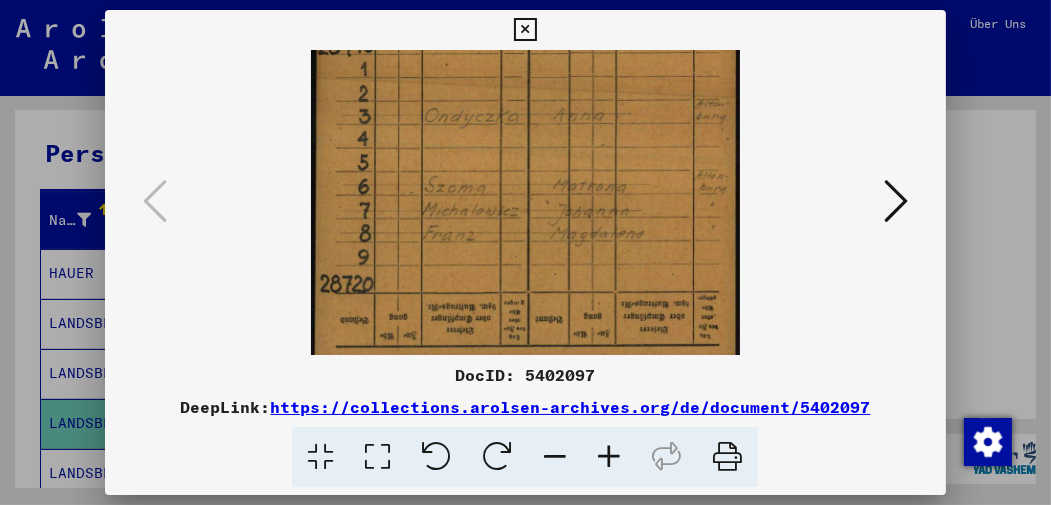 scroll, scrollTop: 266, scrollLeft: 0, axis: vertical 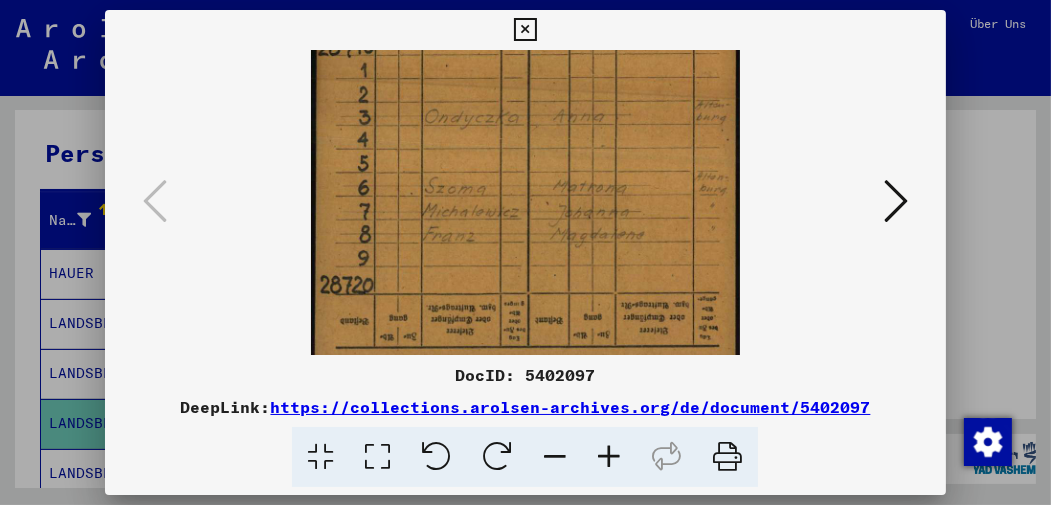 drag, startPoint x: 657, startPoint y: 214, endPoint x: 640, endPoint y: 121, distance: 94.54099 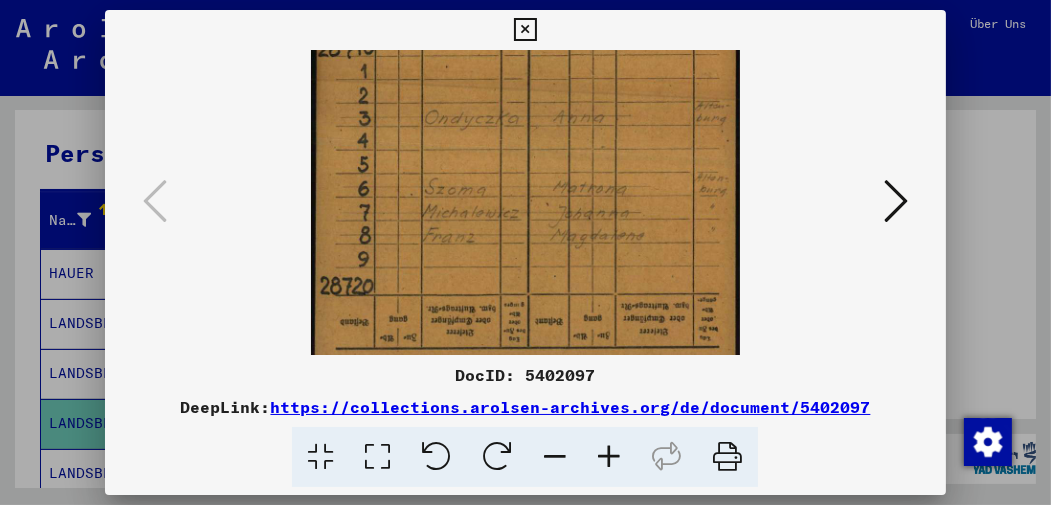 drag, startPoint x: 640, startPoint y: 121, endPoint x: 572, endPoint y: 178, distance: 88.72993 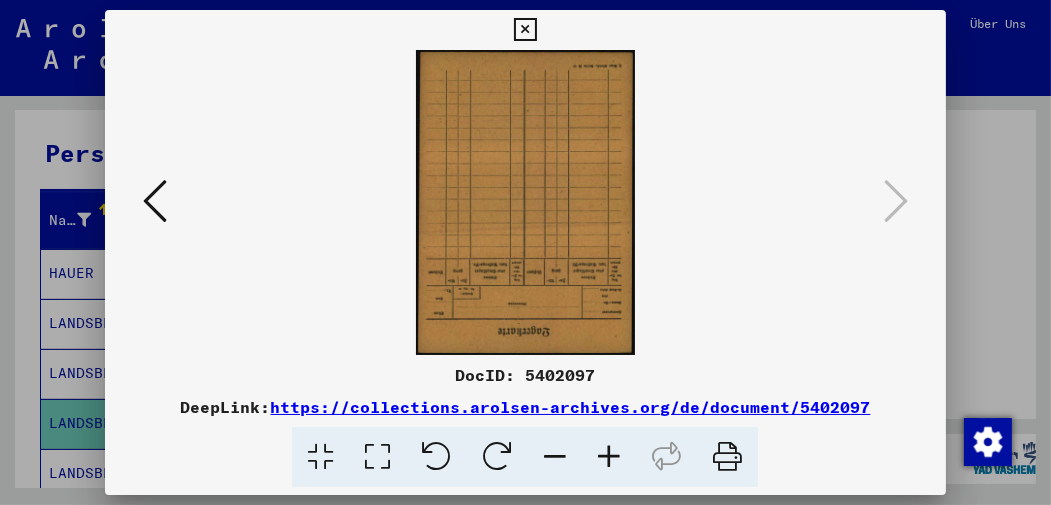click at bounding box center [525, 30] 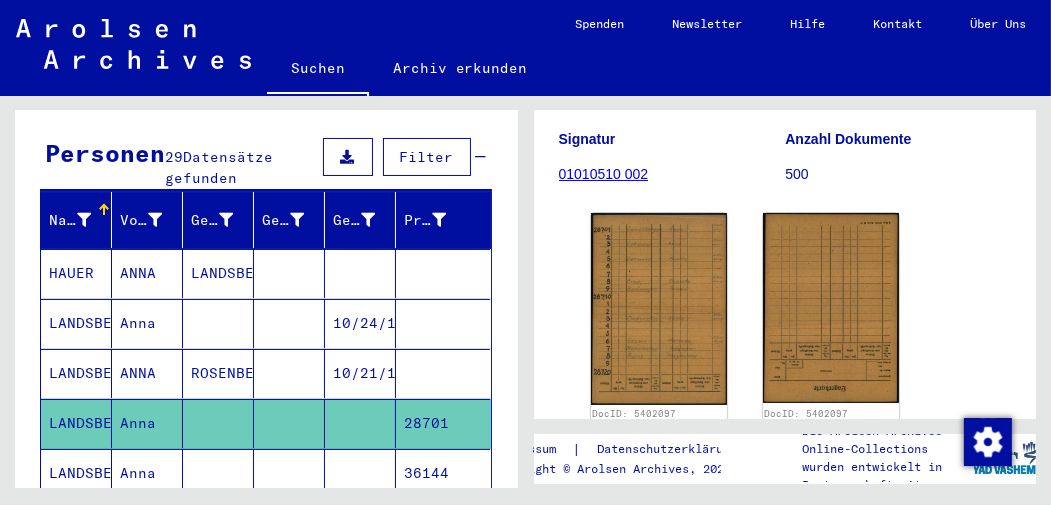click on "Anna" at bounding box center [147, 523] 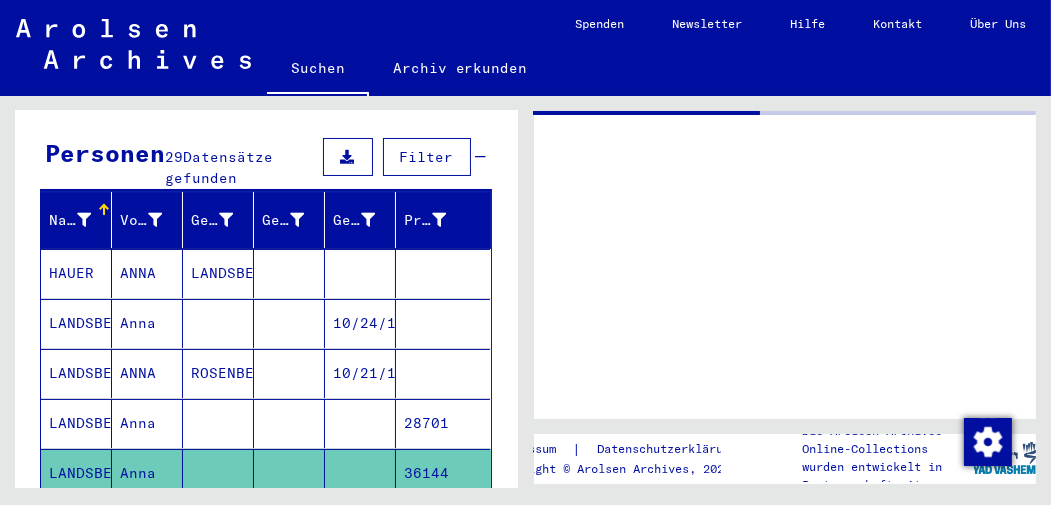 scroll, scrollTop: 0, scrollLeft: 0, axis: both 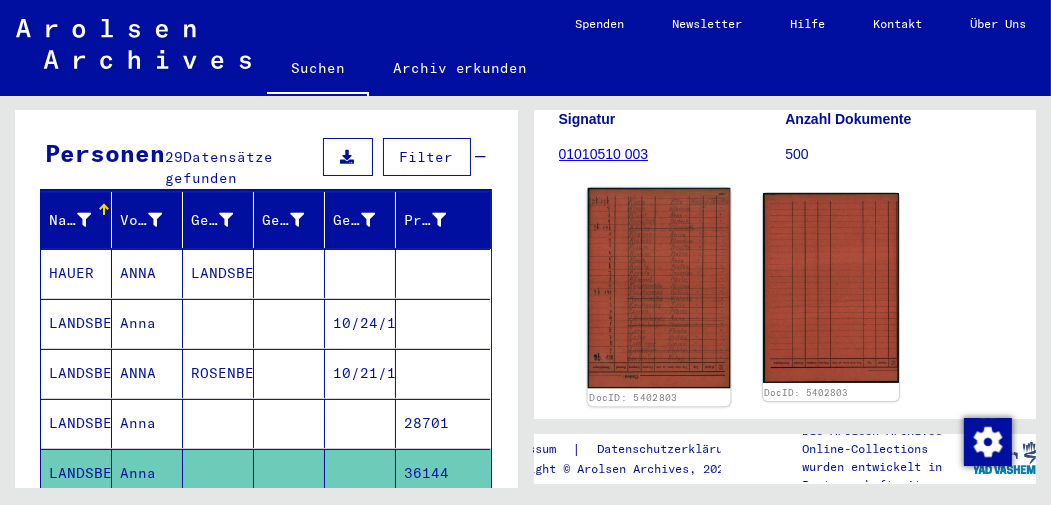 click 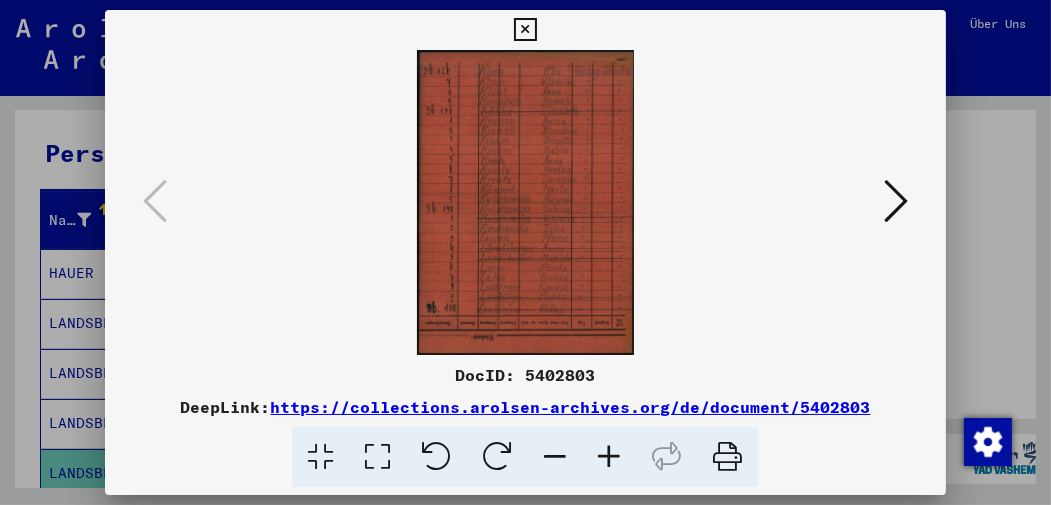 click at bounding box center (609, 457) 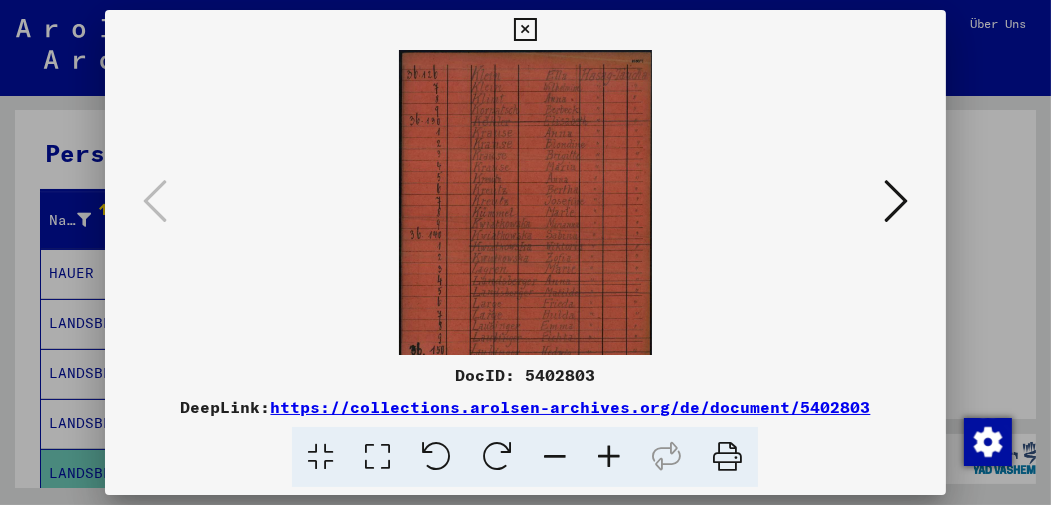 click at bounding box center (609, 457) 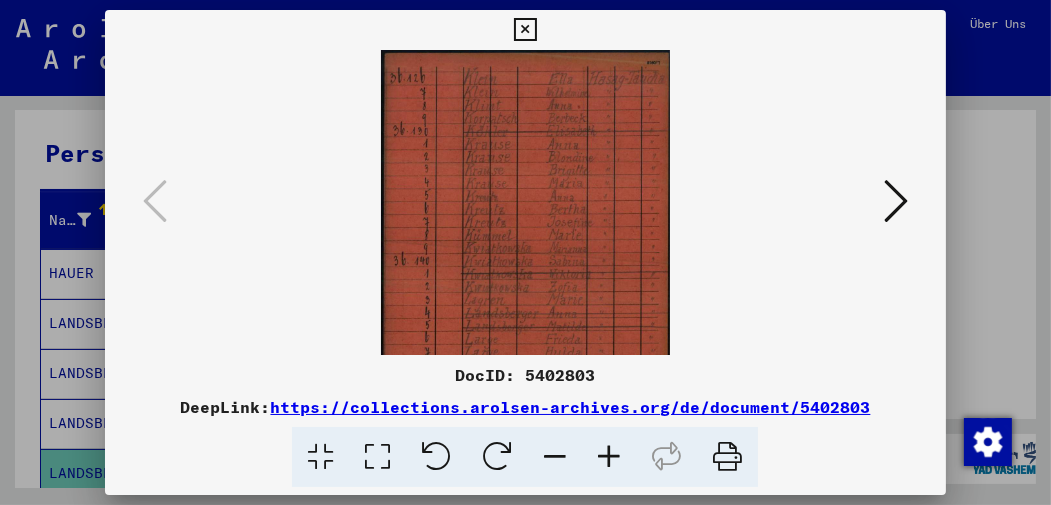click at bounding box center [609, 457] 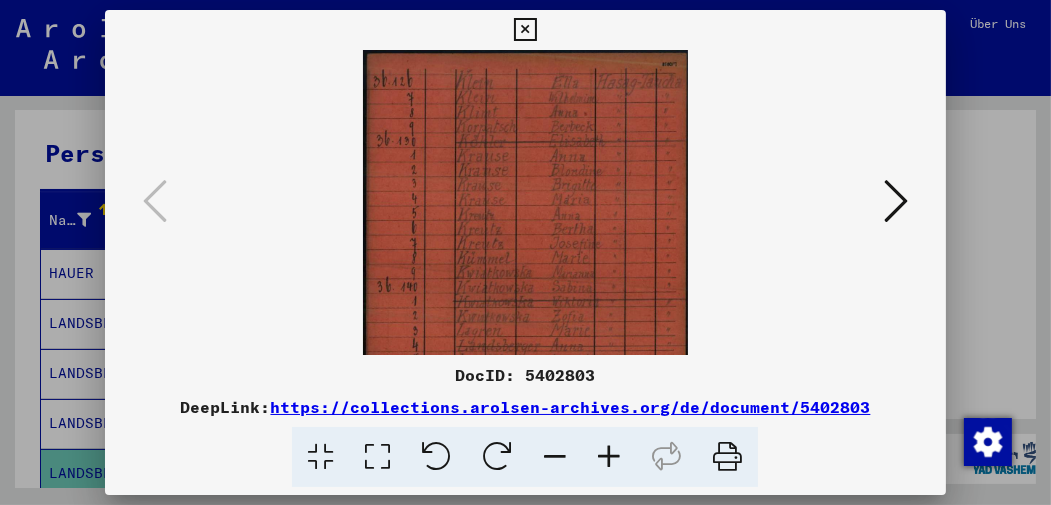 click at bounding box center [609, 457] 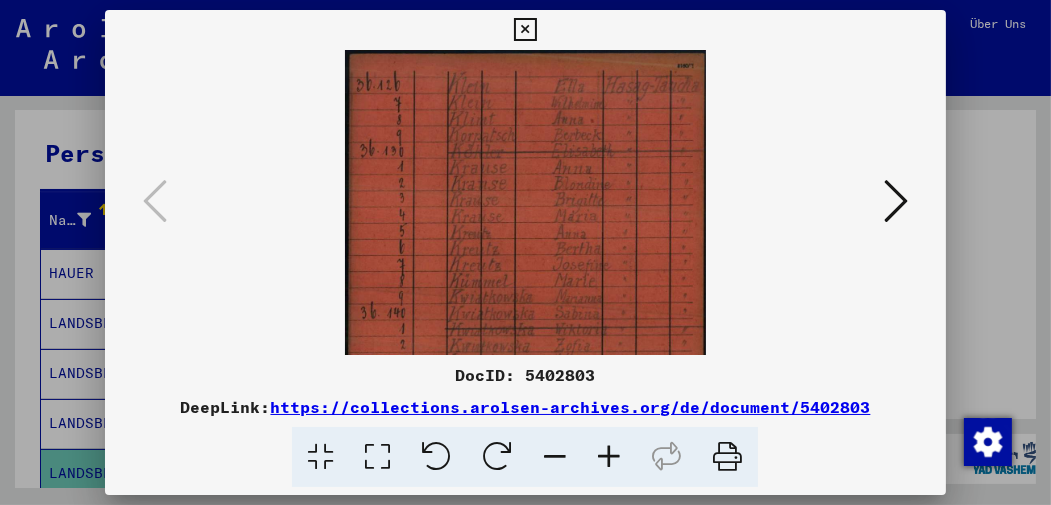 click at bounding box center (609, 457) 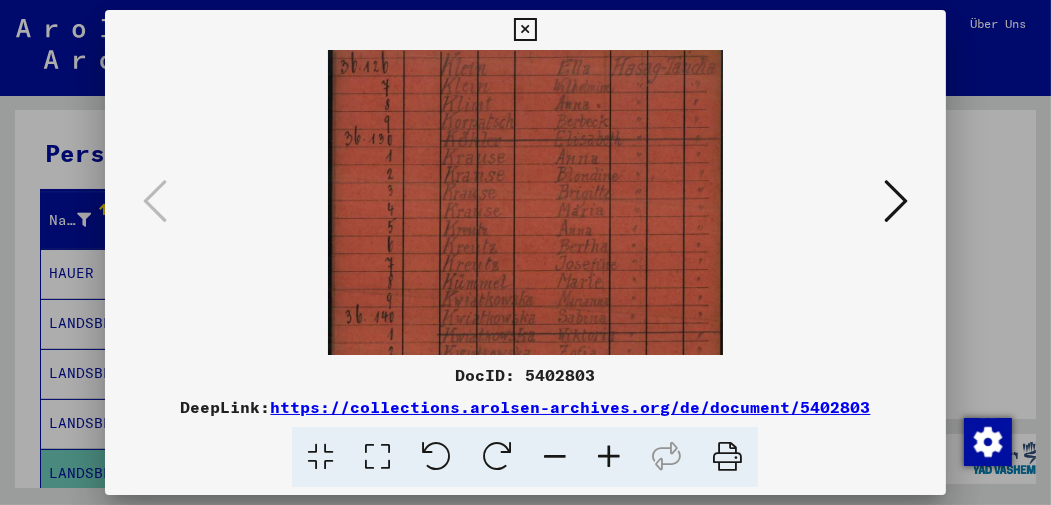 scroll, scrollTop: 19, scrollLeft: 0, axis: vertical 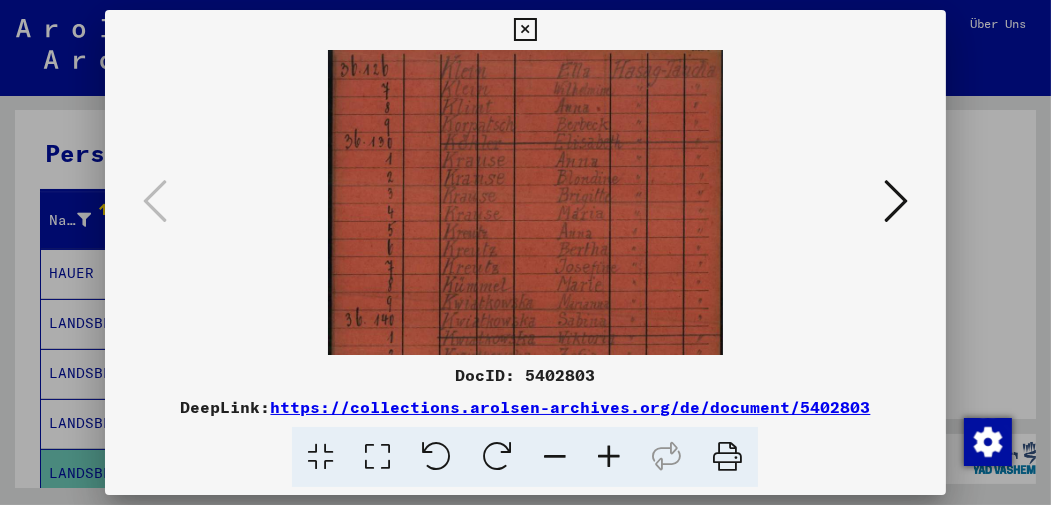 drag, startPoint x: 724, startPoint y: 329, endPoint x: 610, endPoint y: 322, distance: 114.21471 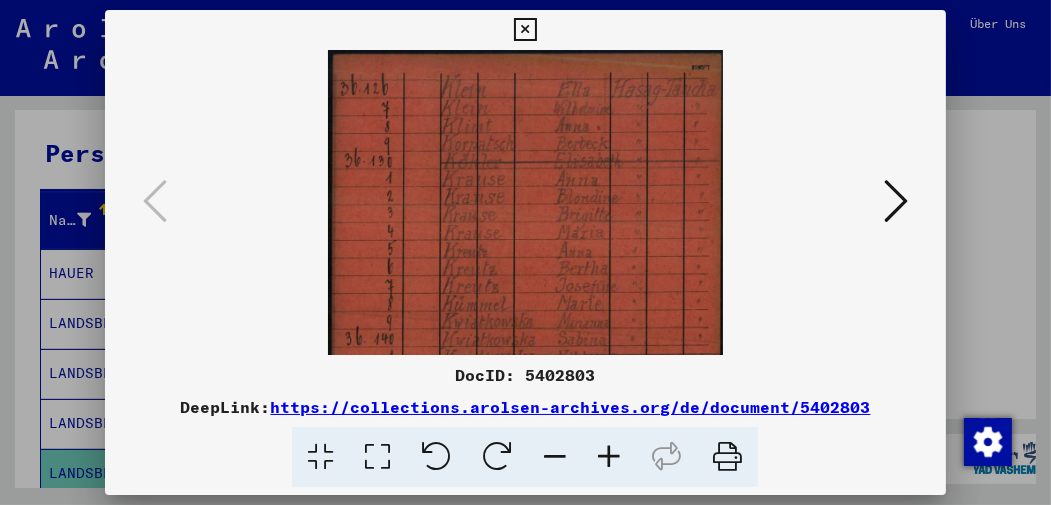 drag, startPoint x: 622, startPoint y: 197, endPoint x: 618, endPoint y: 256, distance: 59.135437 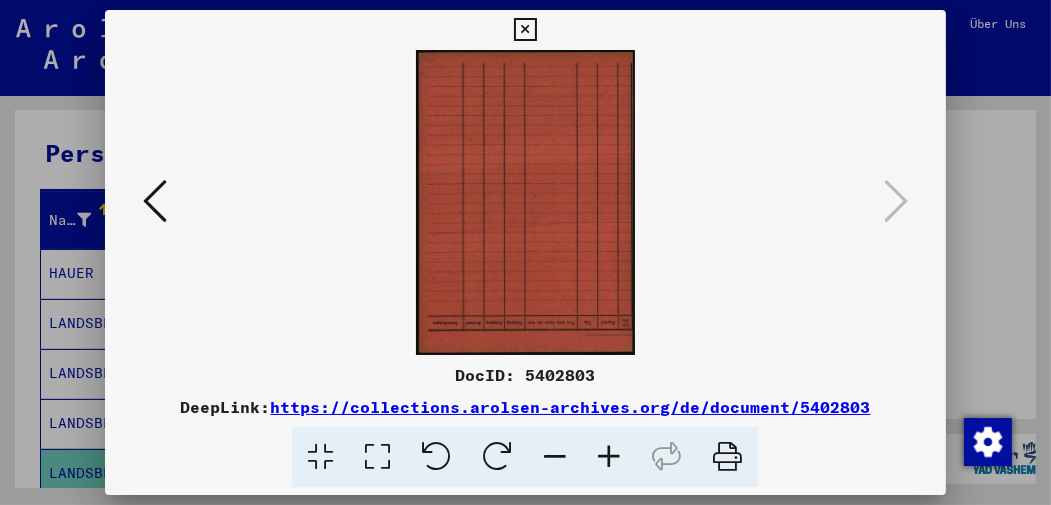 click at bounding box center (525, 30) 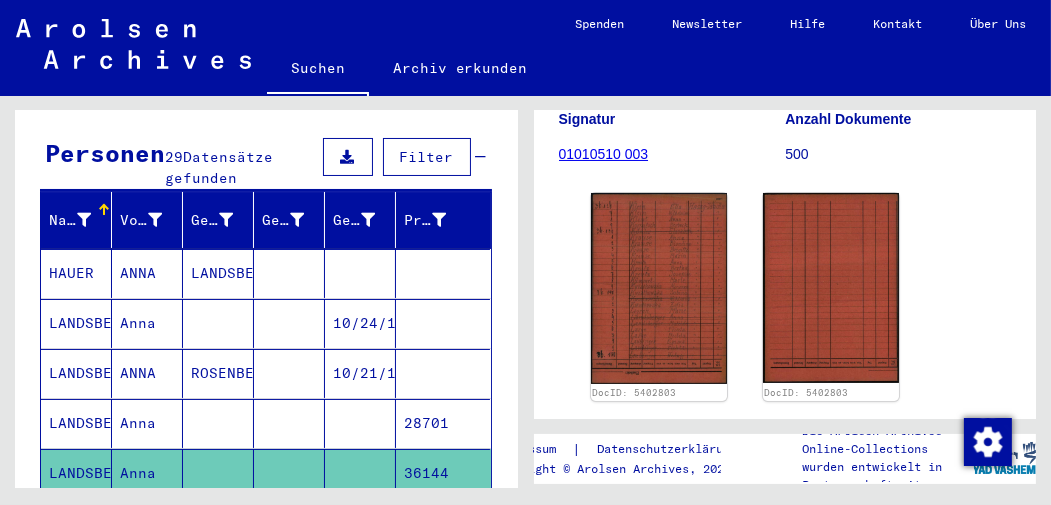 click on "Suchen   Archiv erkunden   Detailfragen/-infos zu den Dokumenten? Stelle hier einen kostenlosen Antrag.  Spenden Newsletter Hilfe Kontakt Über Uns DE DE" 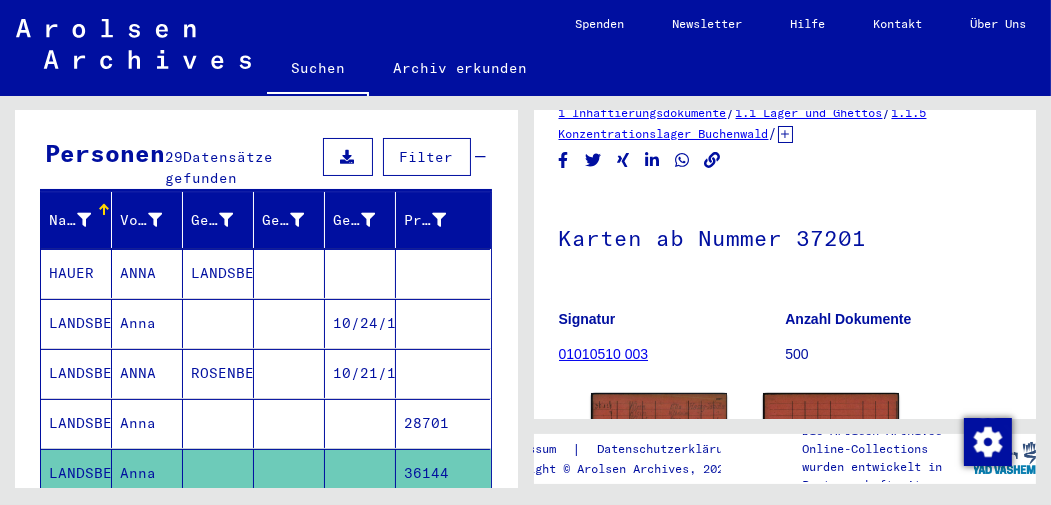scroll, scrollTop: 0, scrollLeft: 0, axis: both 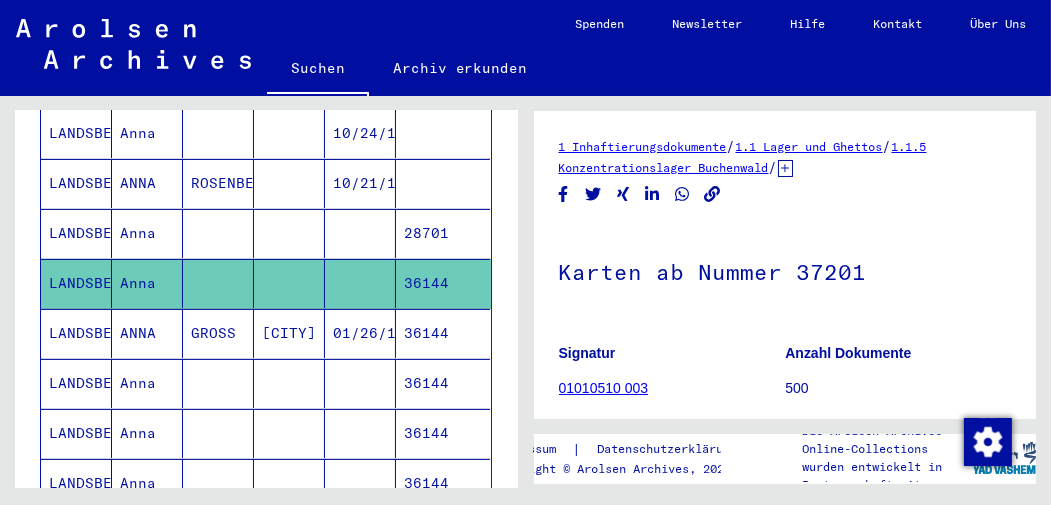 click on "ANNA" at bounding box center (147, 383) 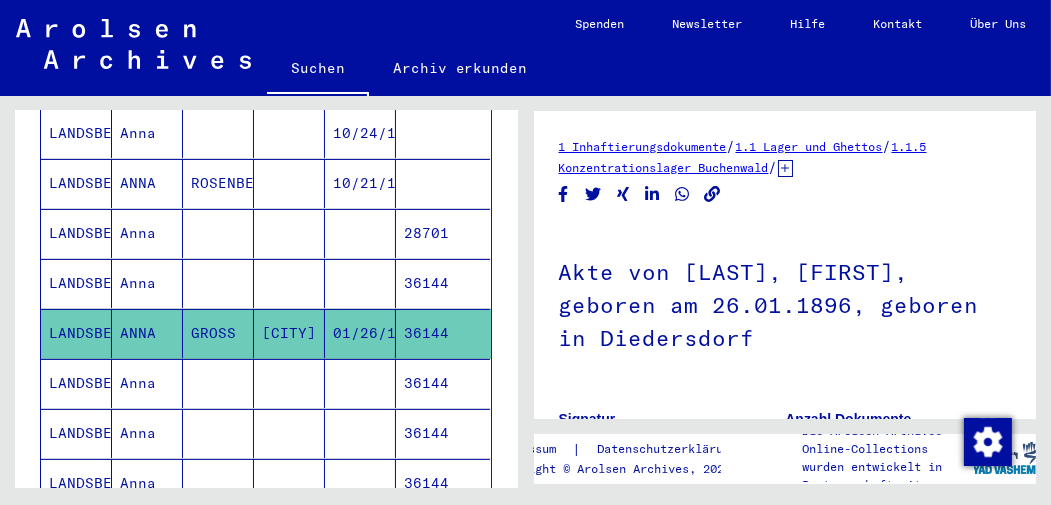 scroll, scrollTop: 0, scrollLeft: 0, axis: both 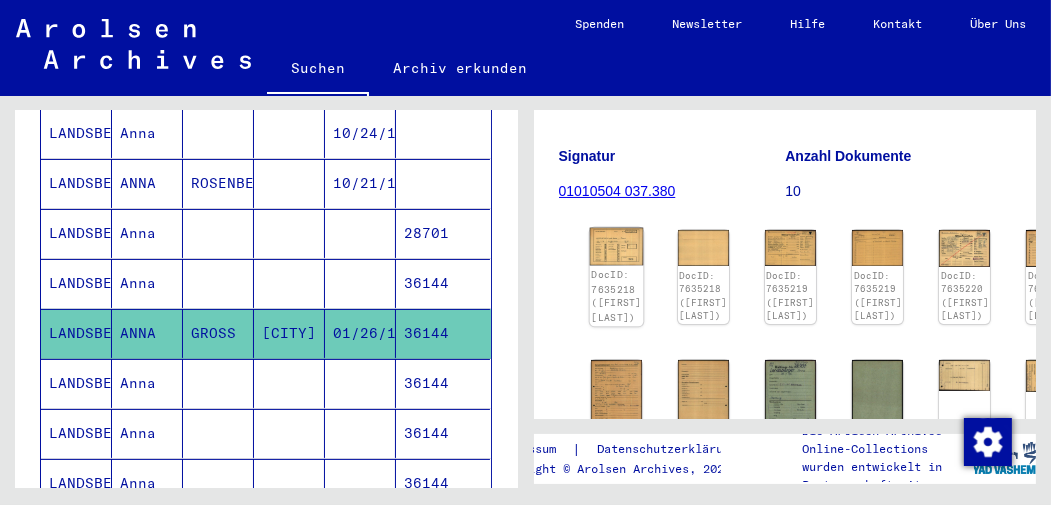 click 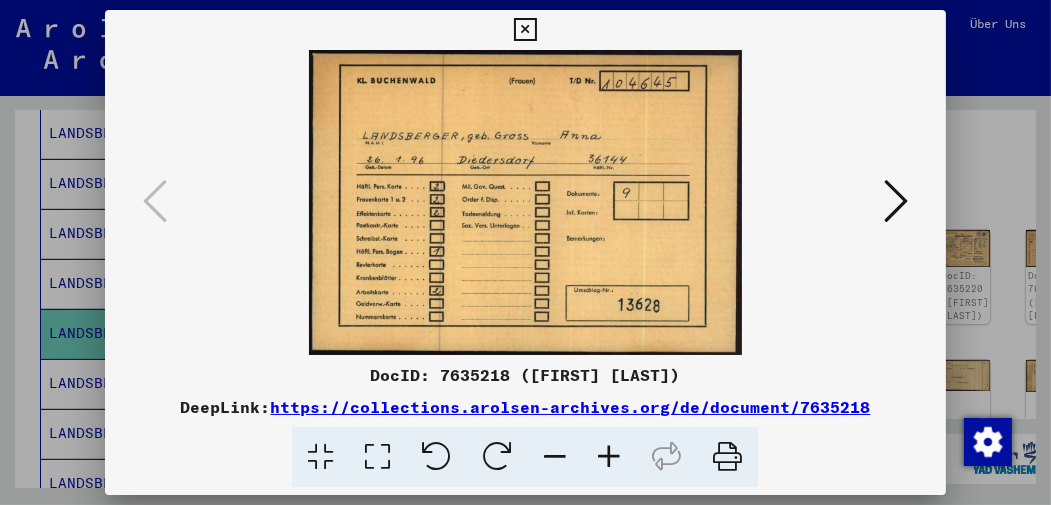 click at bounding box center (896, 201) 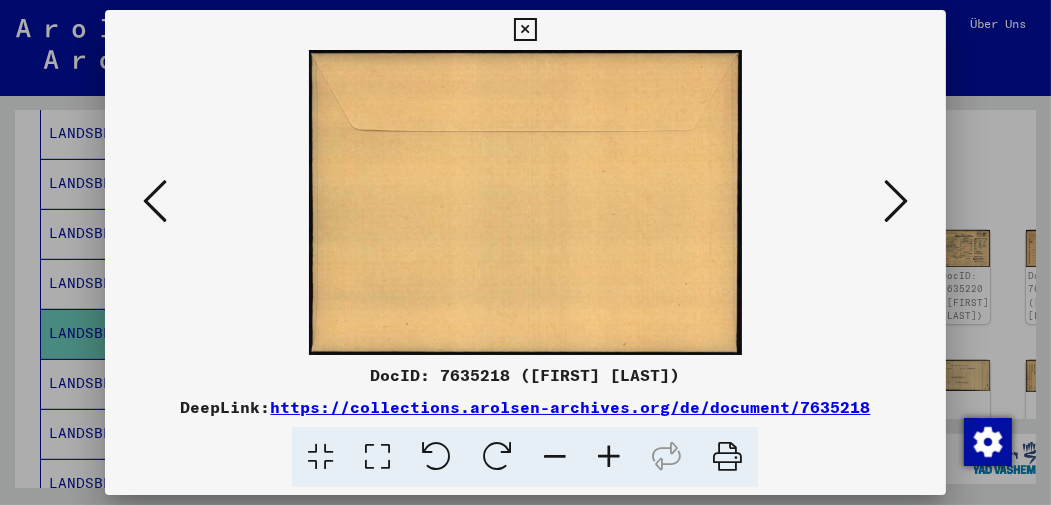 click at bounding box center (896, 201) 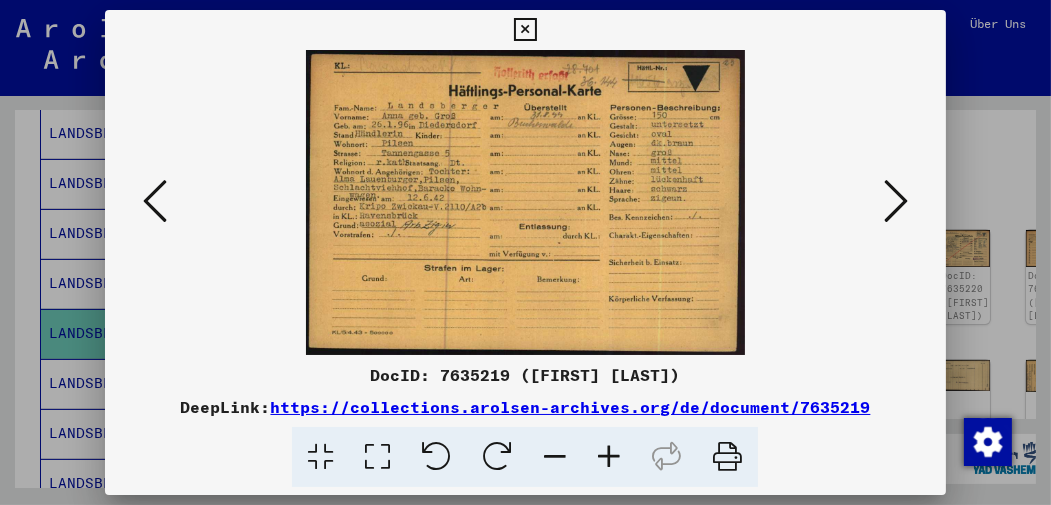 click at bounding box center [896, 201] 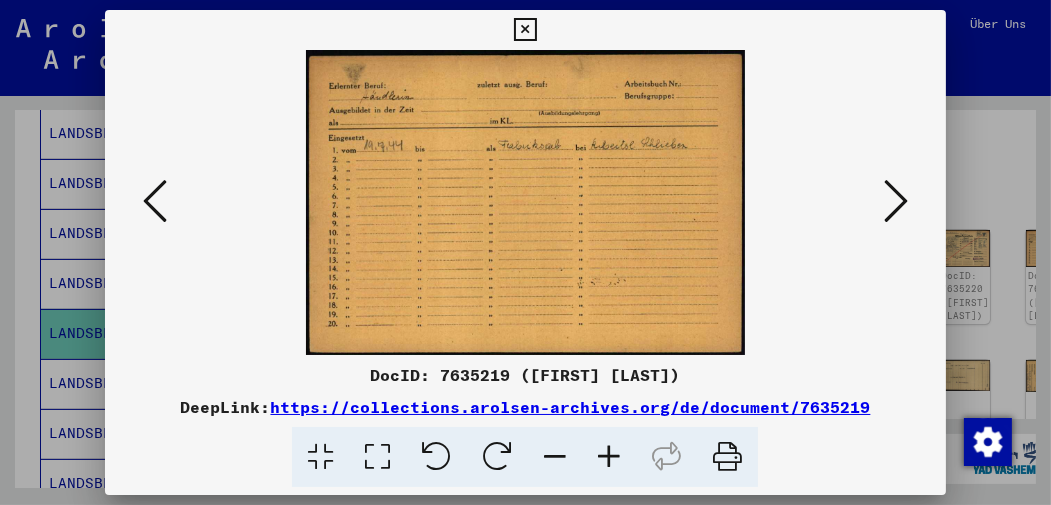 click at bounding box center [896, 201] 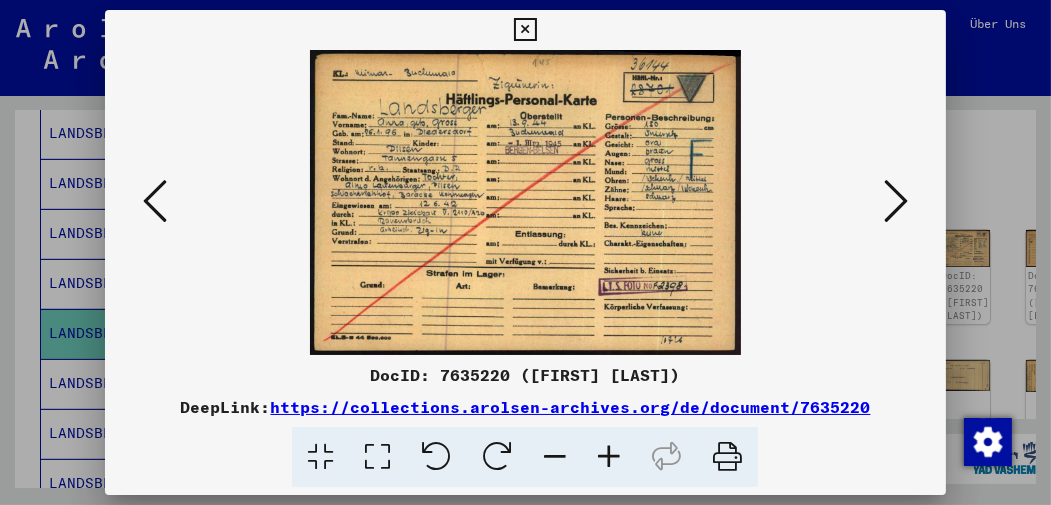 click at bounding box center (525, 30) 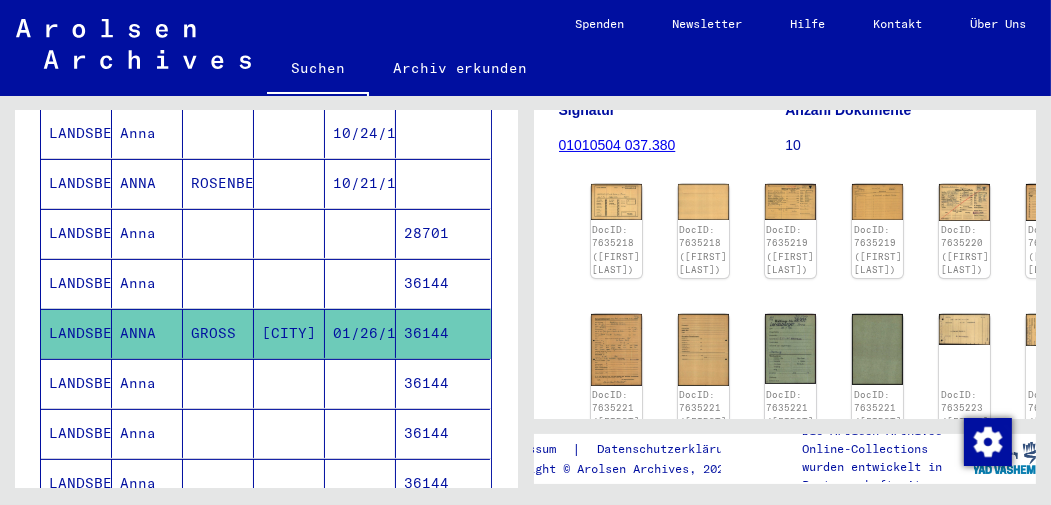 scroll, scrollTop: 300, scrollLeft: 0, axis: vertical 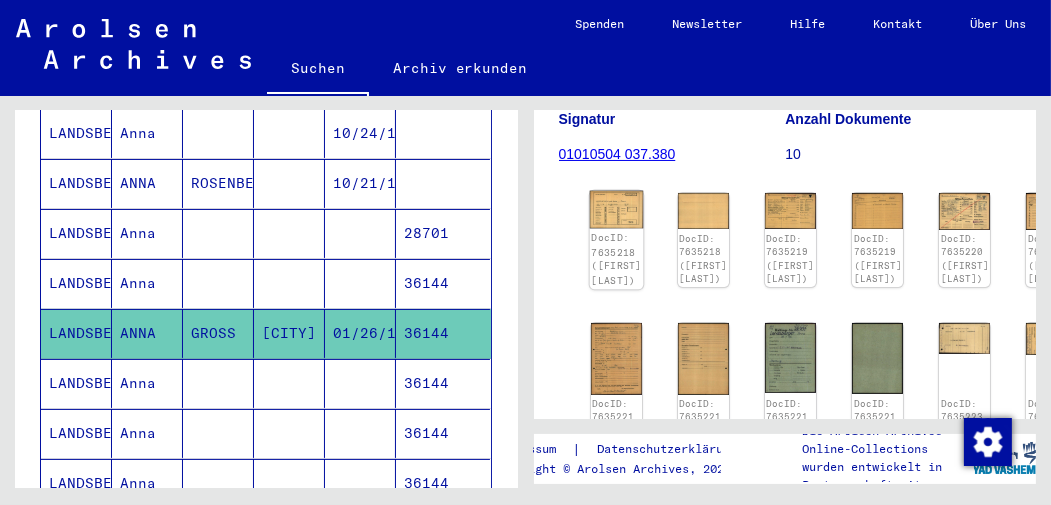click 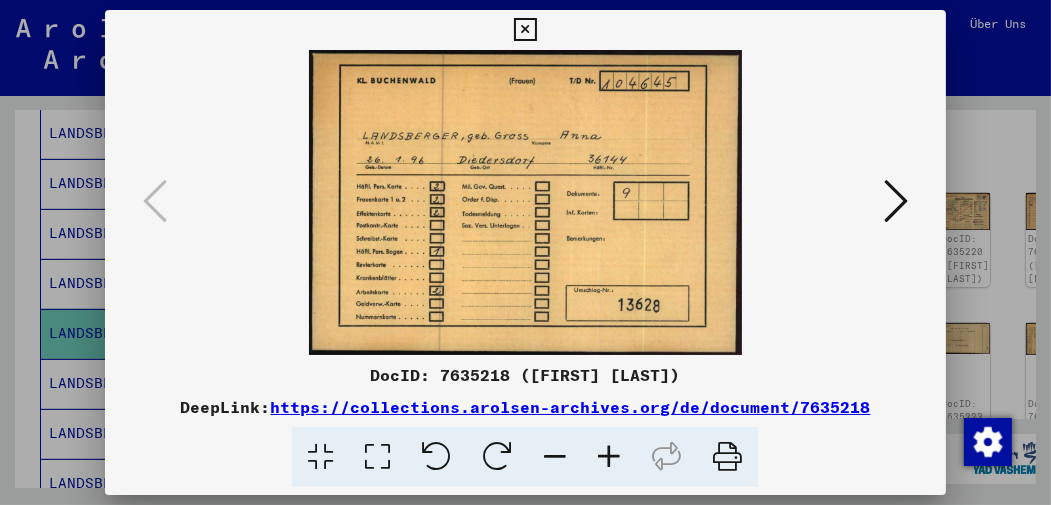 click at bounding box center (896, 201) 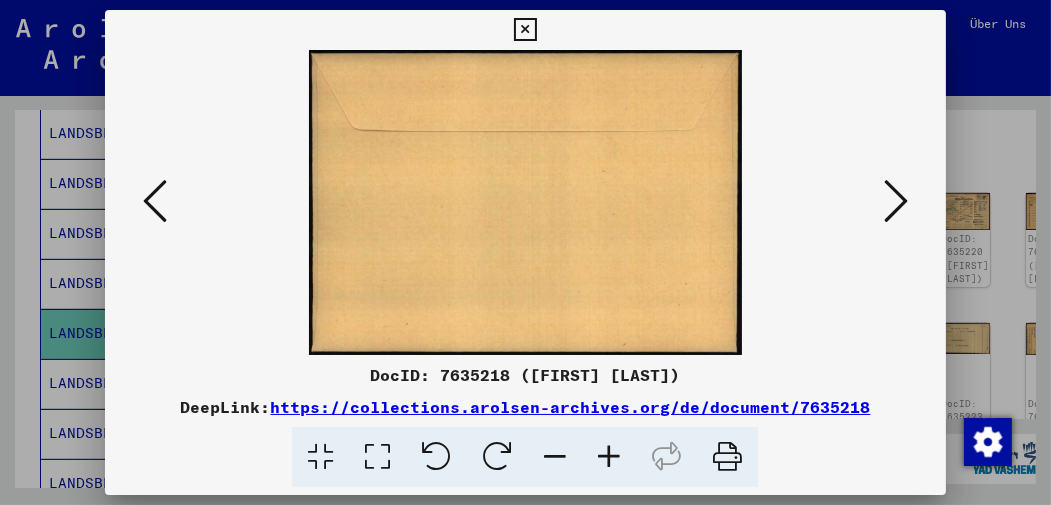 click at bounding box center [896, 201] 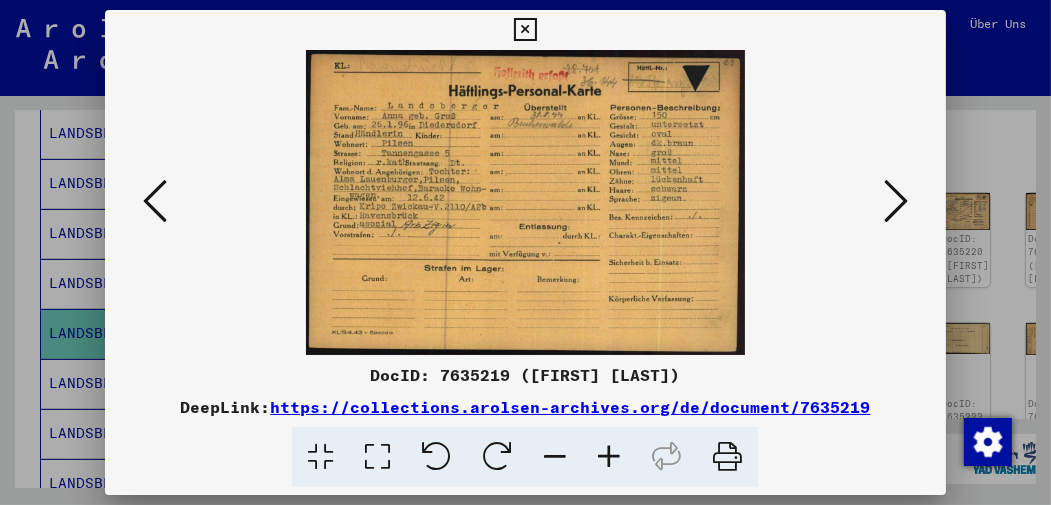 click at bounding box center (896, 201) 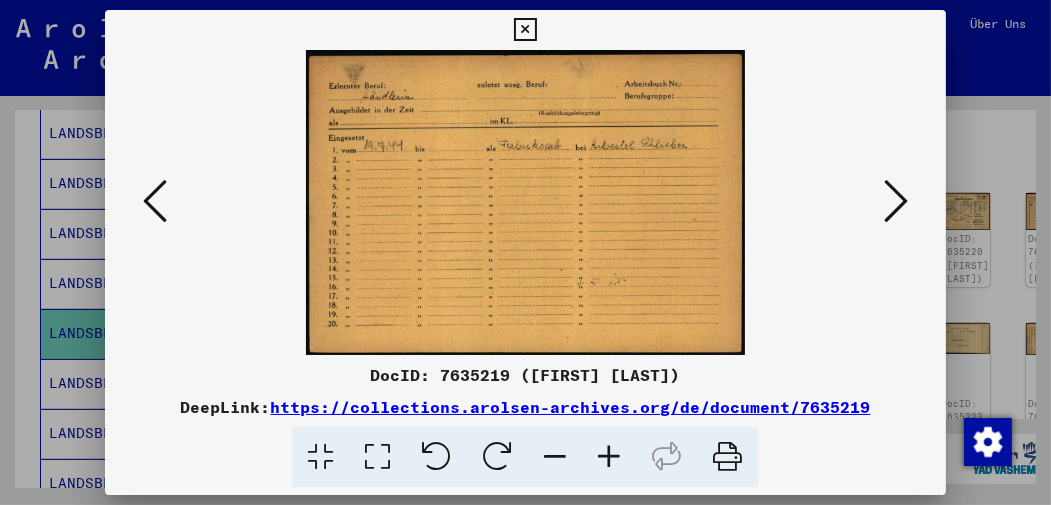 click at bounding box center [896, 201] 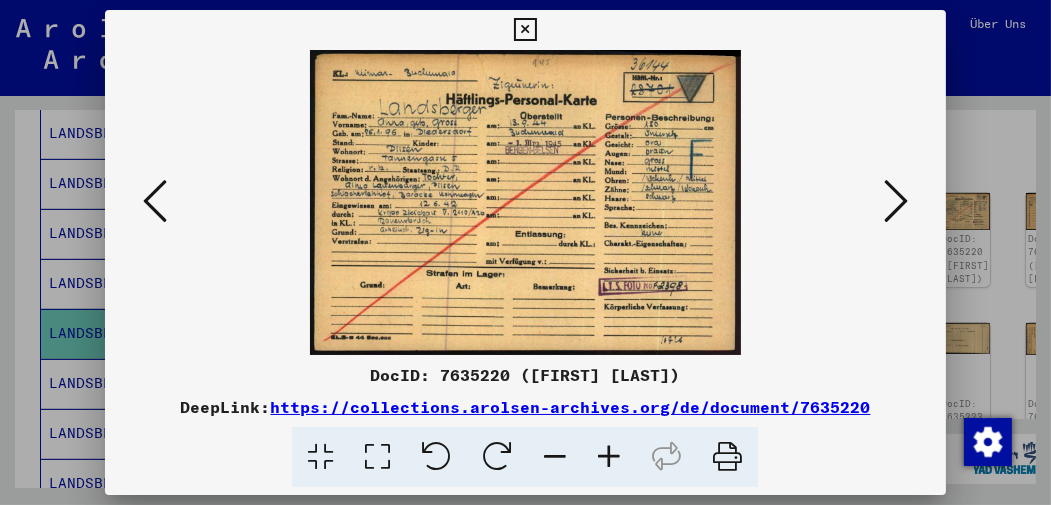 click at bounding box center [896, 201] 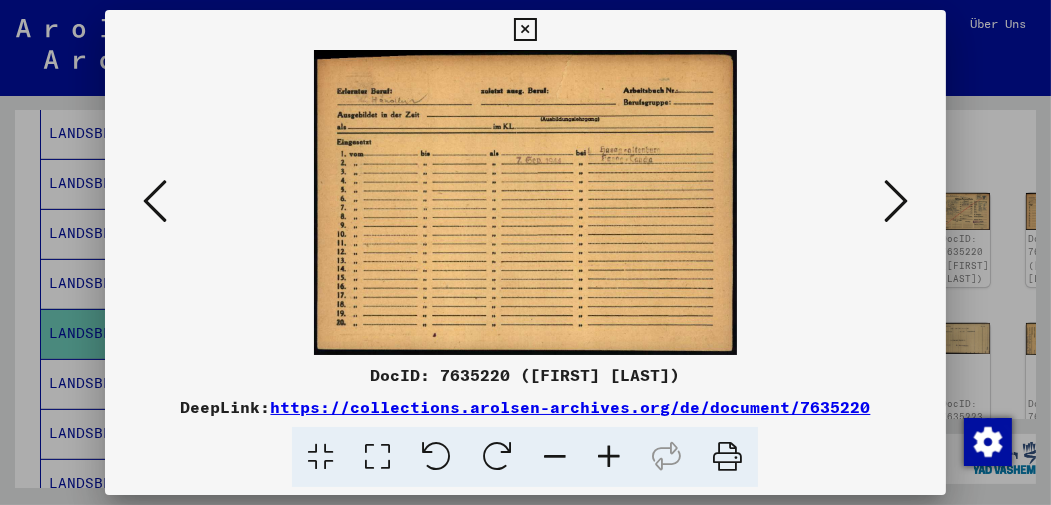 click at bounding box center [896, 201] 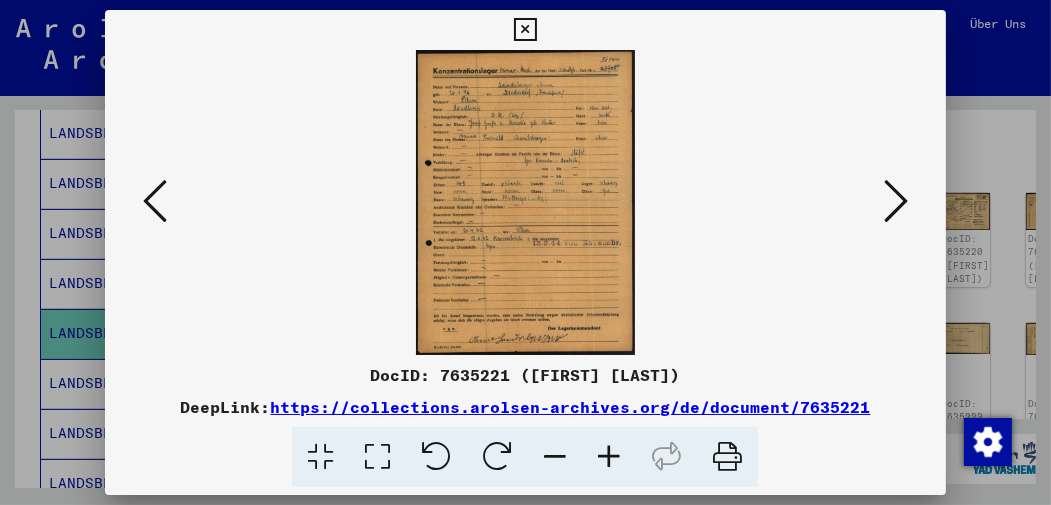 click at bounding box center (609, 457) 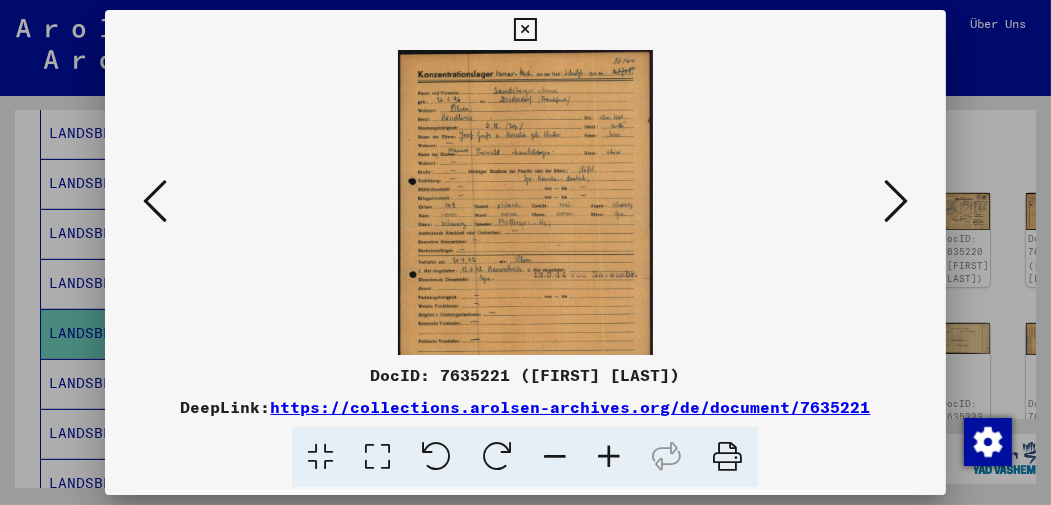 click at bounding box center (609, 457) 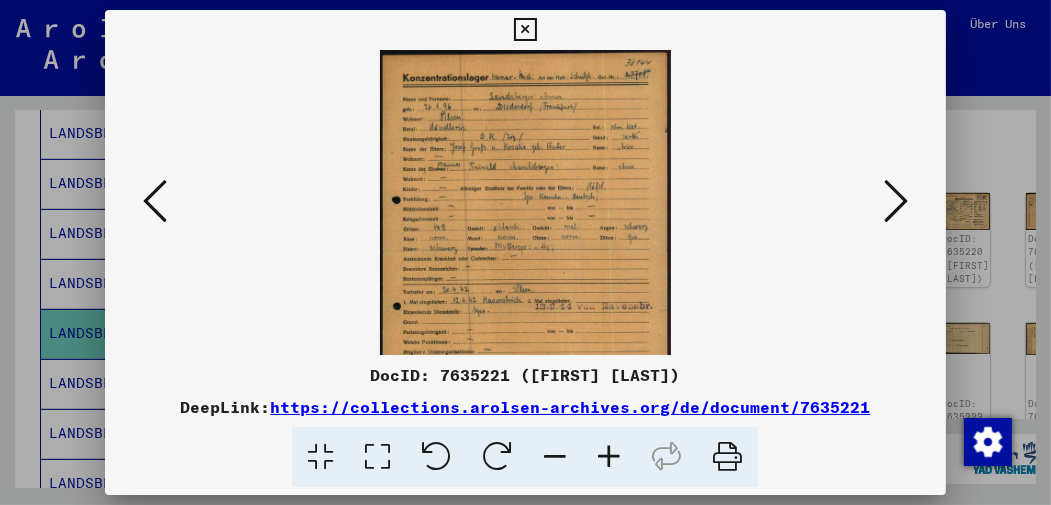 click at bounding box center [609, 457] 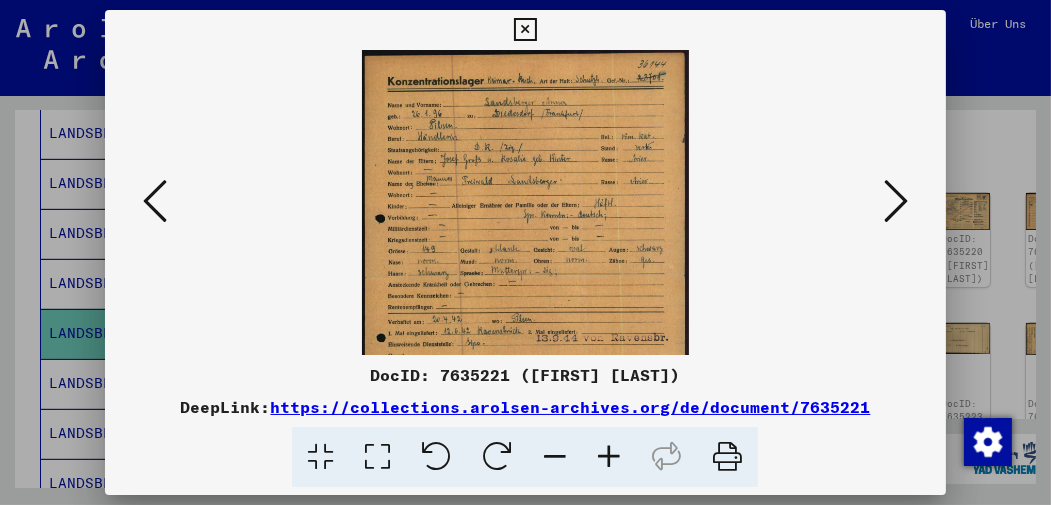 click at bounding box center [609, 457] 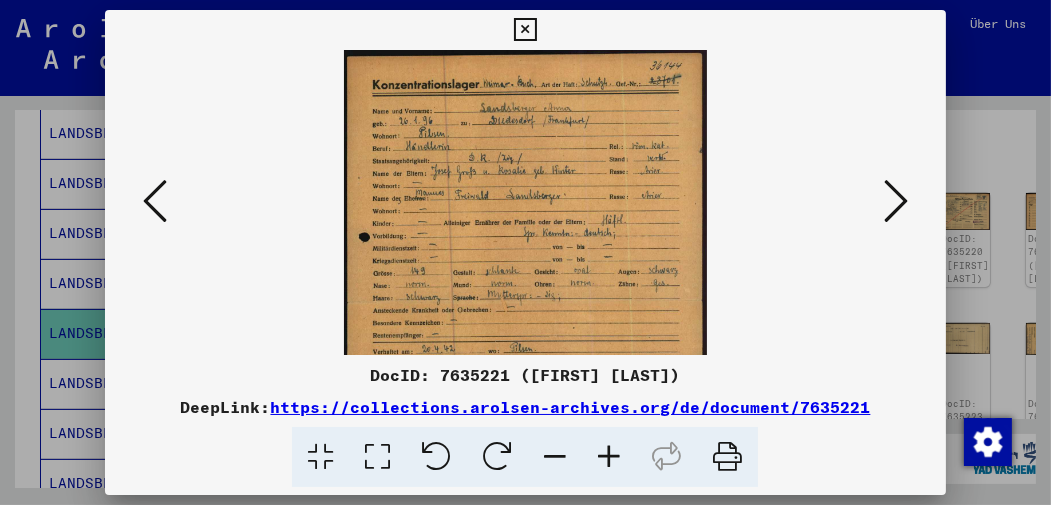 click at bounding box center [609, 457] 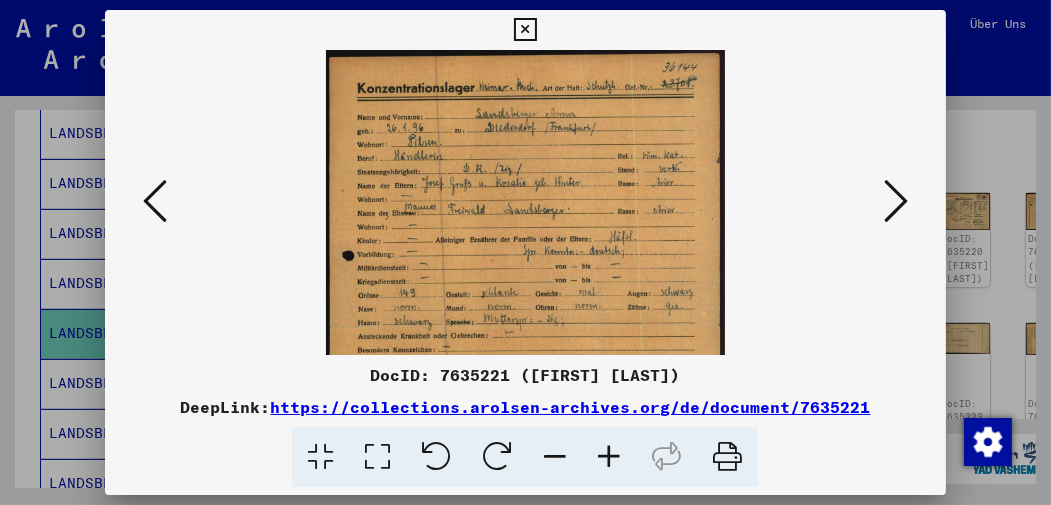 click at bounding box center (609, 457) 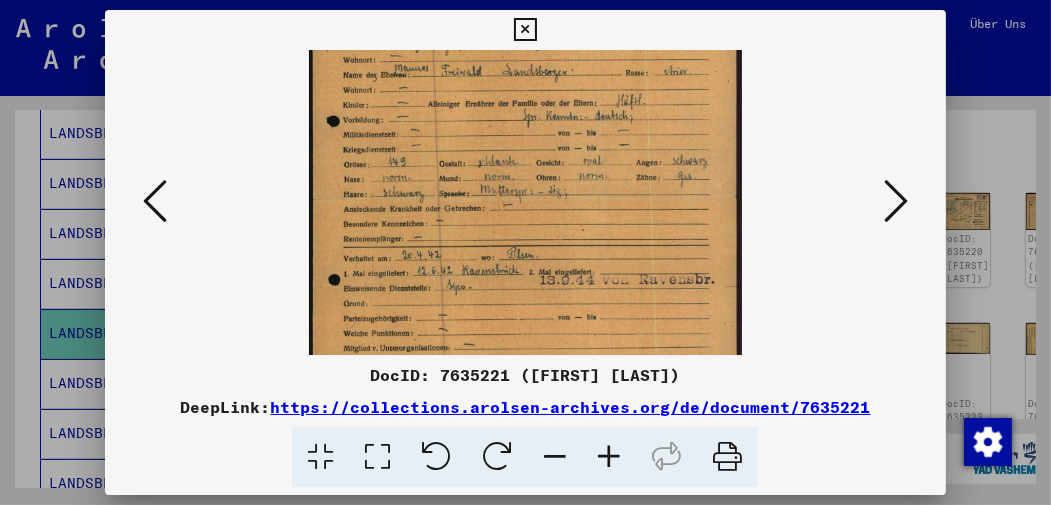 scroll, scrollTop: 162, scrollLeft: 0, axis: vertical 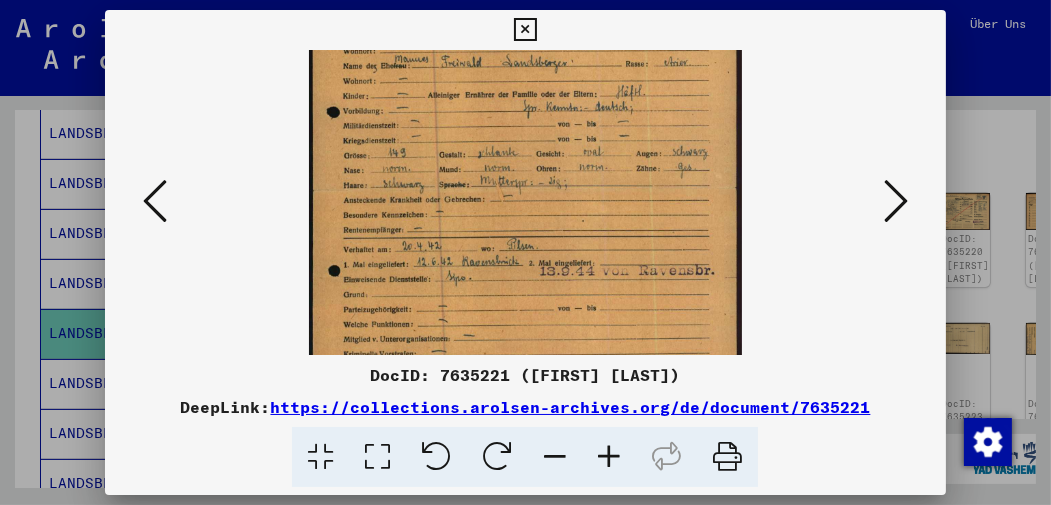 drag, startPoint x: 701, startPoint y: 271, endPoint x: 693, endPoint y: 116, distance: 155.20631 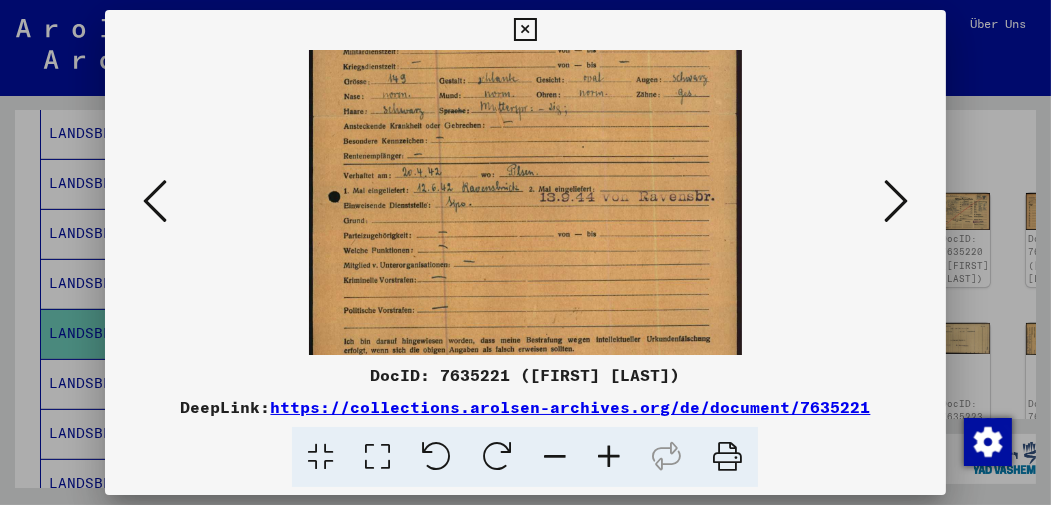 scroll, scrollTop: 237, scrollLeft: 0, axis: vertical 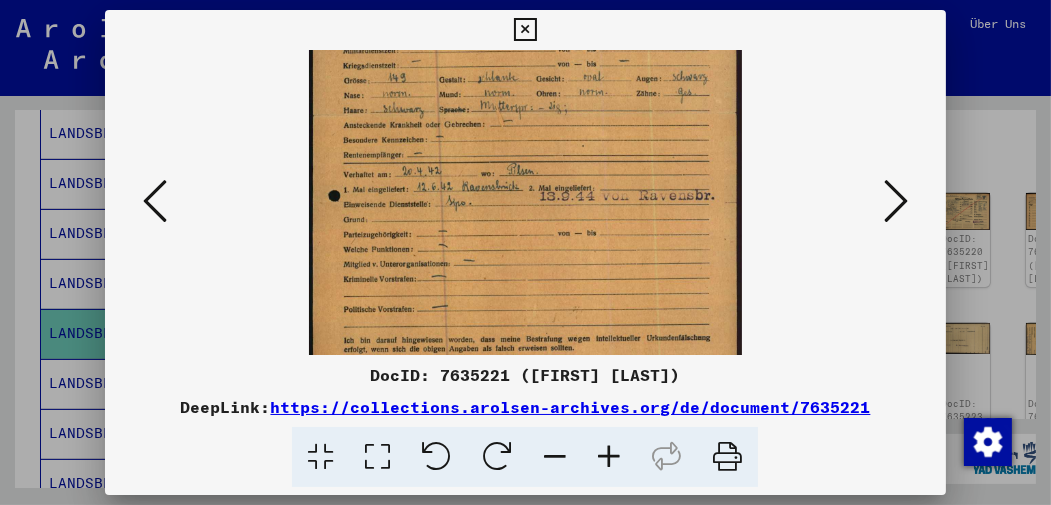 drag, startPoint x: 669, startPoint y: 171, endPoint x: 658, endPoint y: 98, distance: 73.82411 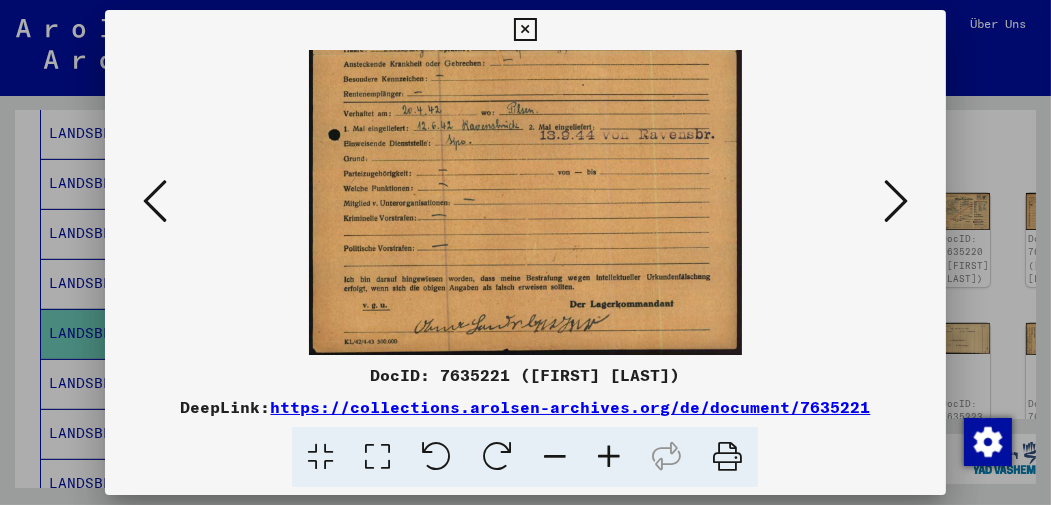 scroll, scrollTop: 300, scrollLeft: 0, axis: vertical 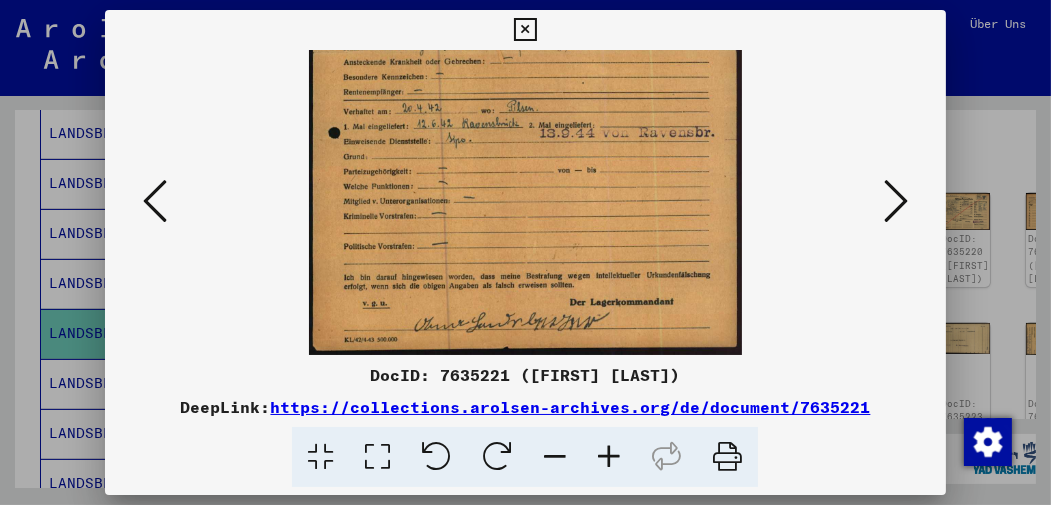 drag, startPoint x: 649, startPoint y: 207, endPoint x: 641, endPoint y: 126, distance: 81.394104 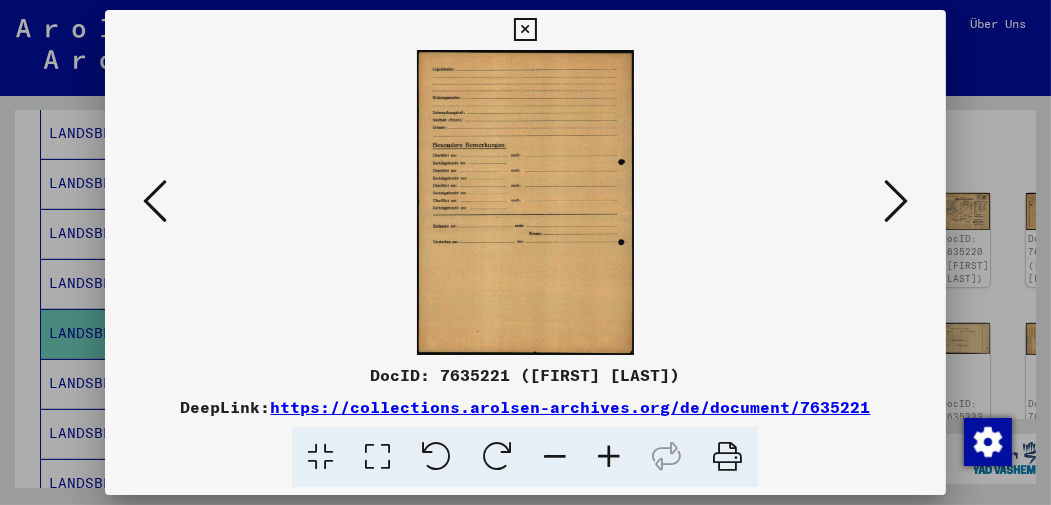 scroll, scrollTop: 0, scrollLeft: 0, axis: both 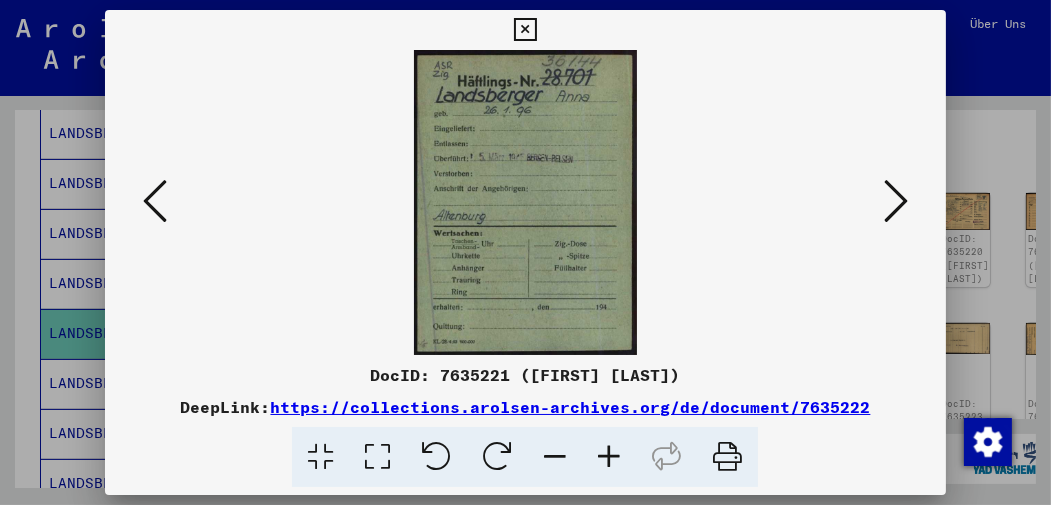 click at bounding box center [896, 201] 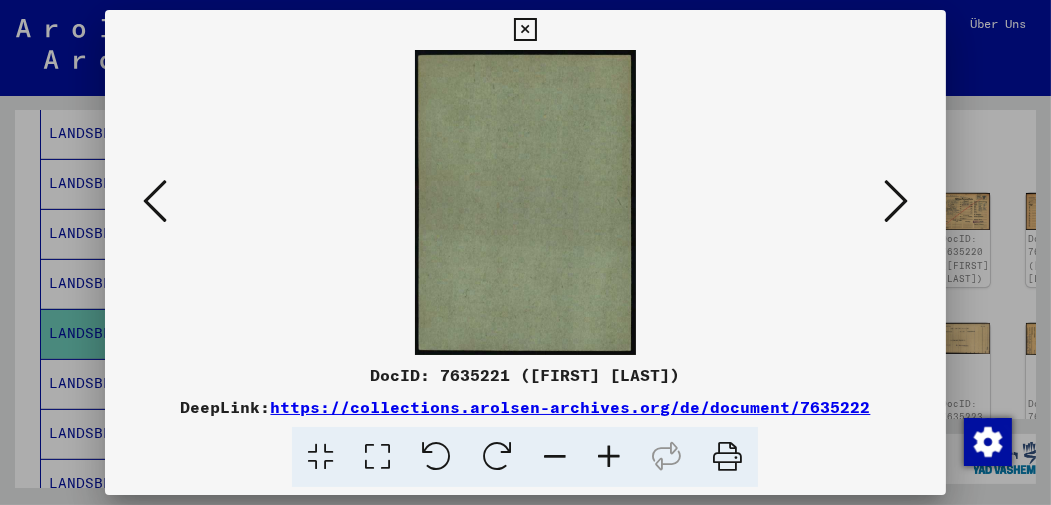 click at bounding box center (896, 201) 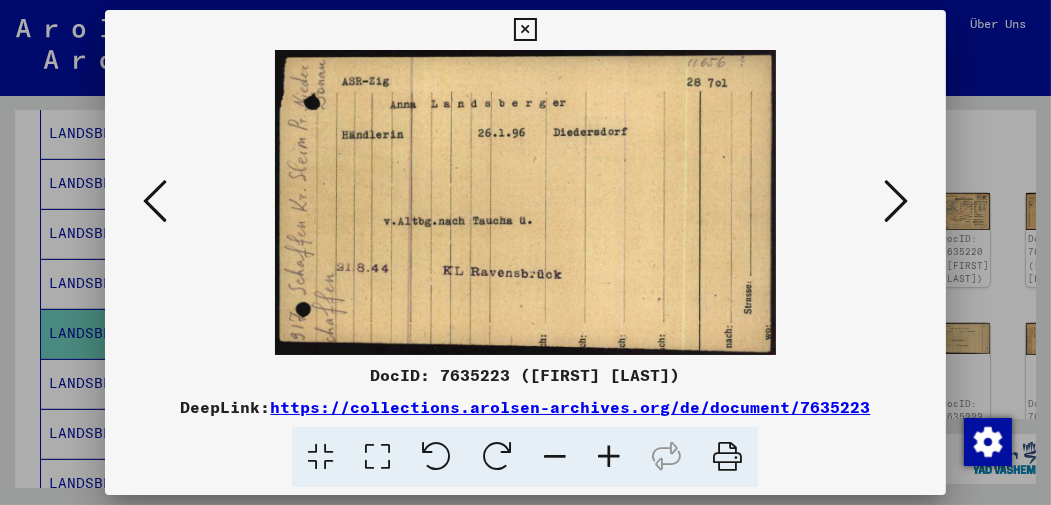 click at bounding box center [896, 201] 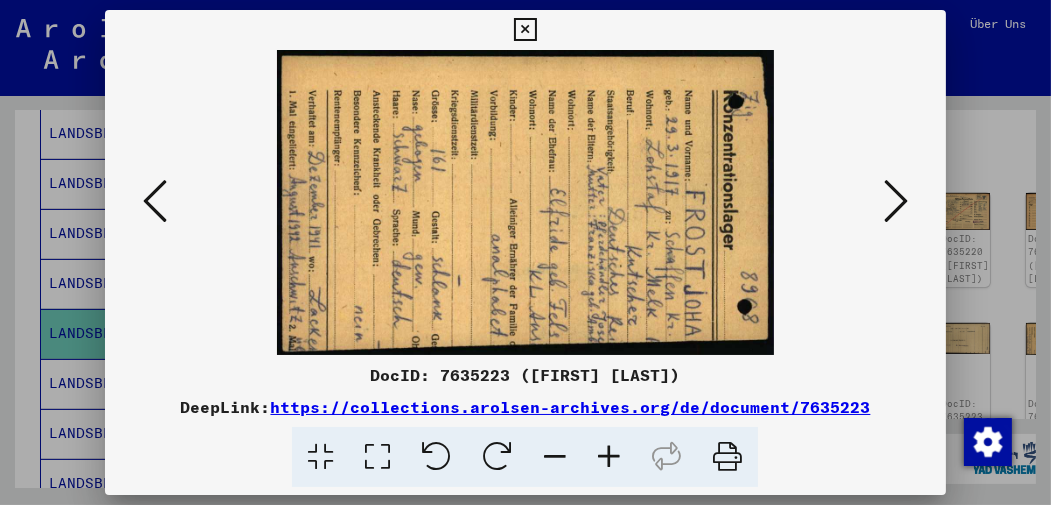 drag, startPoint x: 683, startPoint y: 274, endPoint x: 679, endPoint y: 221, distance: 53.15073 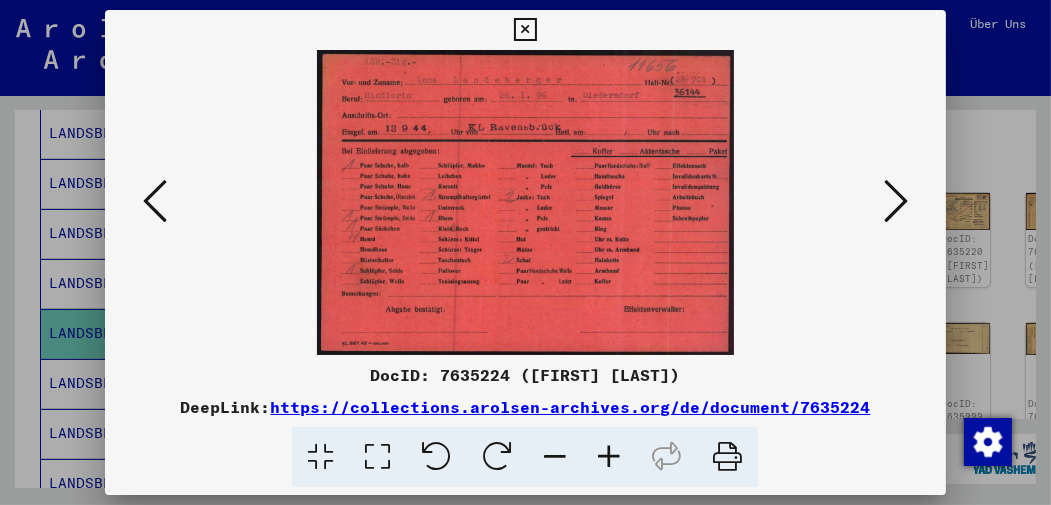 click at bounding box center (896, 201) 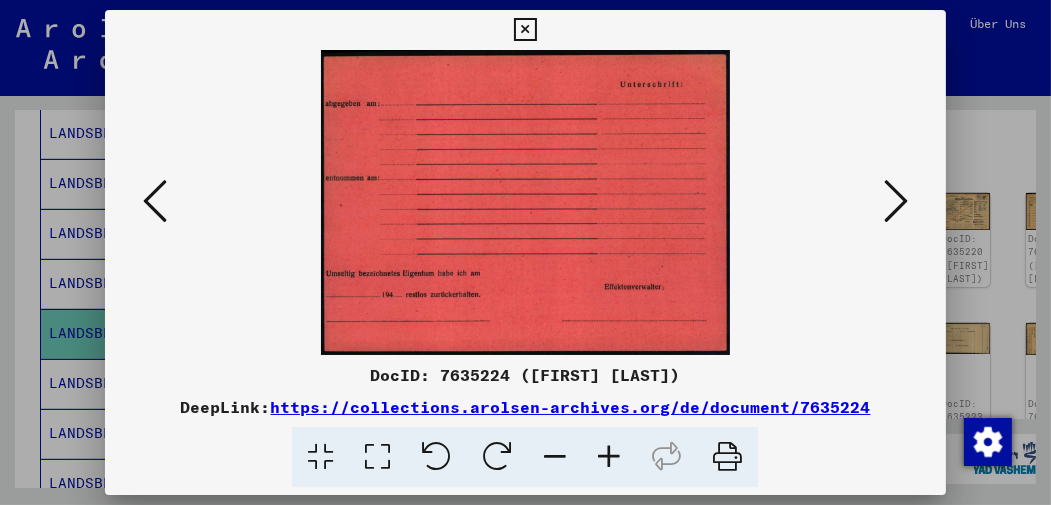 click at bounding box center [896, 201] 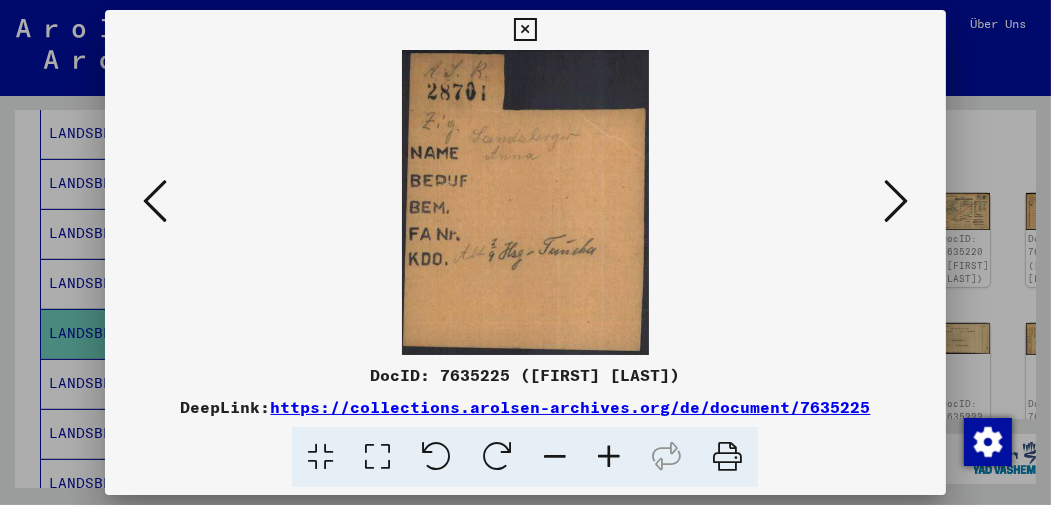 click at bounding box center (896, 201) 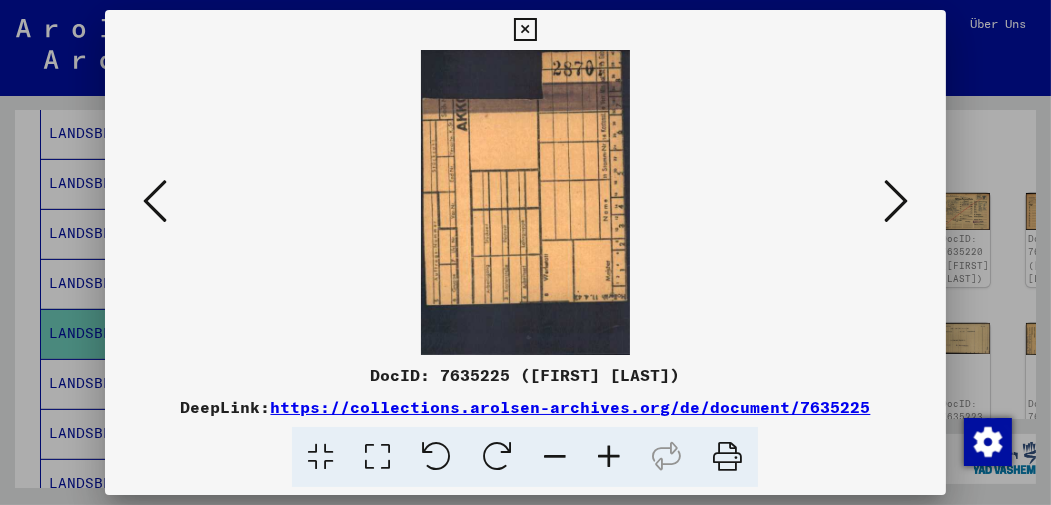 click at bounding box center [896, 201] 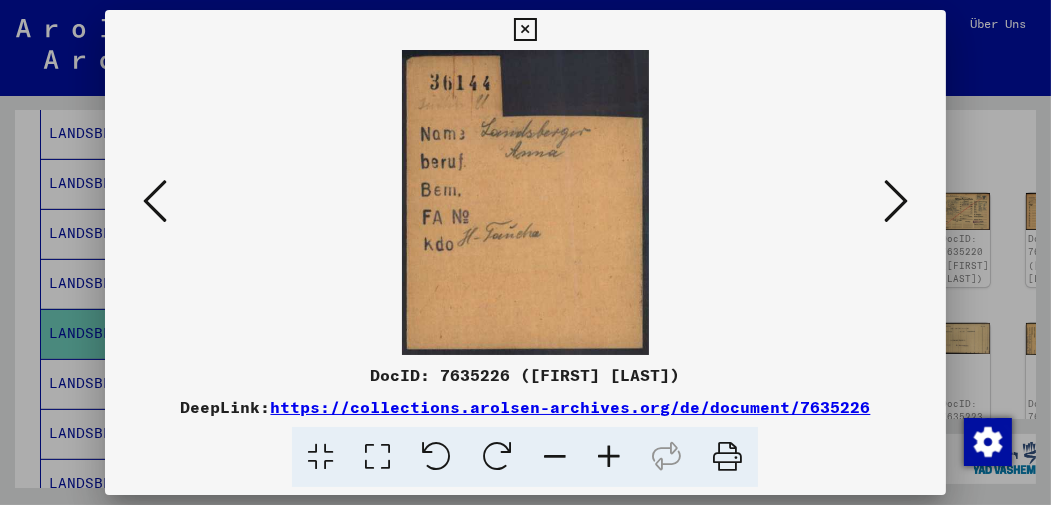 click at bounding box center [896, 201] 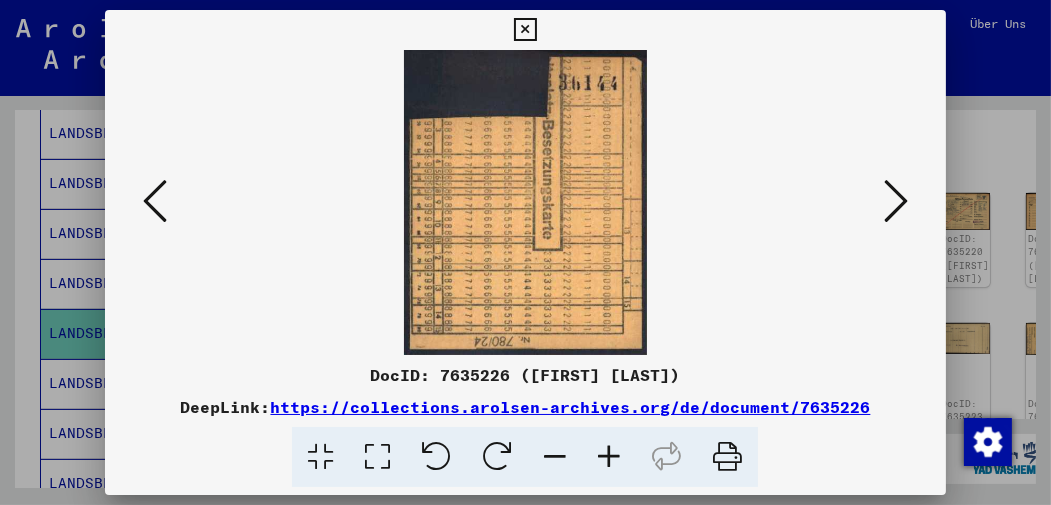 click at bounding box center [896, 201] 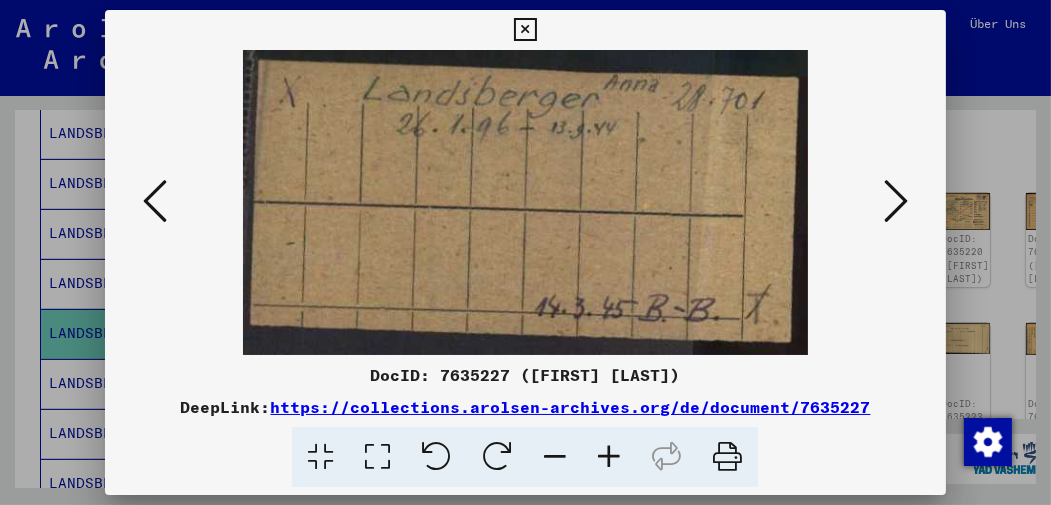 click at bounding box center [896, 201] 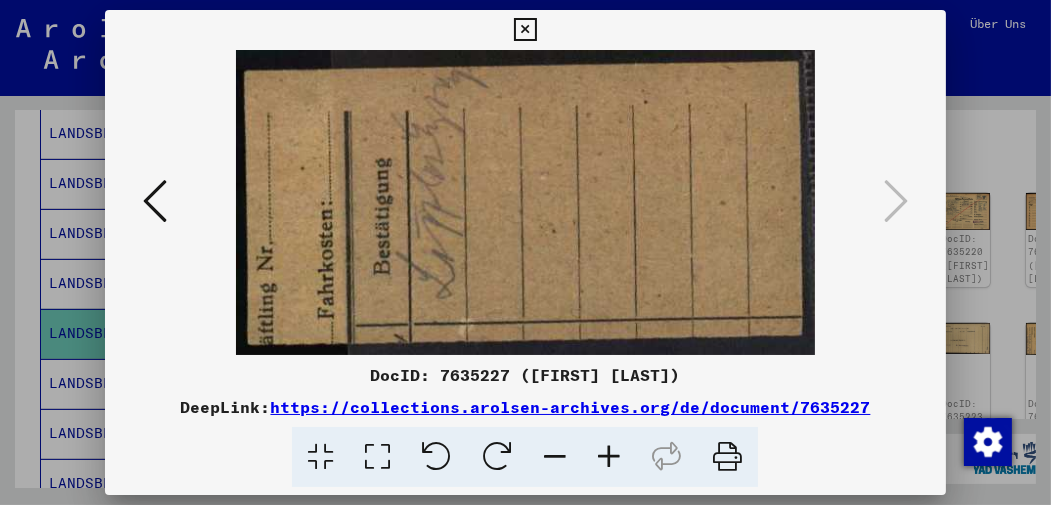 click at bounding box center (525, 30) 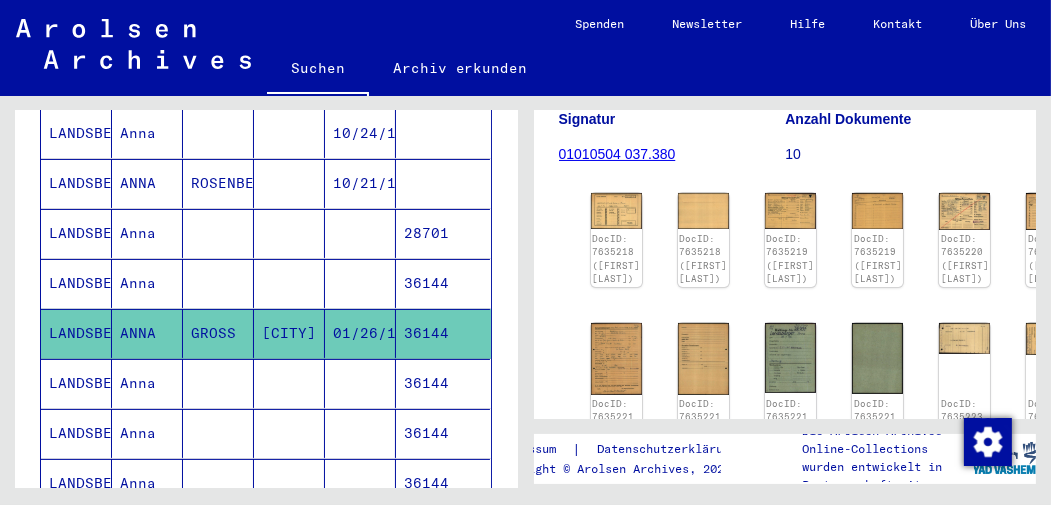 click on "Anna" at bounding box center (147, 433) 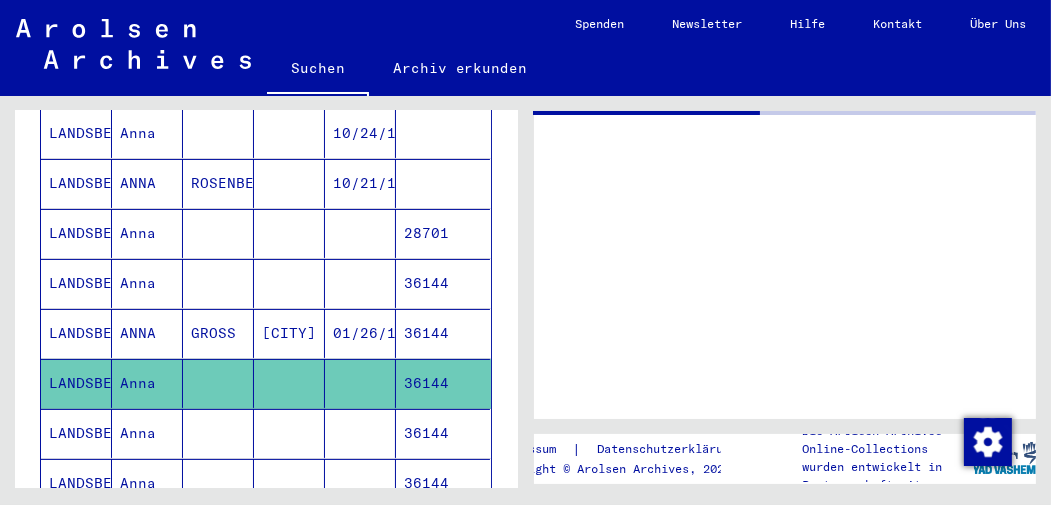scroll, scrollTop: 0, scrollLeft: 0, axis: both 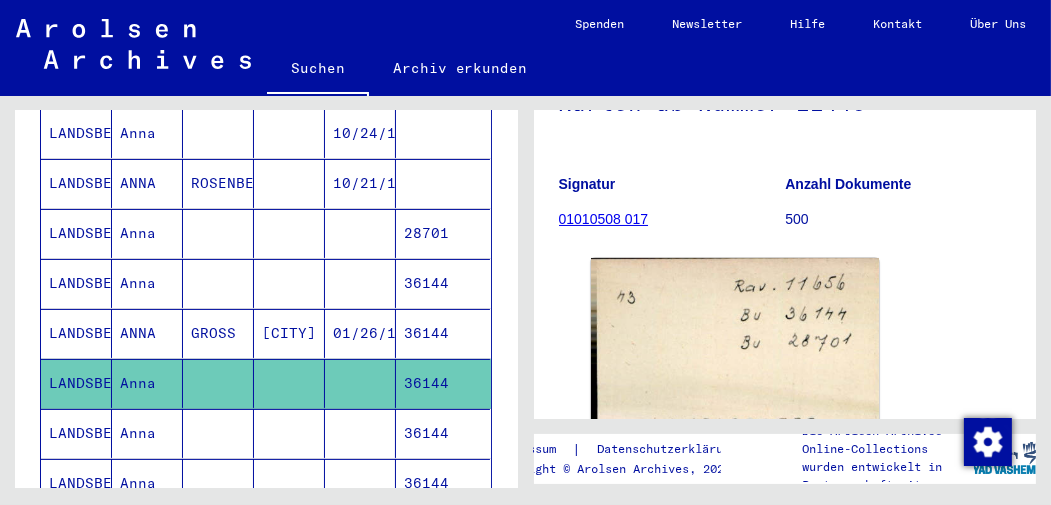 click 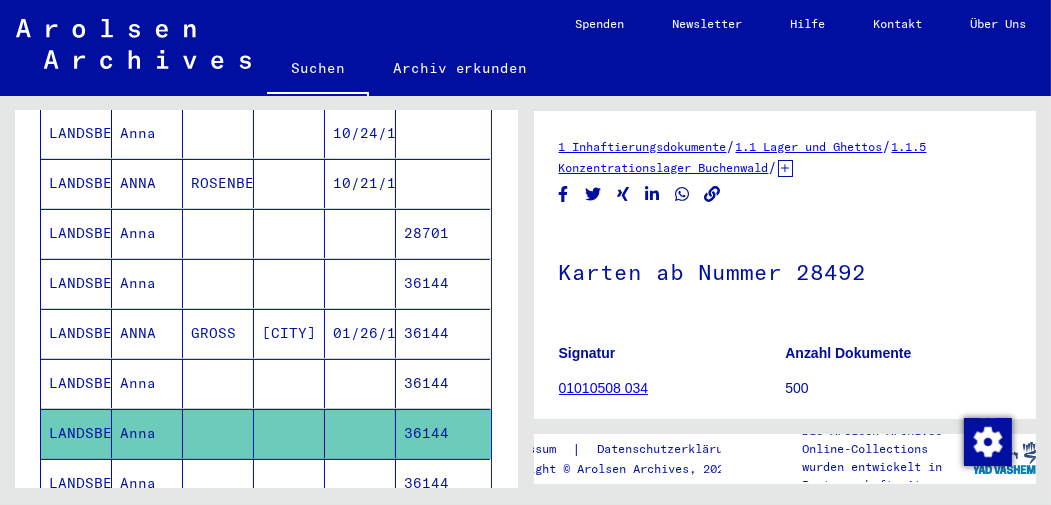scroll, scrollTop: 0, scrollLeft: 0, axis: both 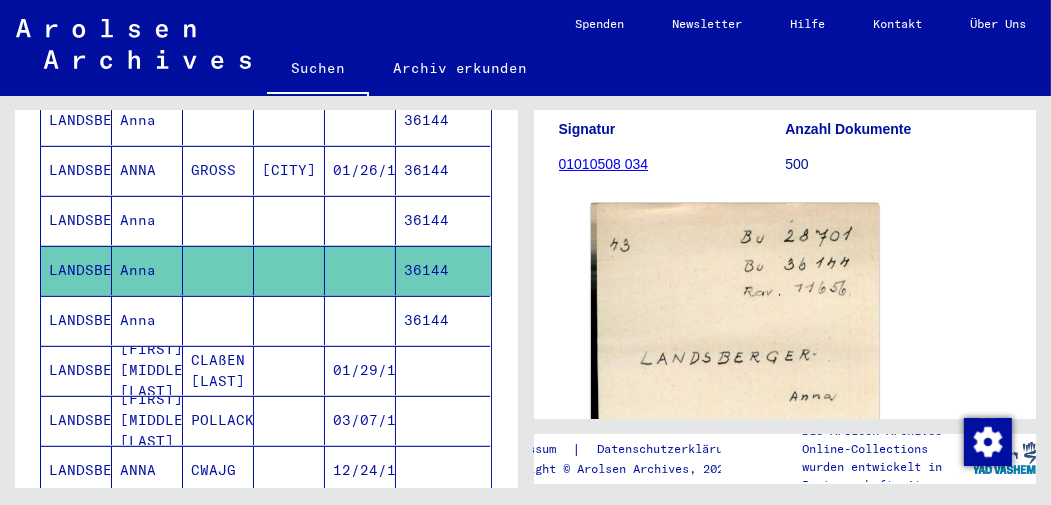 click on "Anna" at bounding box center (147, 370) 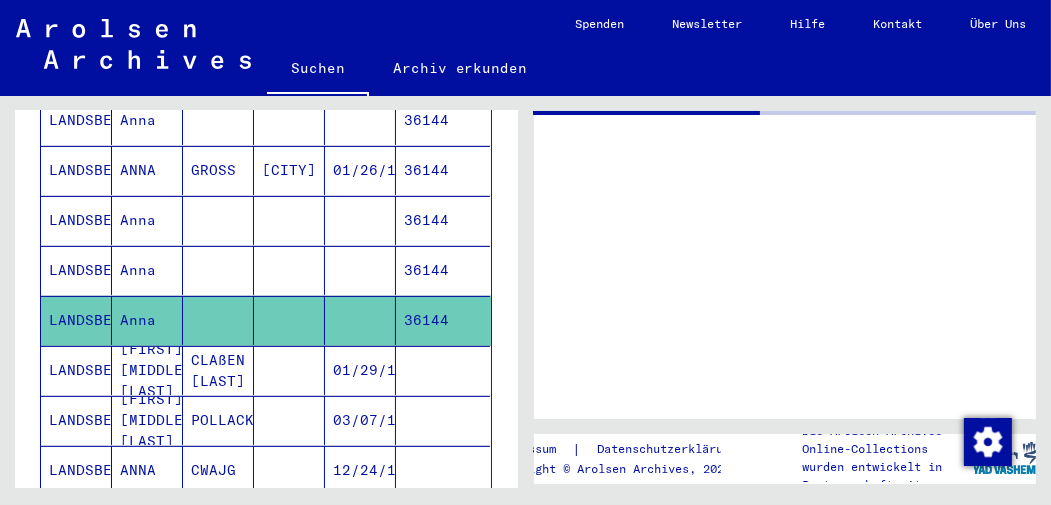 scroll, scrollTop: 0, scrollLeft: 0, axis: both 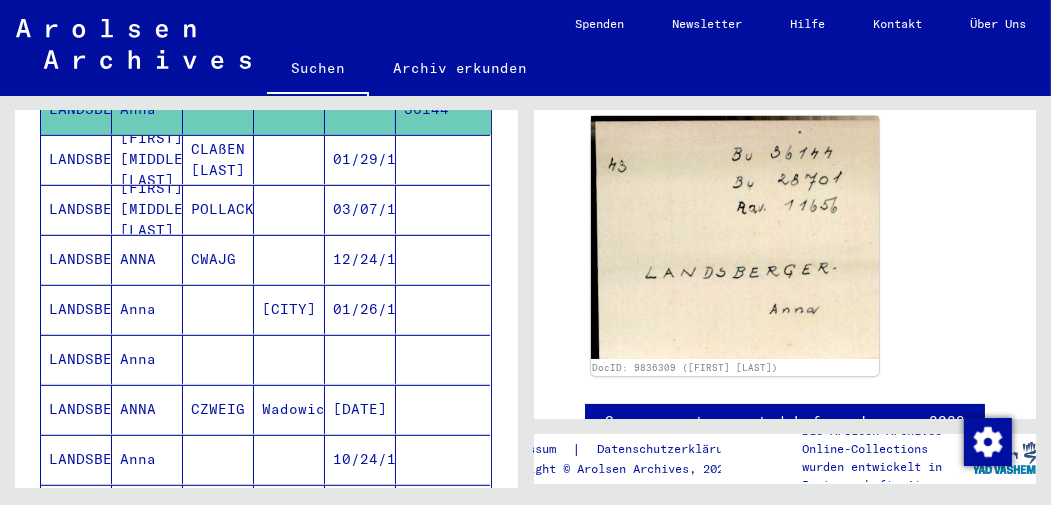 click on "Anna" at bounding box center [147, 359] 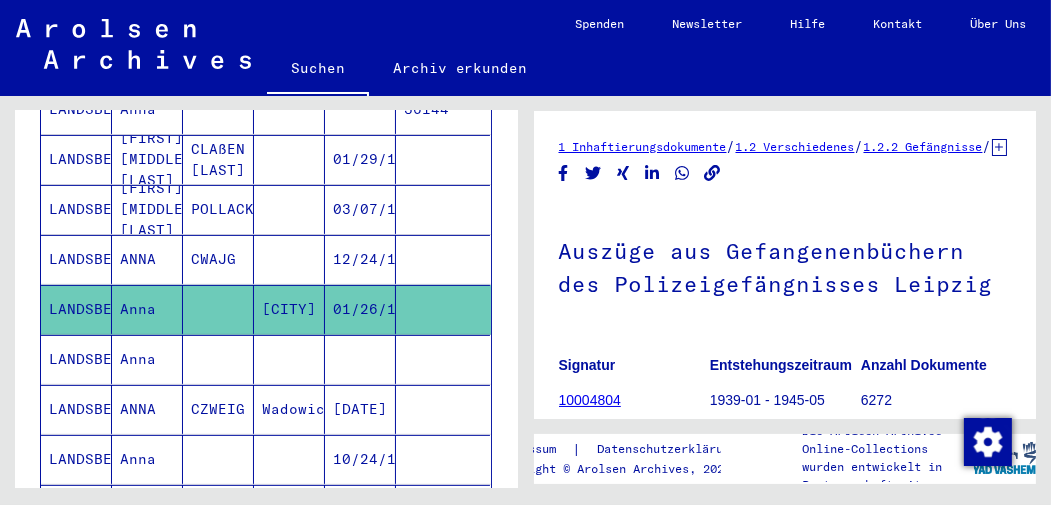scroll, scrollTop: 0, scrollLeft: 0, axis: both 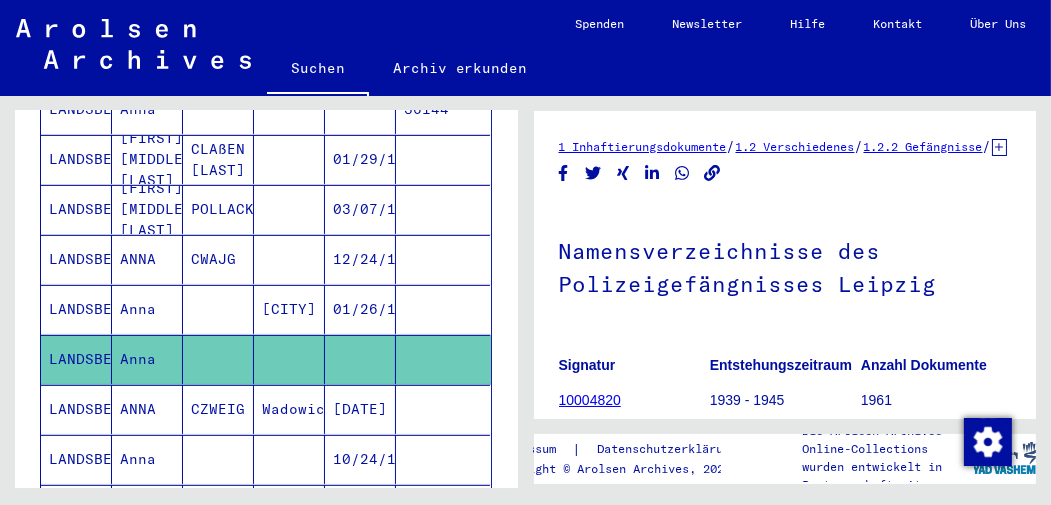 click on "ANNA" at bounding box center (147, 459) 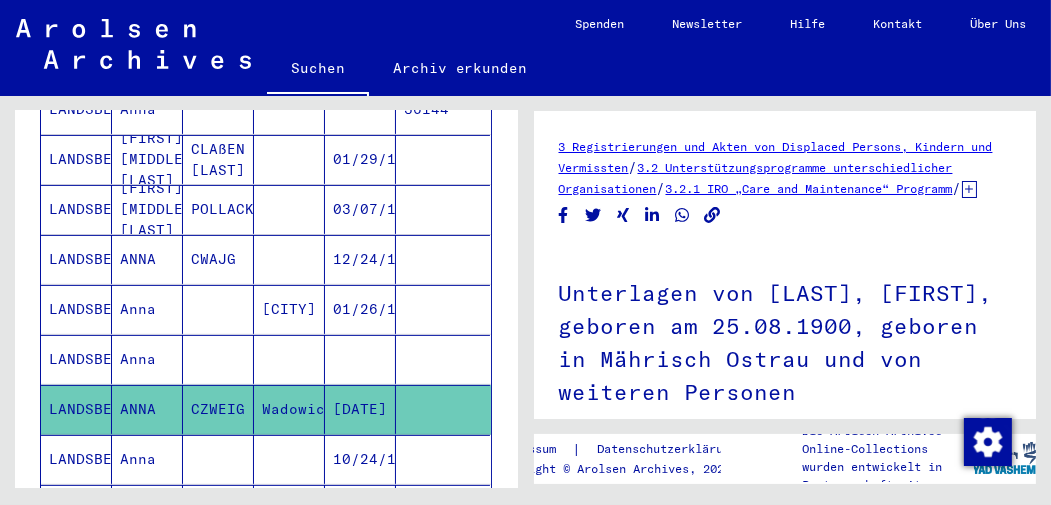 scroll, scrollTop: 0, scrollLeft: 0, axis: both 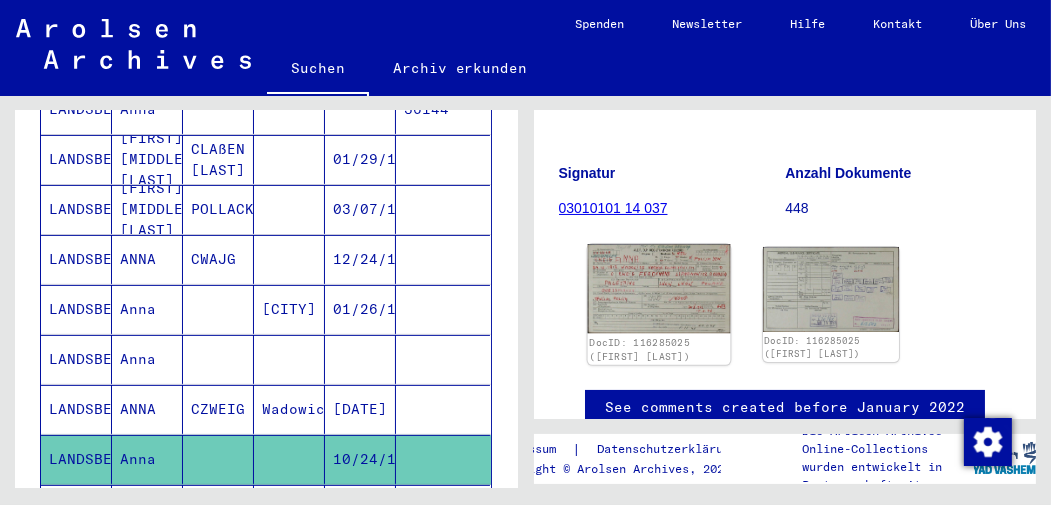 click 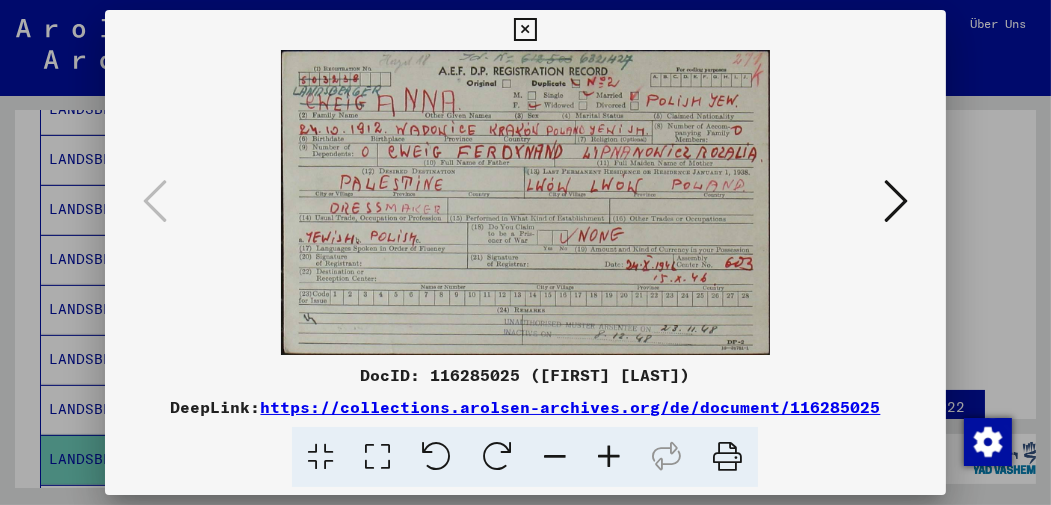 click at bounding box center (525, 30) 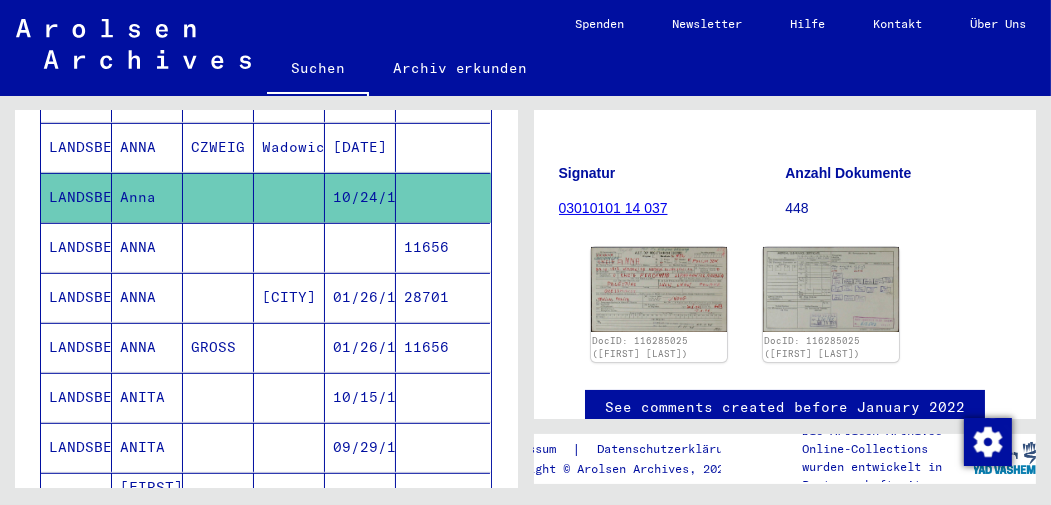 scroll, scrollTop: 1013, scrollLeft: 0, axis: vertical 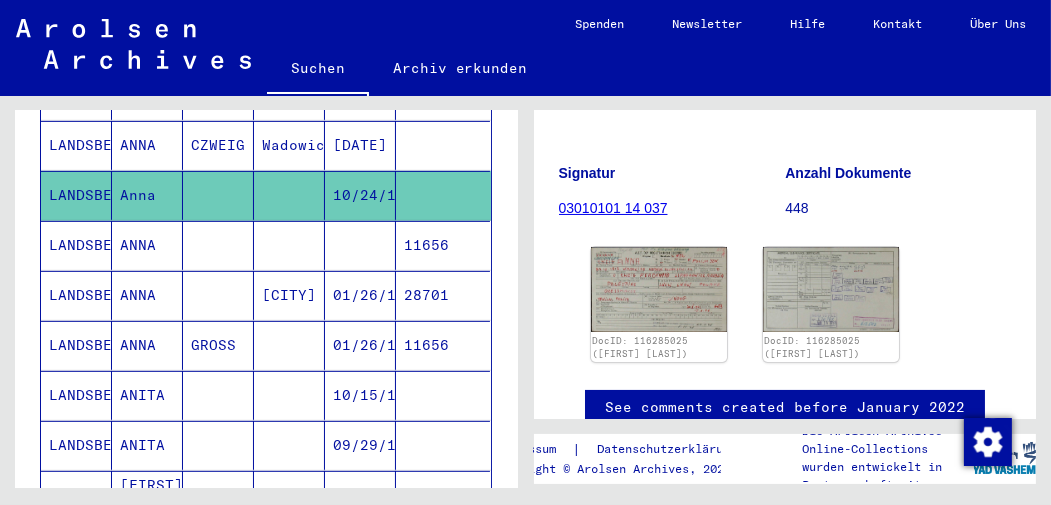 click on "ANNA" at bounding box center [147, 395] 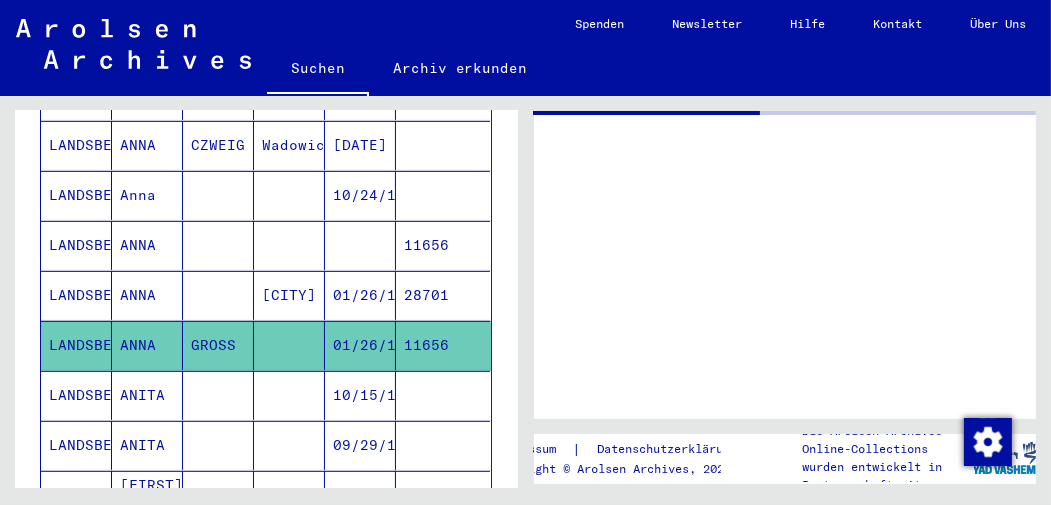 scroll, scrollTop: 0, scrollLeft: 0, axis: both 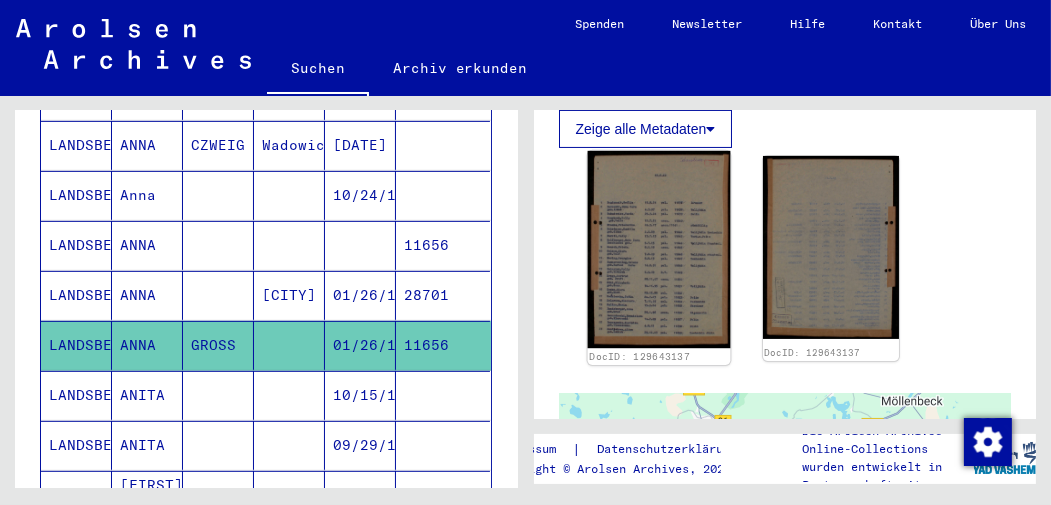 click 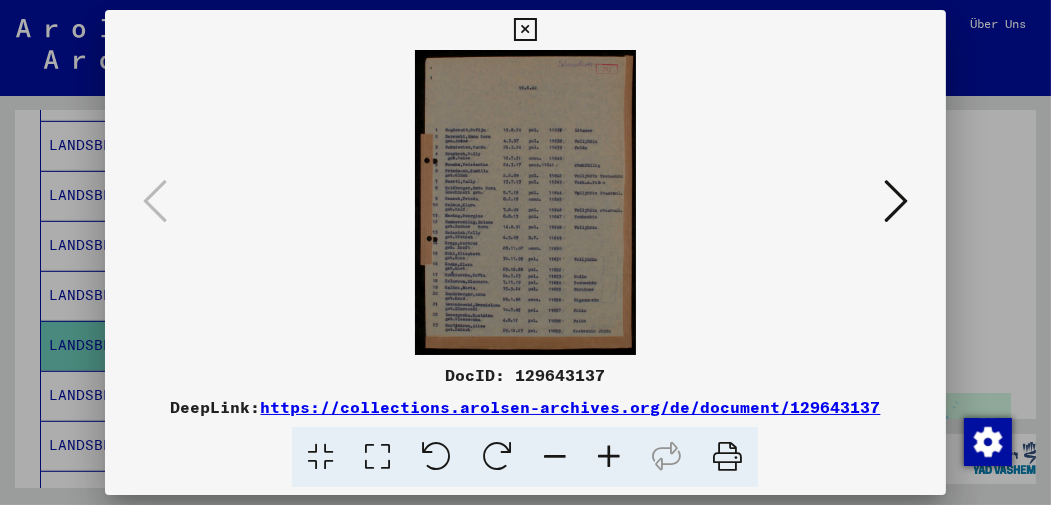 click at bounding box center (609, 457) 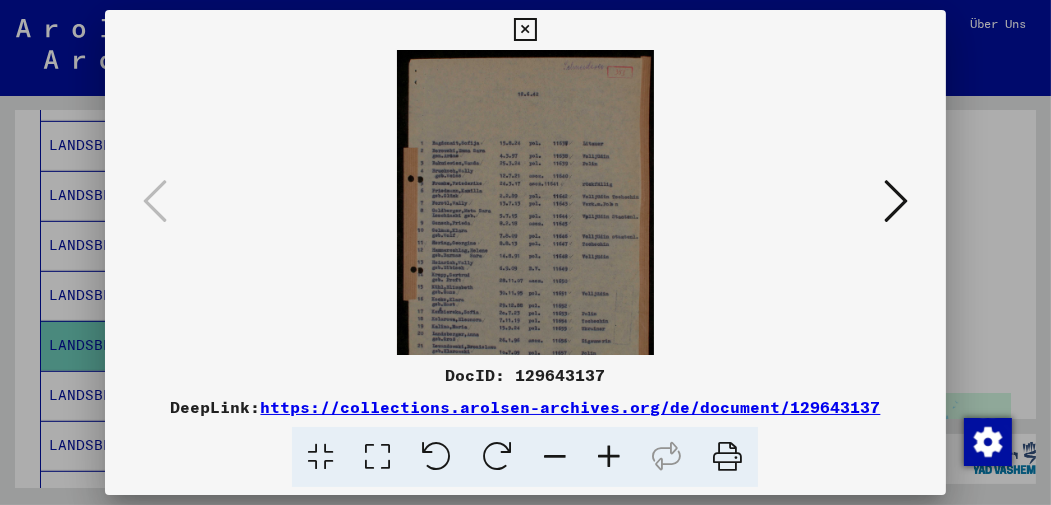 click at bounding box center [609, 457] 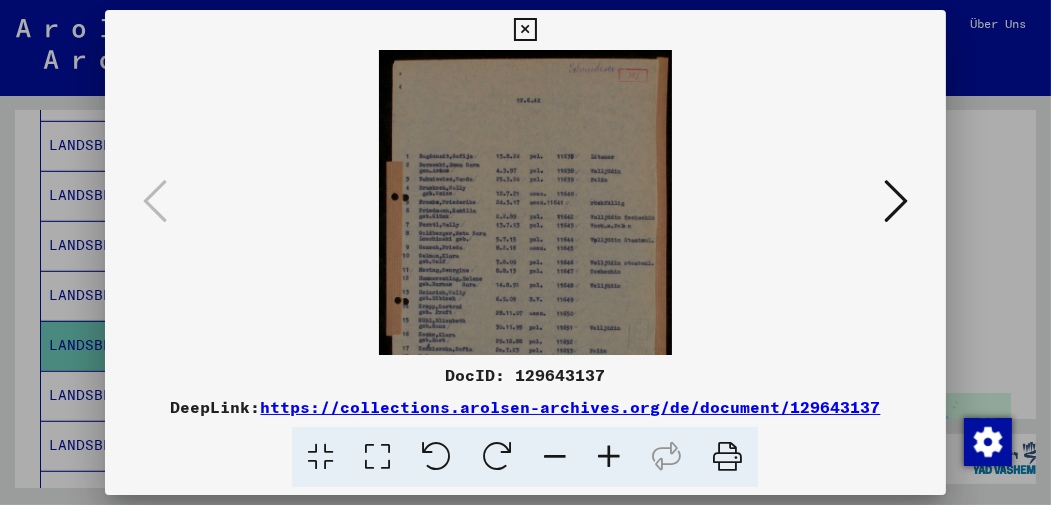 click at bounding box center [609, 457] 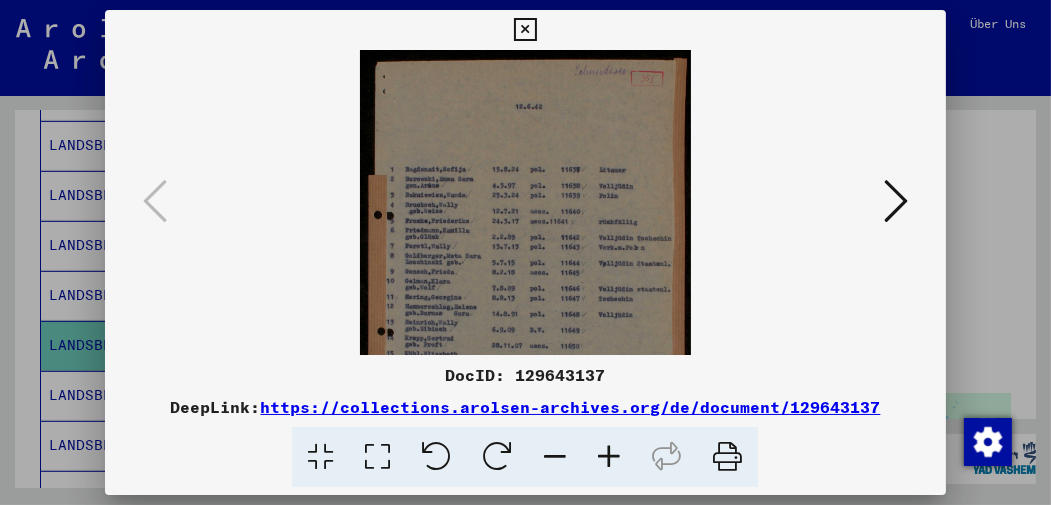 click at bounding box center [609, 457] 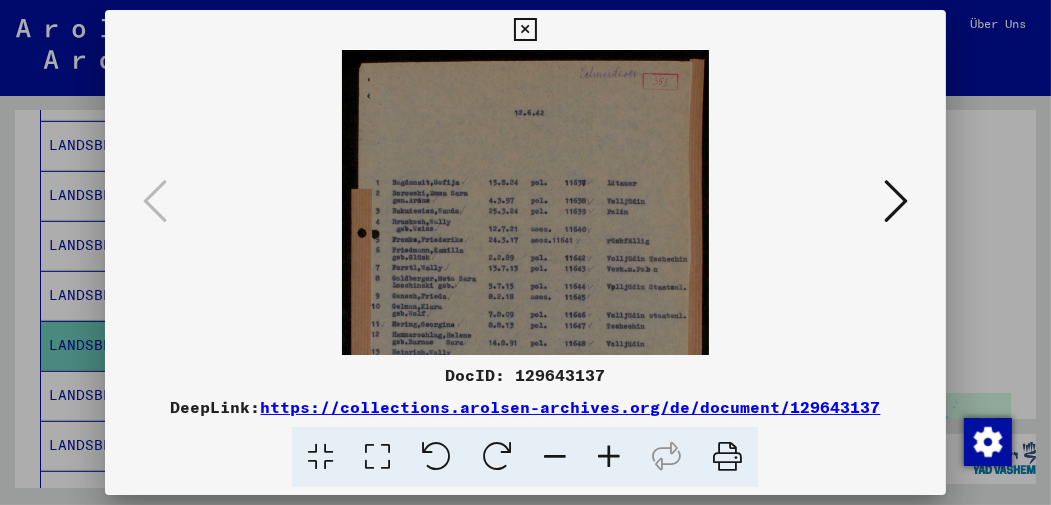 click at bounding box center (609, 457) 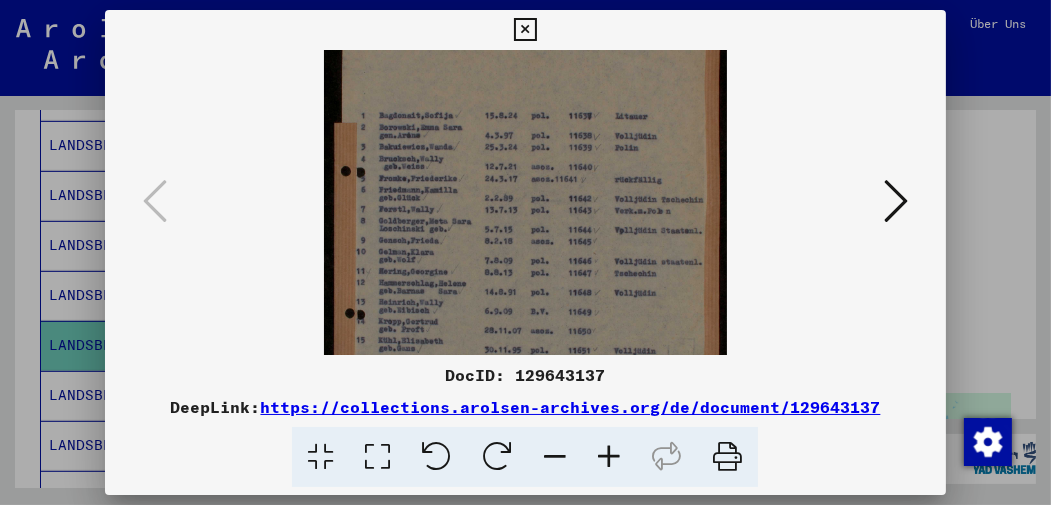 drag, startPoint x: 671, startPoint y: 196, endPoint x: 669, endPoint y: 118, distance: 78.025635 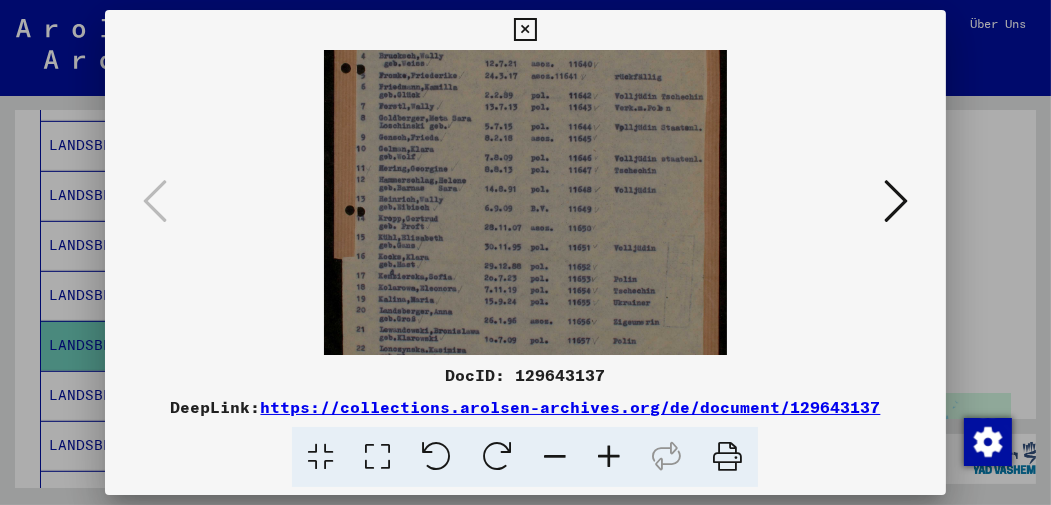 scroll, scrollTop: 184, scrollLeft: 0, axis: vertical 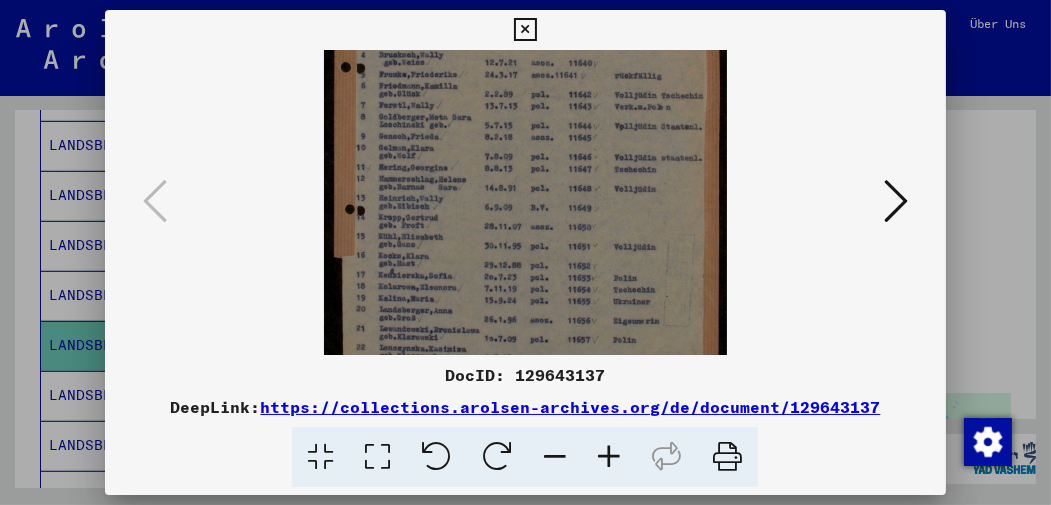 drag, startPoint x: 667, startPoint y: 193, endPoint x: 663, endPoint y: 95, distance: 98.0816 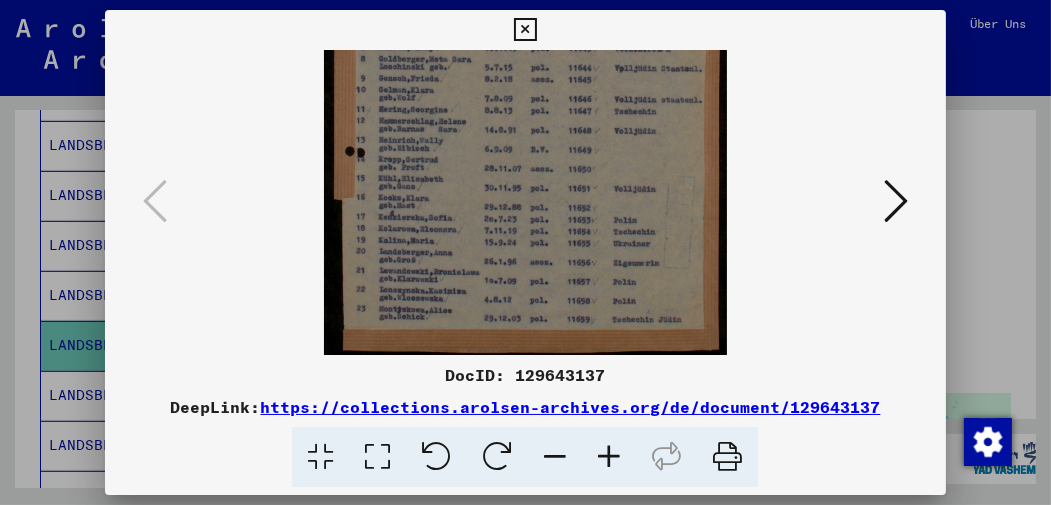 scroll, scrollTop: 241, scrollLeft: 0, axis: vertical 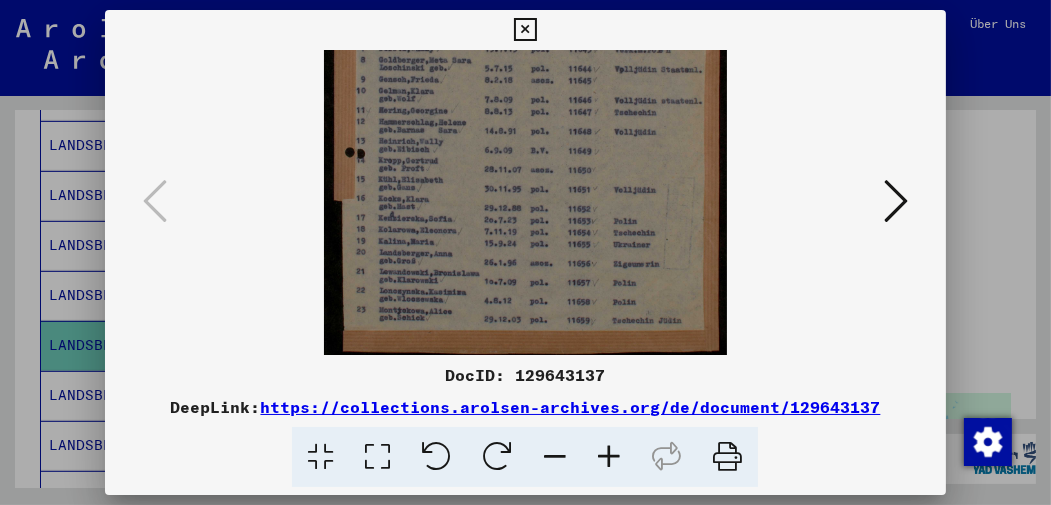 drag, startPoint x: 672, startPoint y: 151, endPoint x: 678, endPoint y: 96, distance: 55.326305 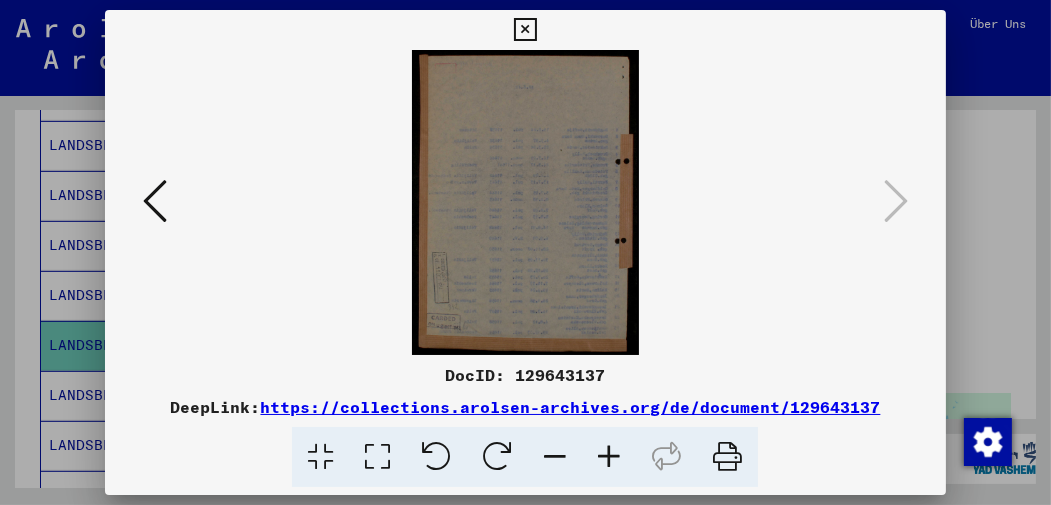 click at bounding box center (525, 202) 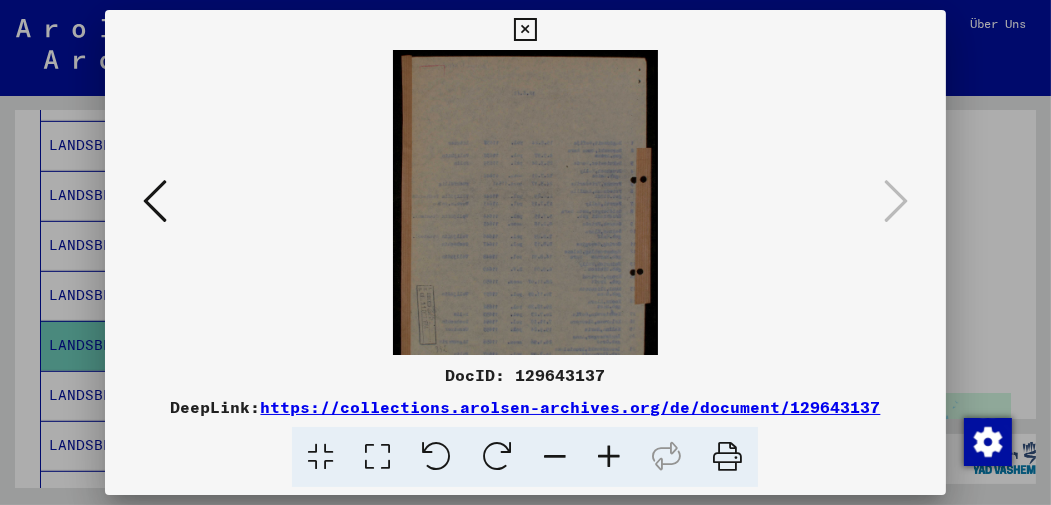click at bounding box center [609, 457] 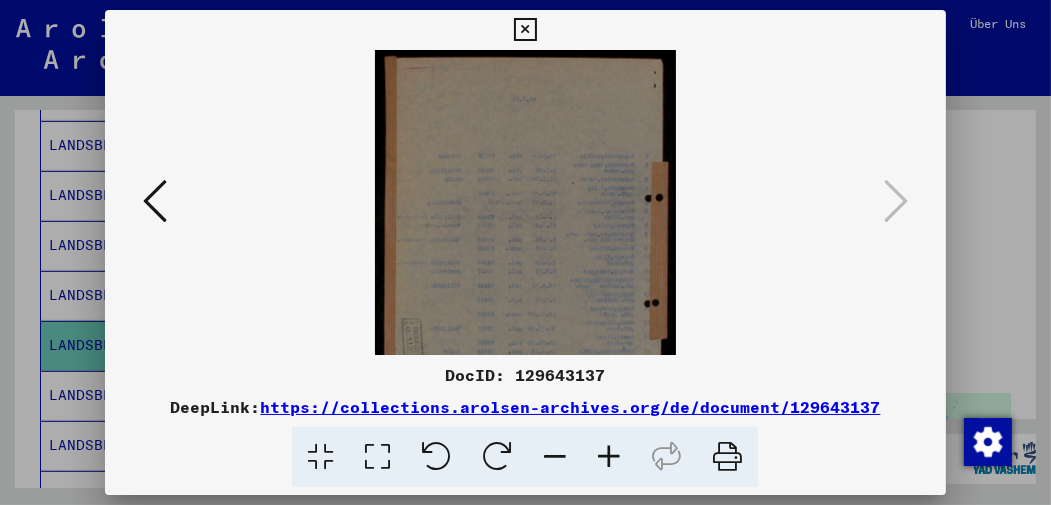 click at bounding box center (609, 457) 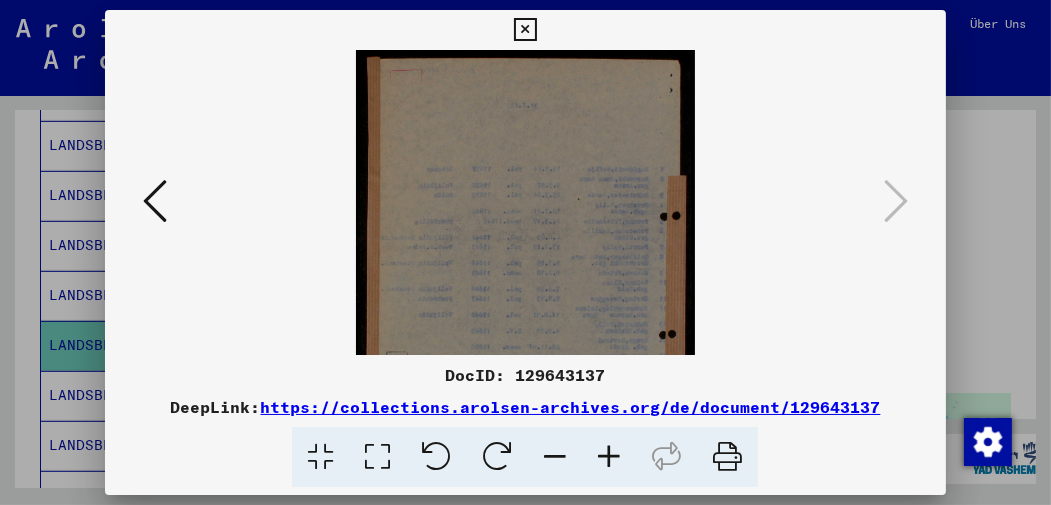 click at bounding box center (609, 457) 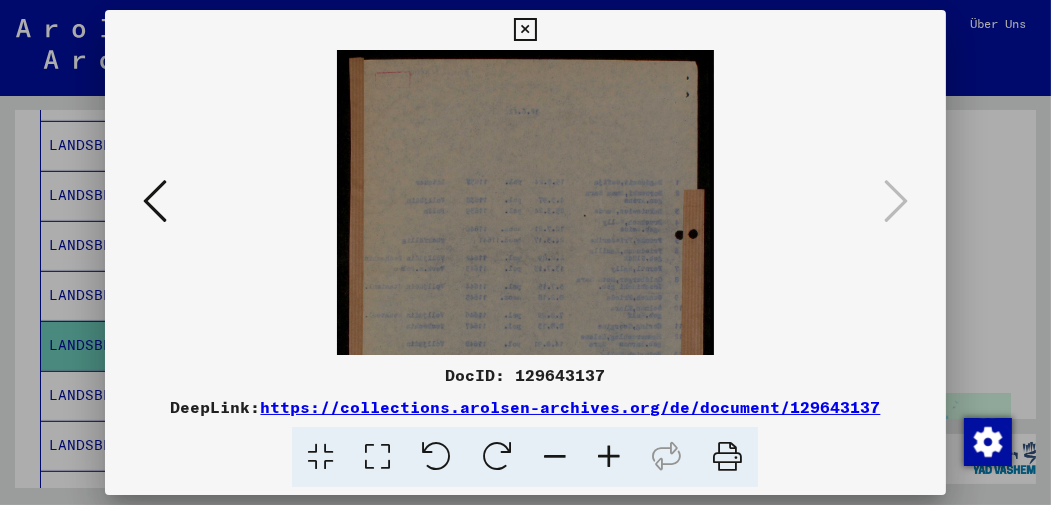 click at bounding box center (525, 30) 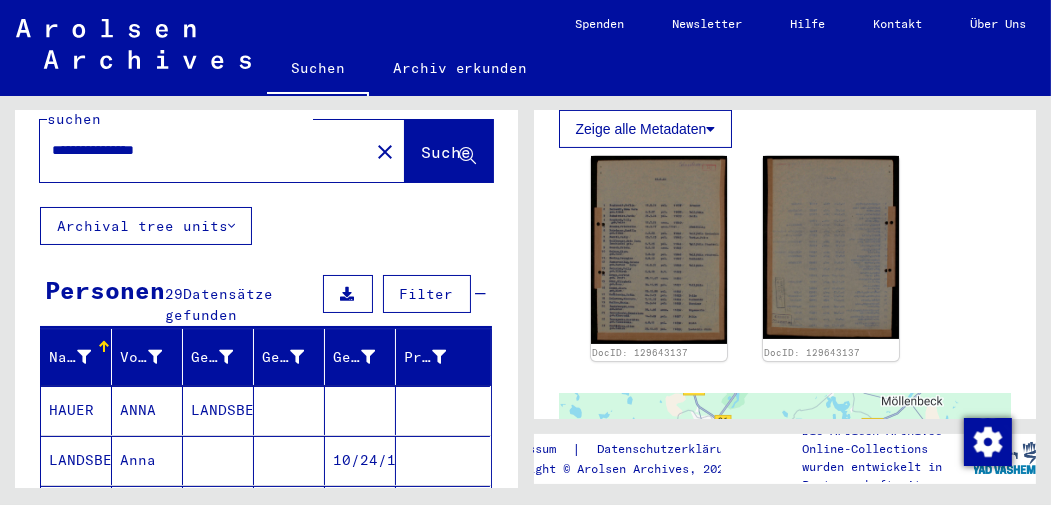 scroll, scrollTop: 0, scrollLeft: 0, axis: both 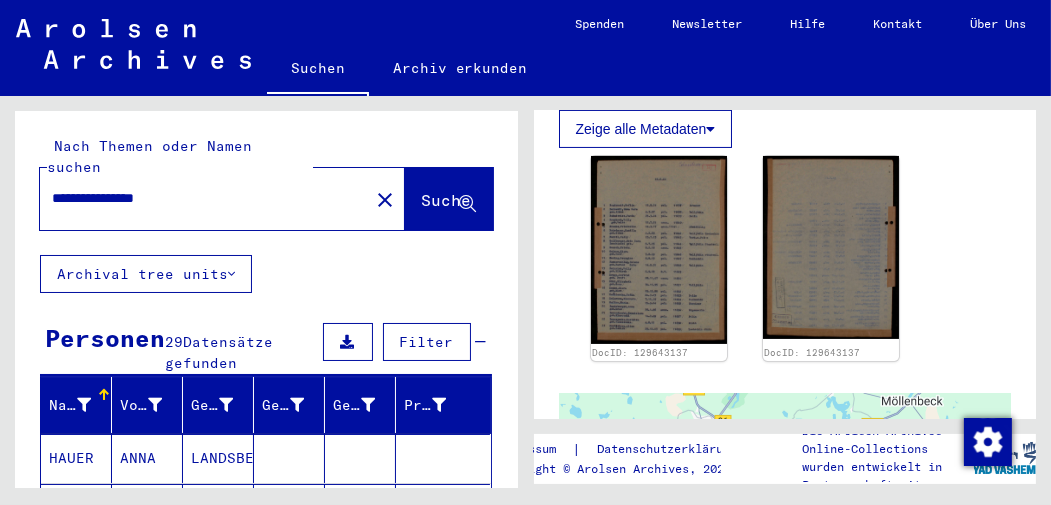 click on "**********" 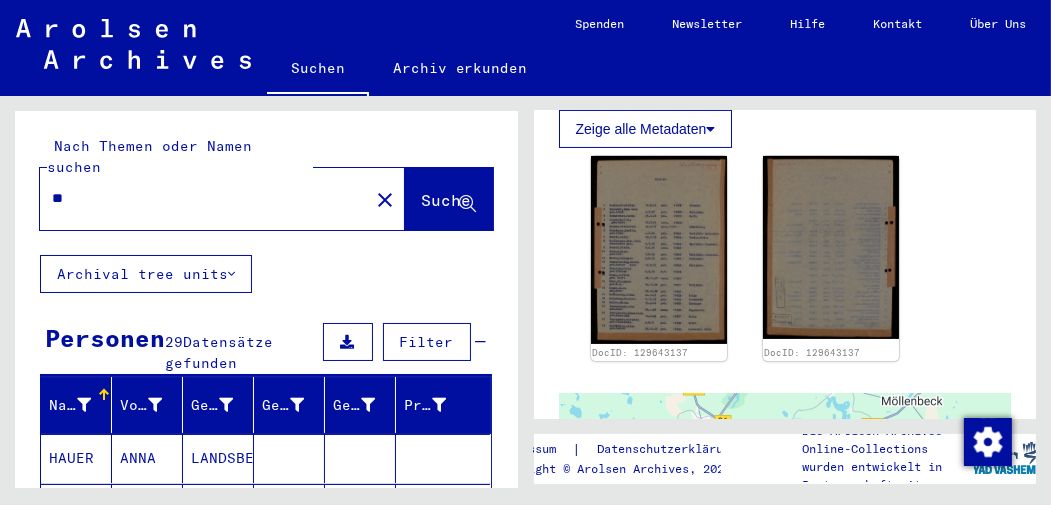 type on "*" 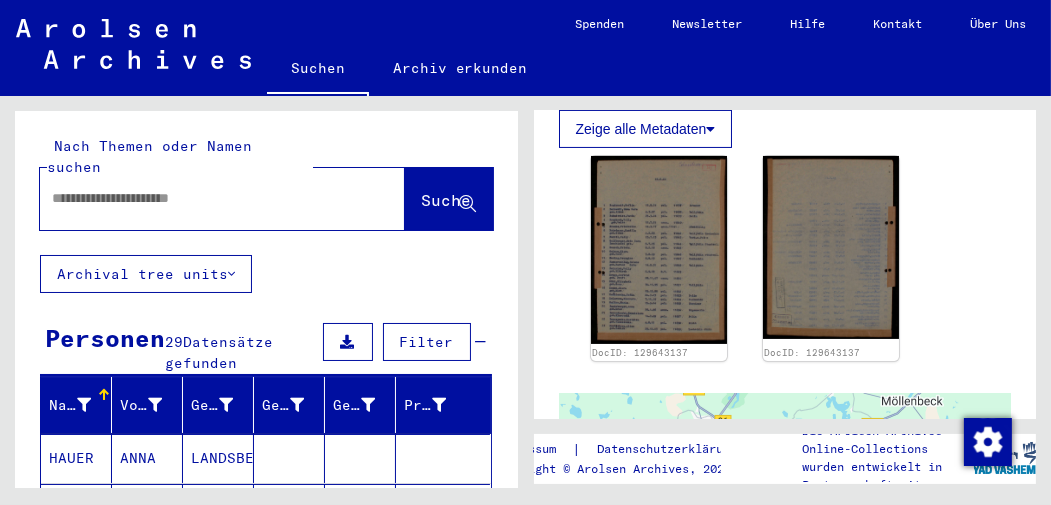 click at bounding box center [204, 198] 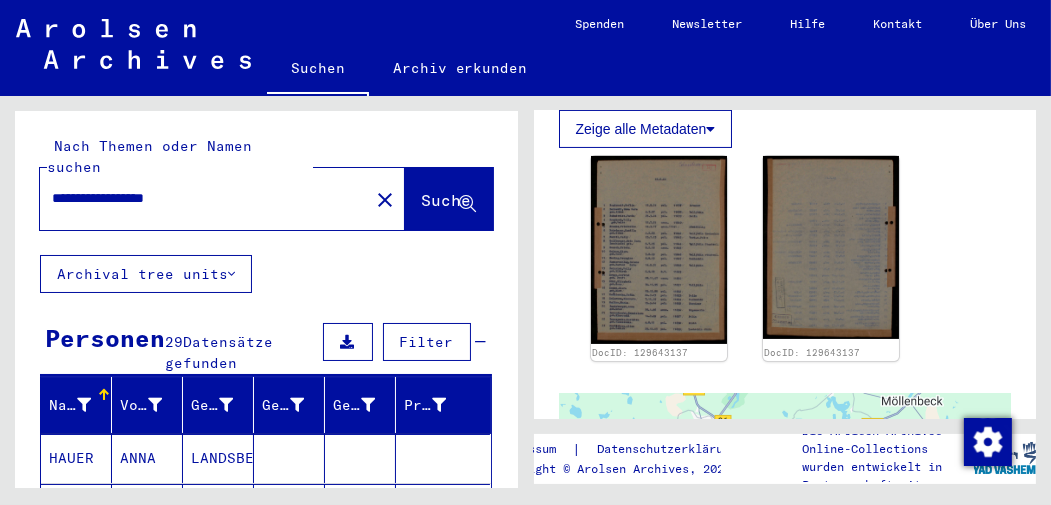 type on "**********" 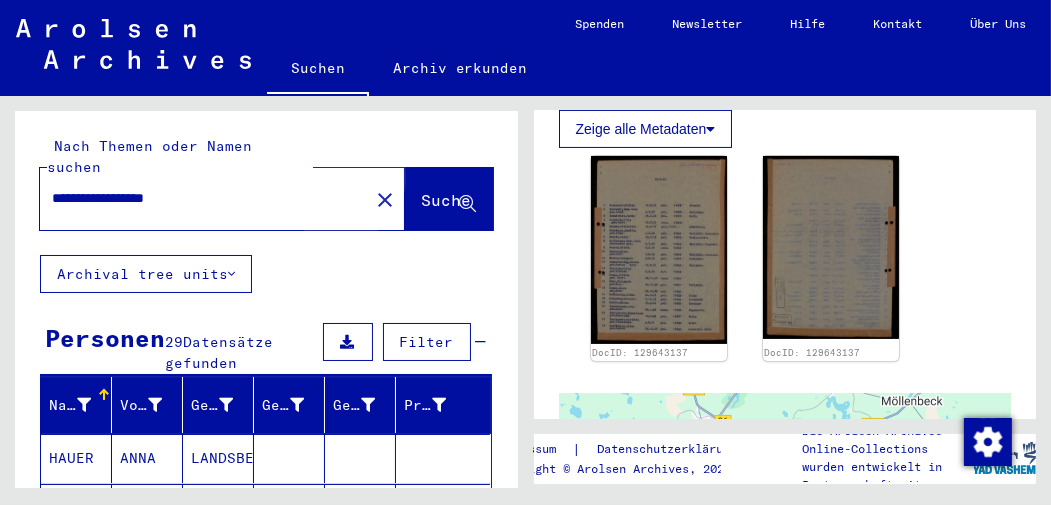 click on "Suche" 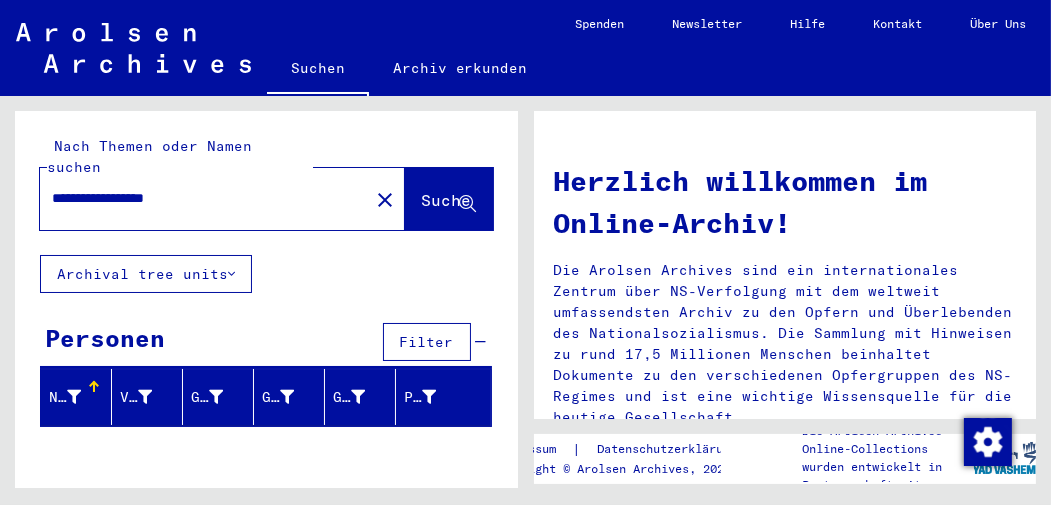 scroll, scrollTop: 54, scrollLeft: 0, axis: vertical 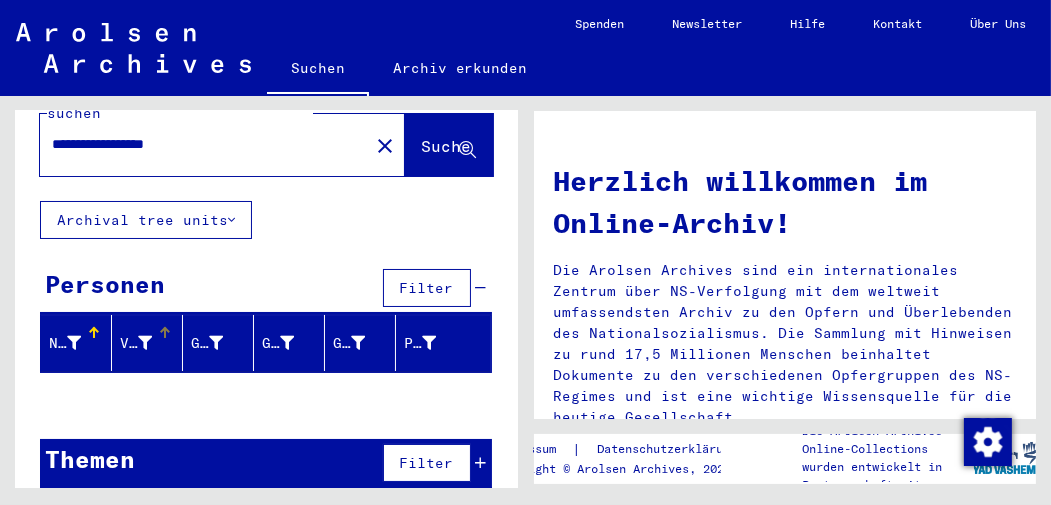 click at bounding box center (145, 343) 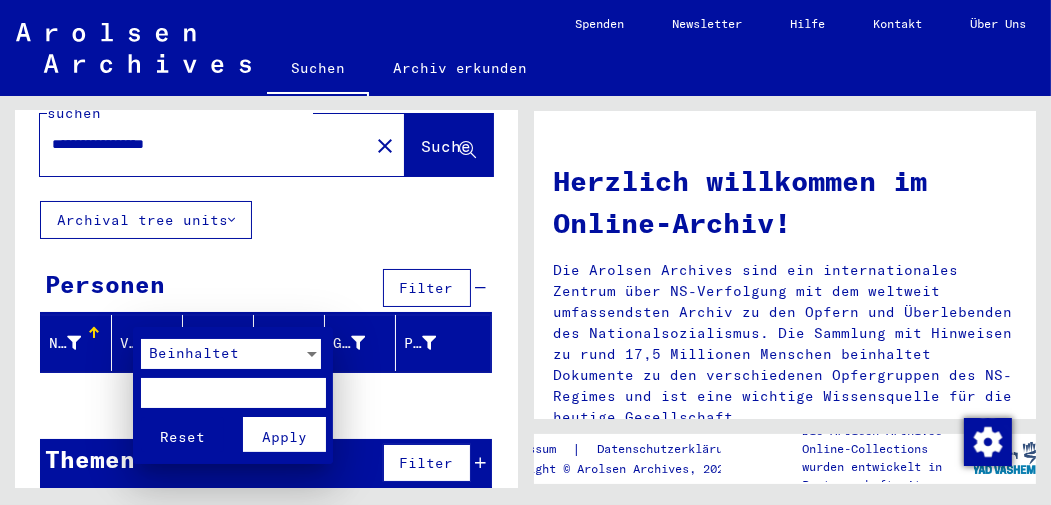 click at bounding box center [233, 393] 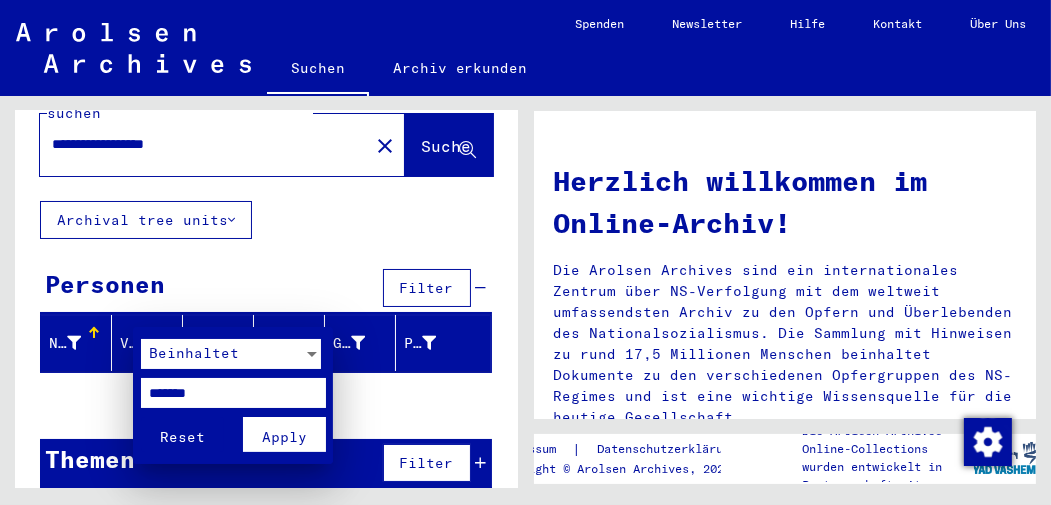 type on "*******" 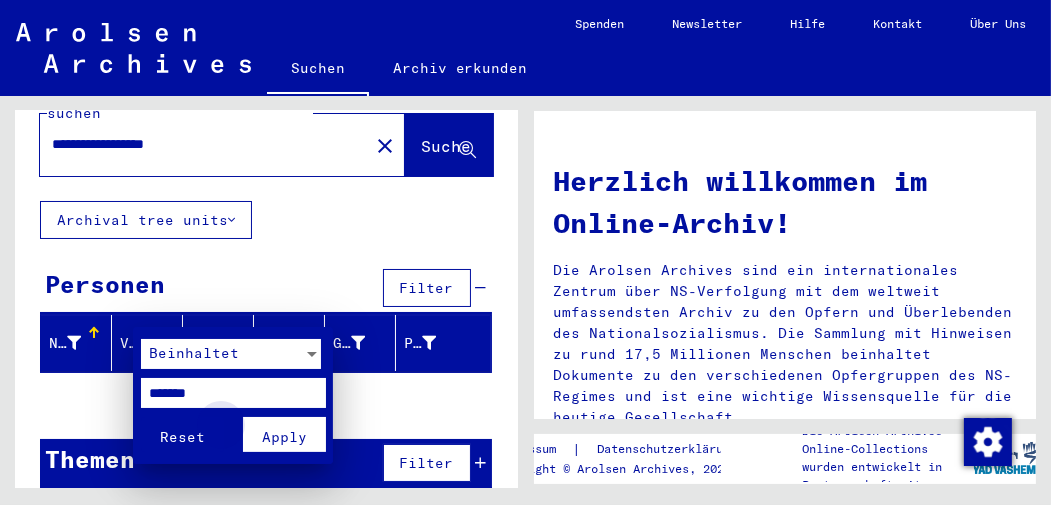 click on "Apply" at bounding box center [284, 437] 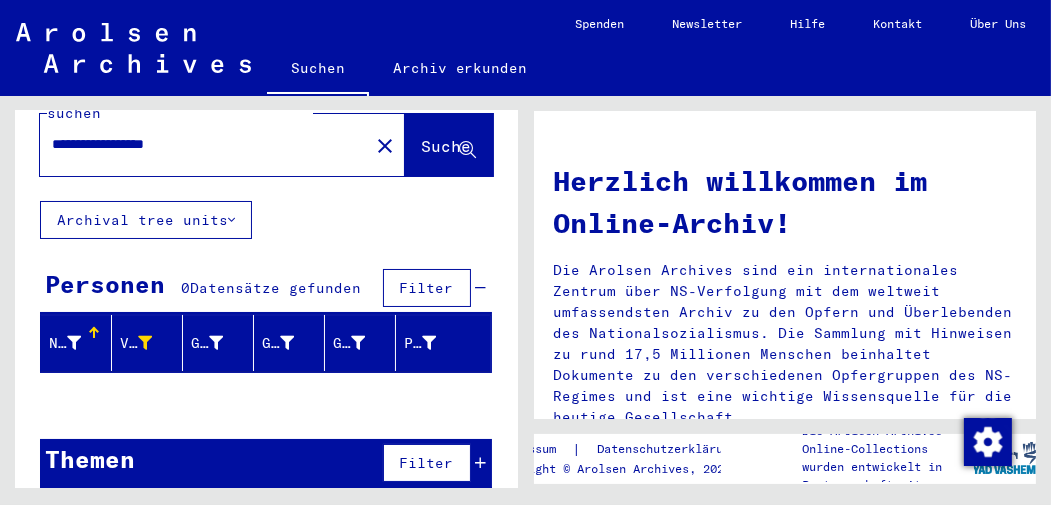 click 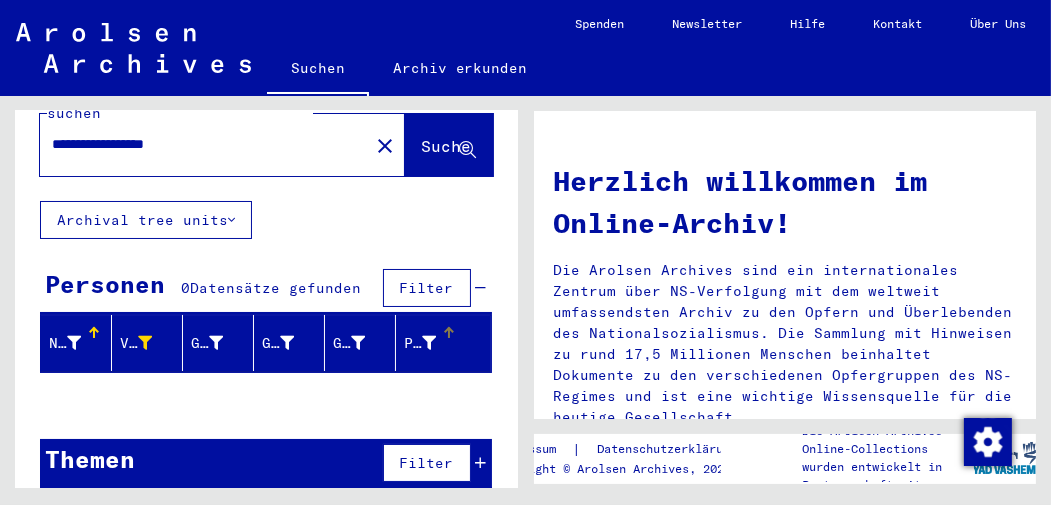 click at bounding box center (429, 343) 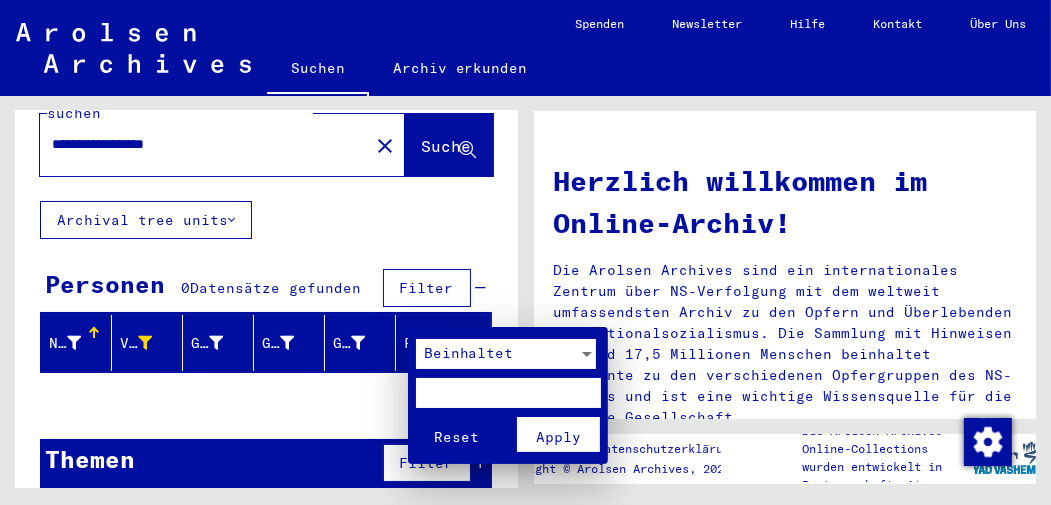 click at bounding box center [525, 252] 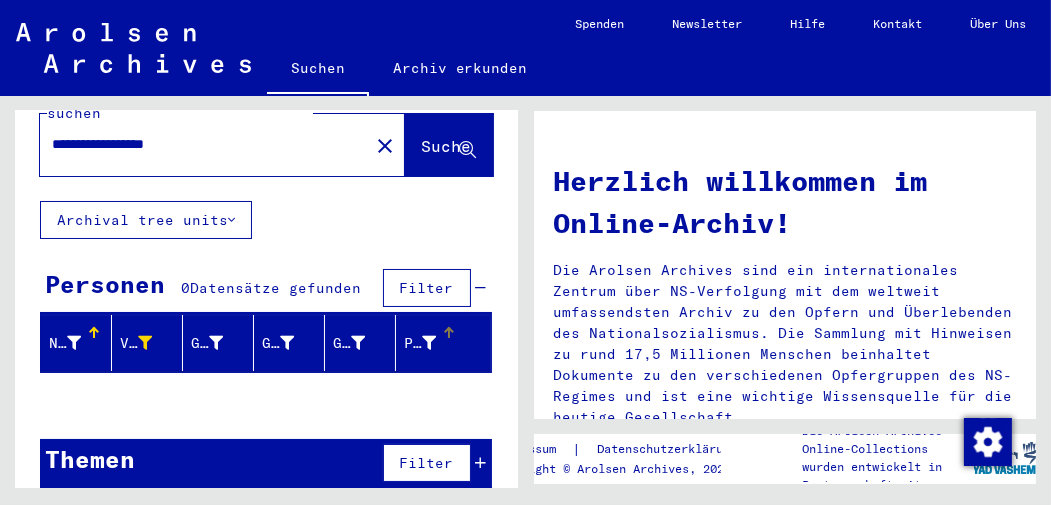 click on "Filter" at bounding box center [427, 288] 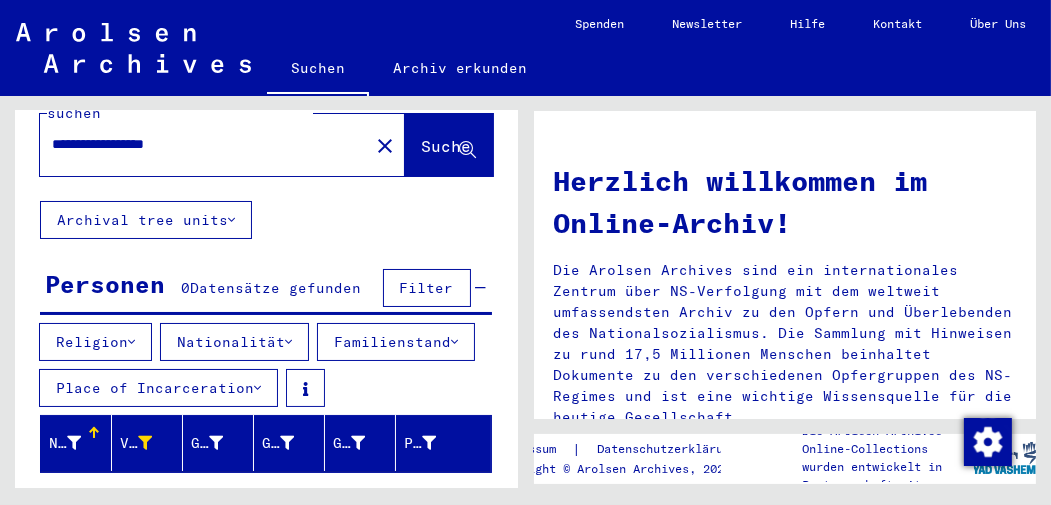 click at bounding box center [288, 342] 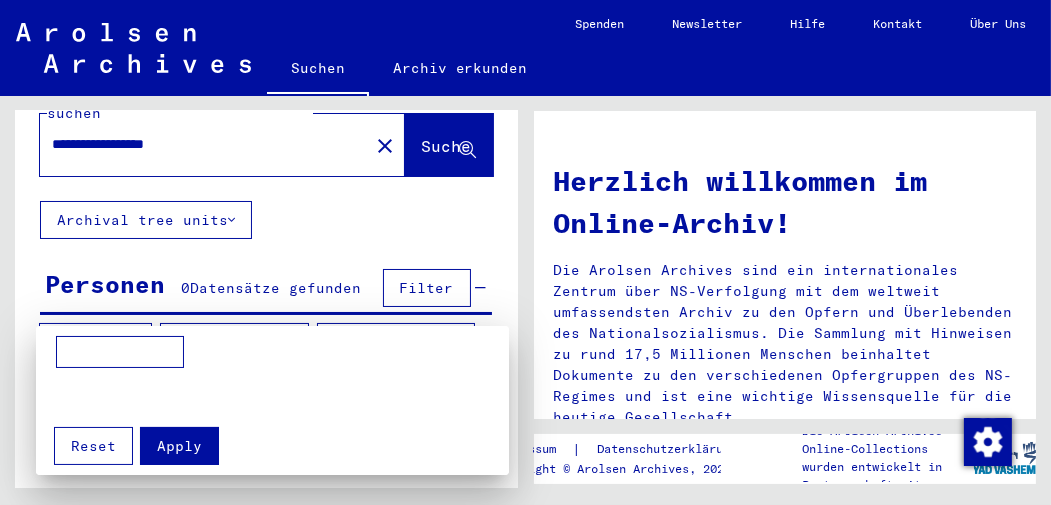 click at bounding box center (120, 352) 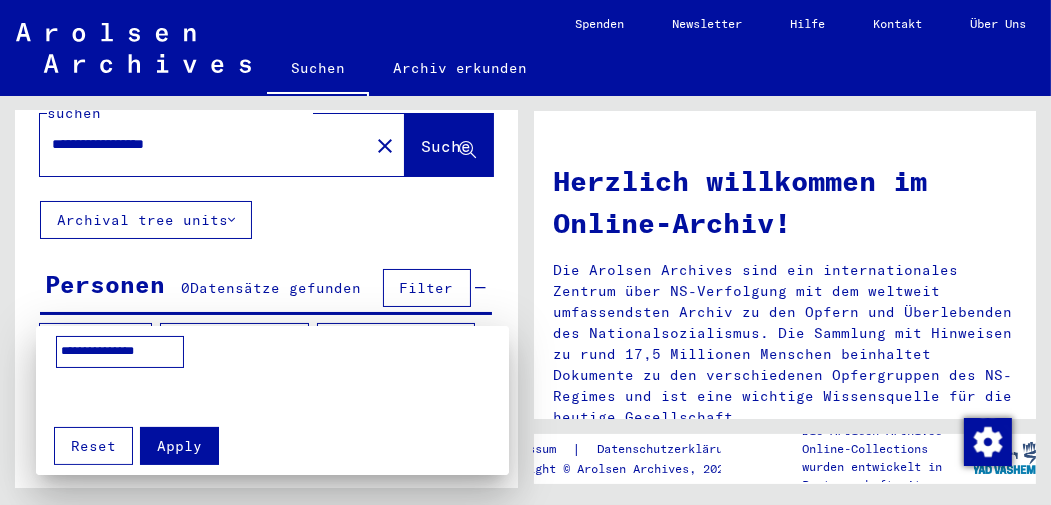 type on "**********" 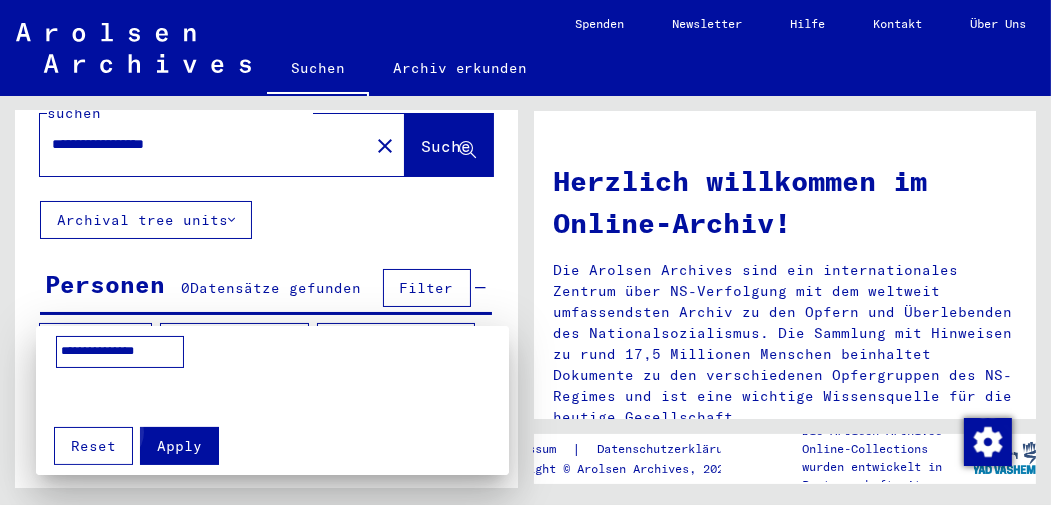 click on "Apply" at bounding box center (179, 446) 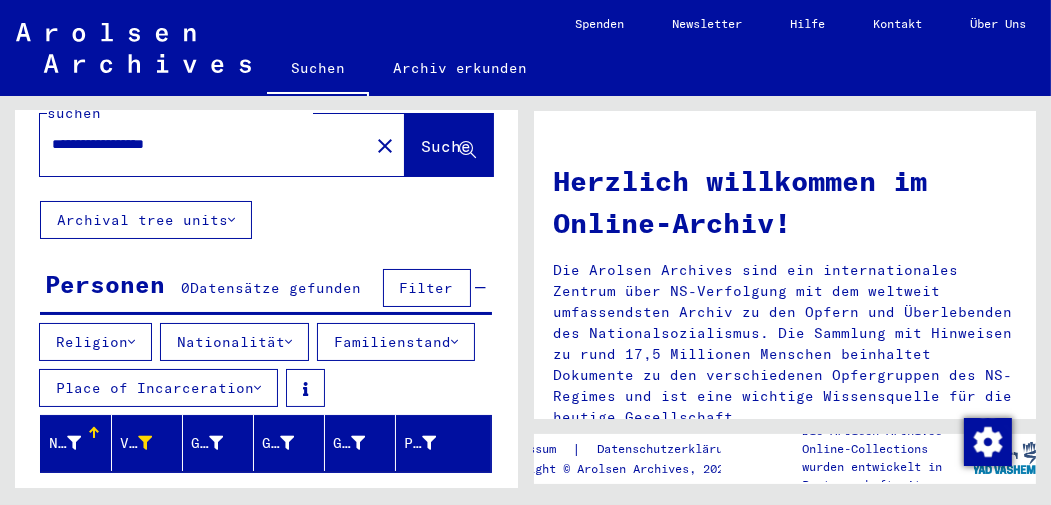 click at bounding box center (288, 342) 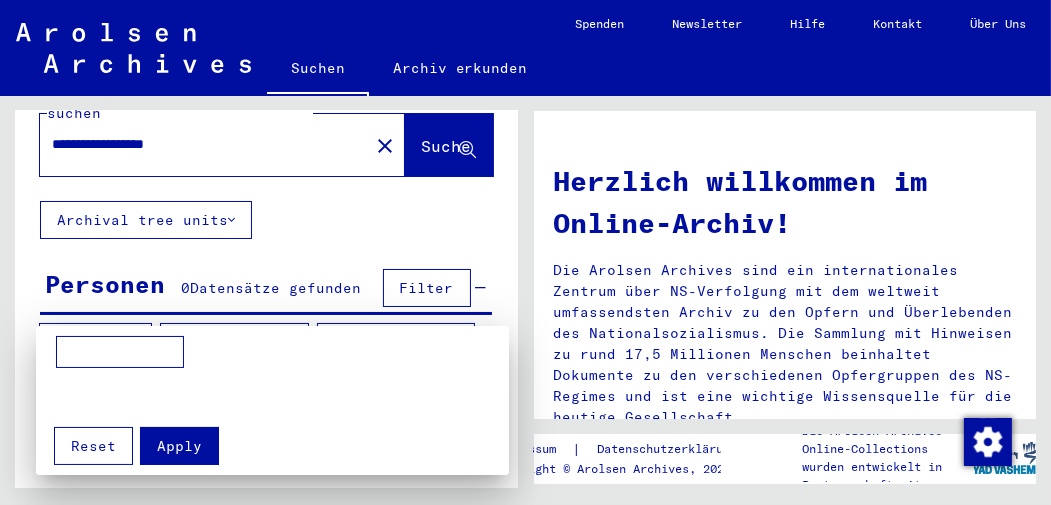 click at bounding box center (120, 352) 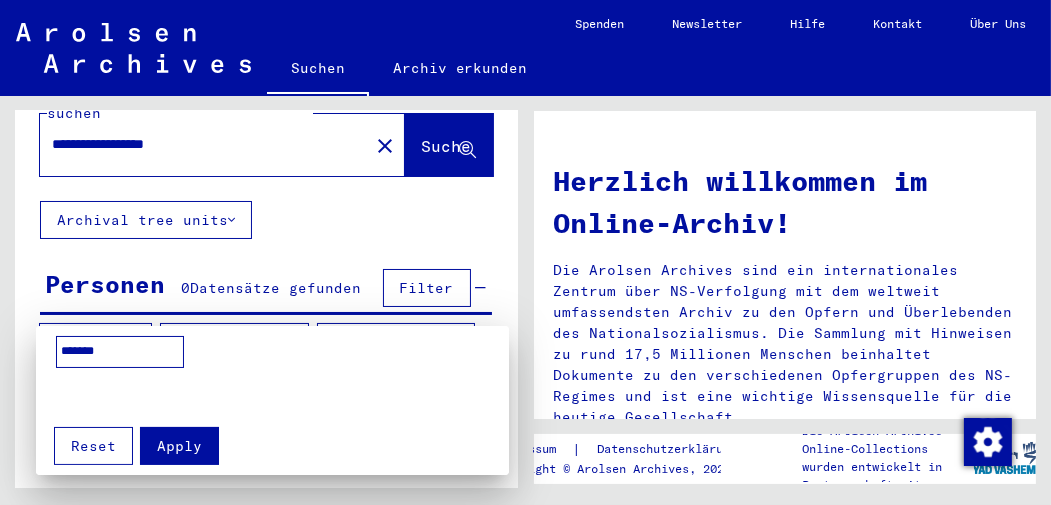 type on "*******" 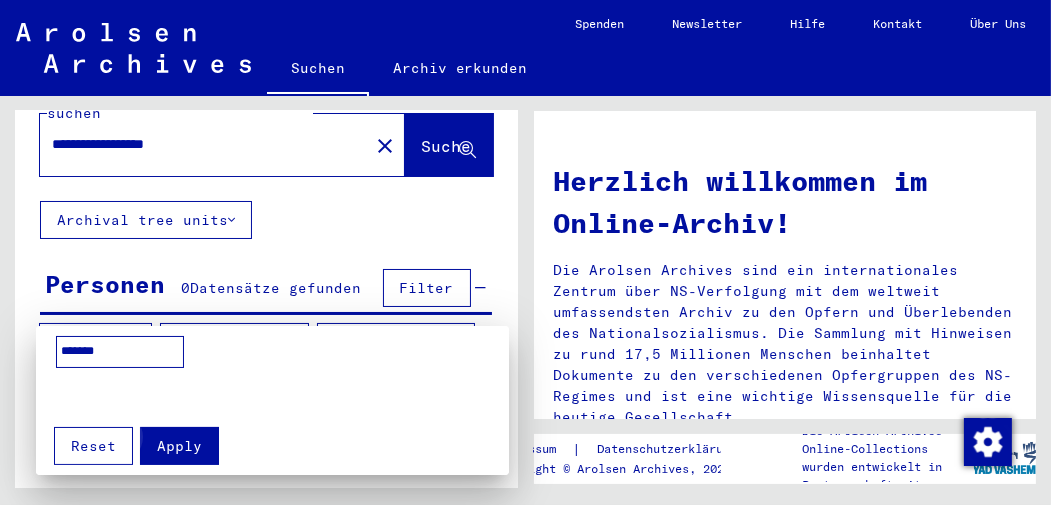 click on "Apply" at bounding box center [179, 446] 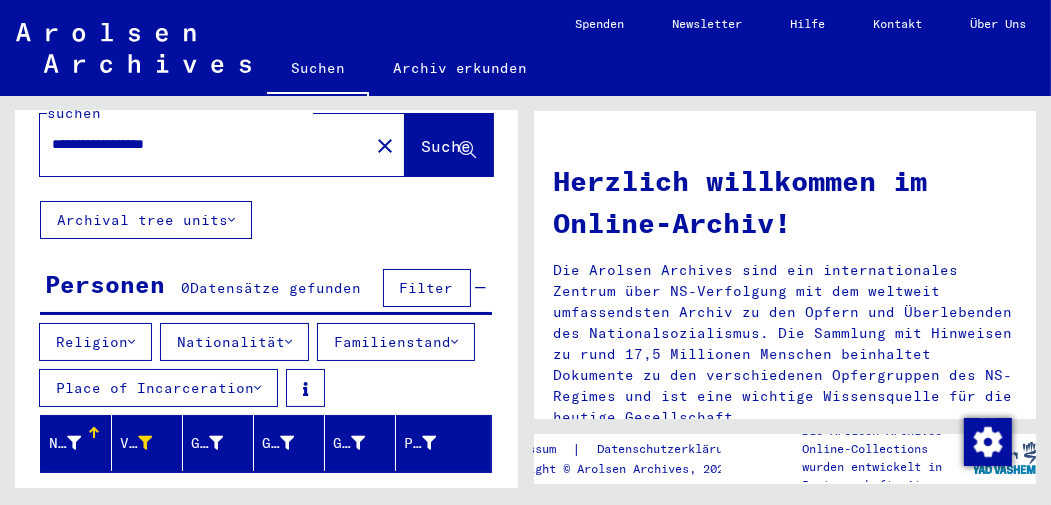 click at bounding box center (288, 342) 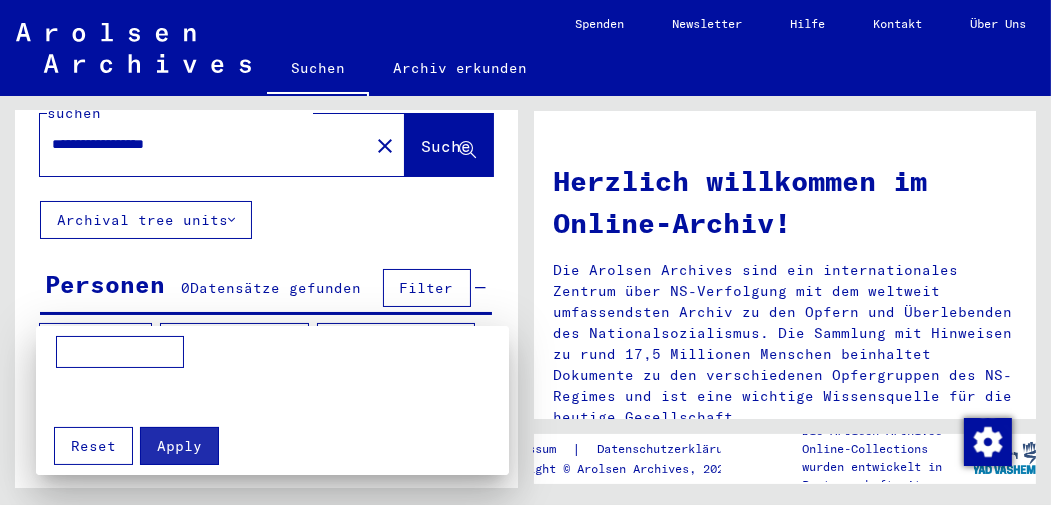 click at bounding box center [120, 352] 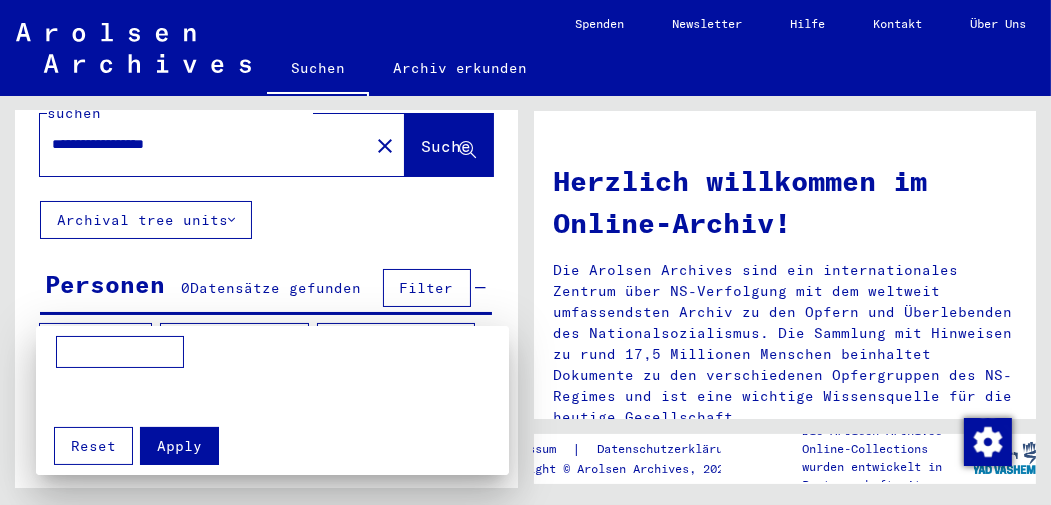 click at bounding box center [120, 352] 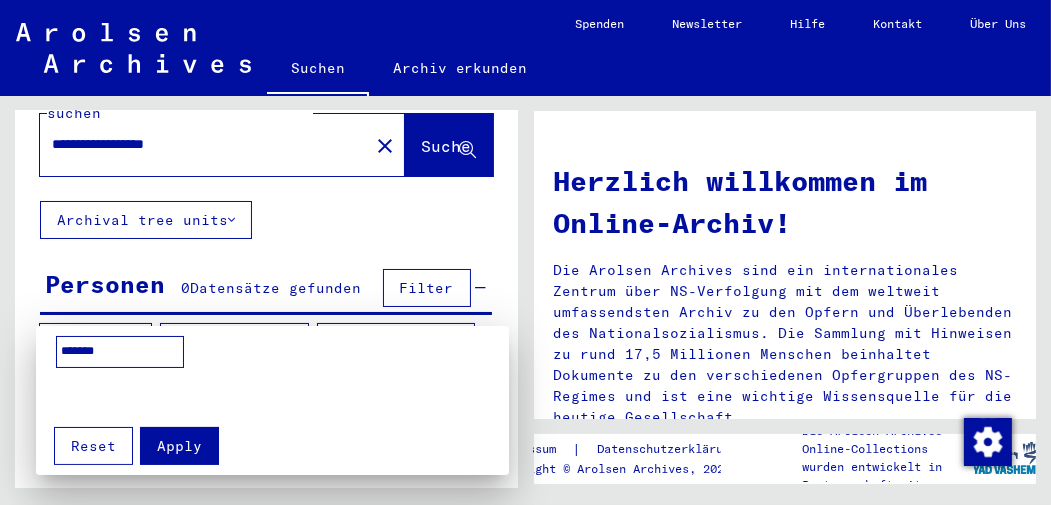 type on "*******" 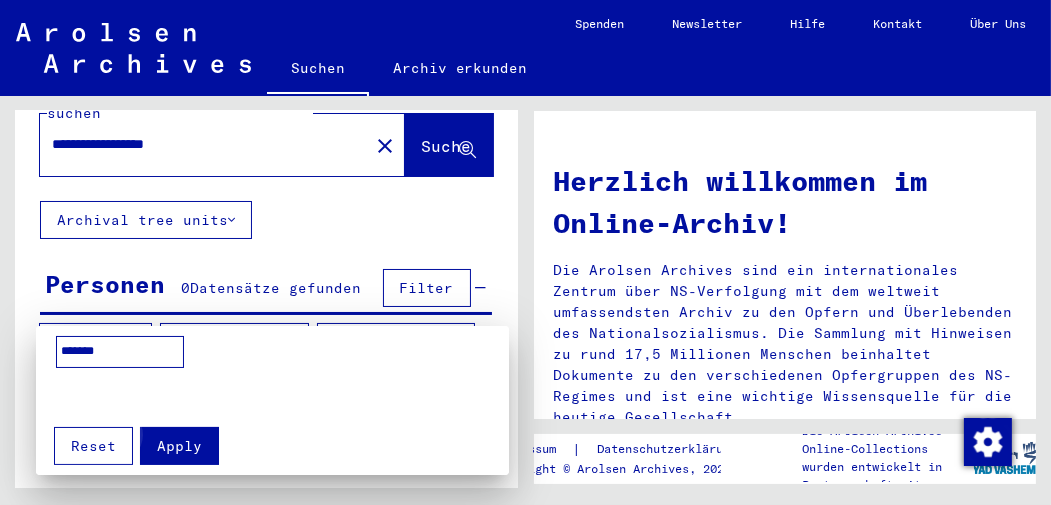 click on "Apply" at bounding box center (179, 446) 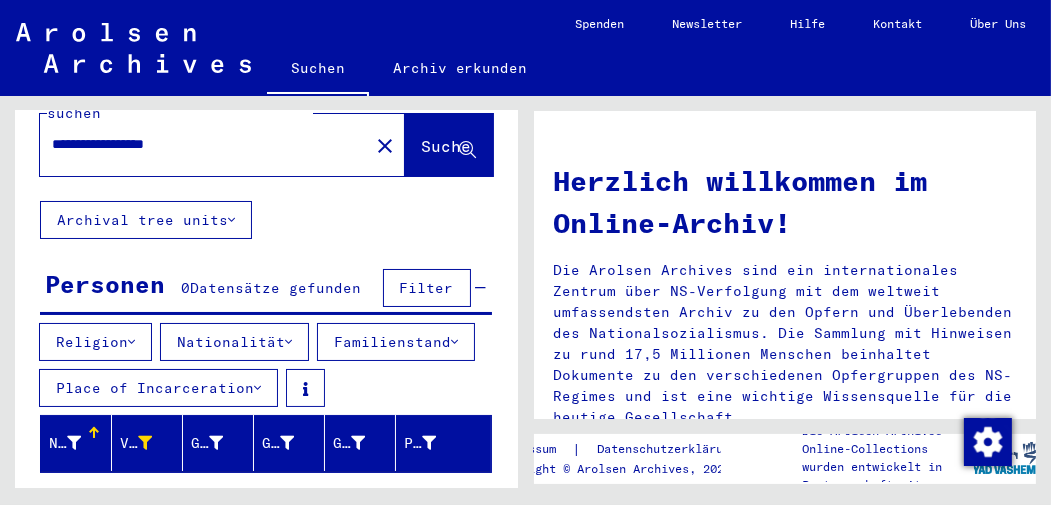scroll, scrollTop: 5, scrollLeft: 0, axis: vertical 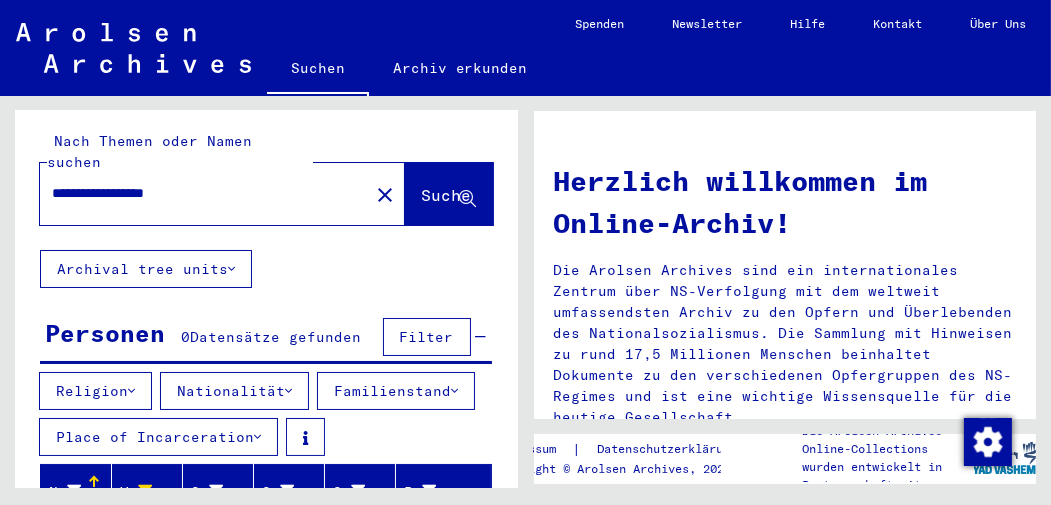 click 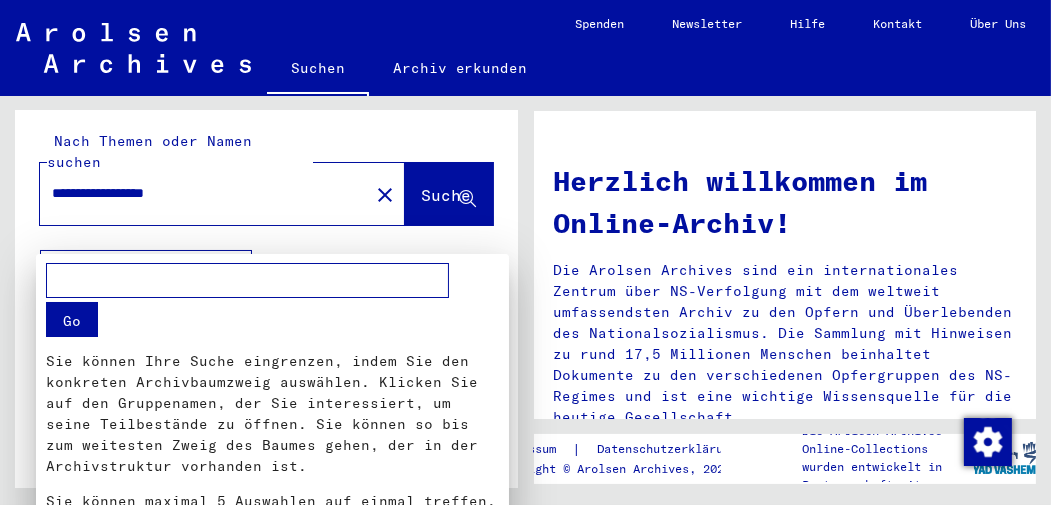 scroll, scrollTop: 55, scrollLeft: 0, axis: vertical 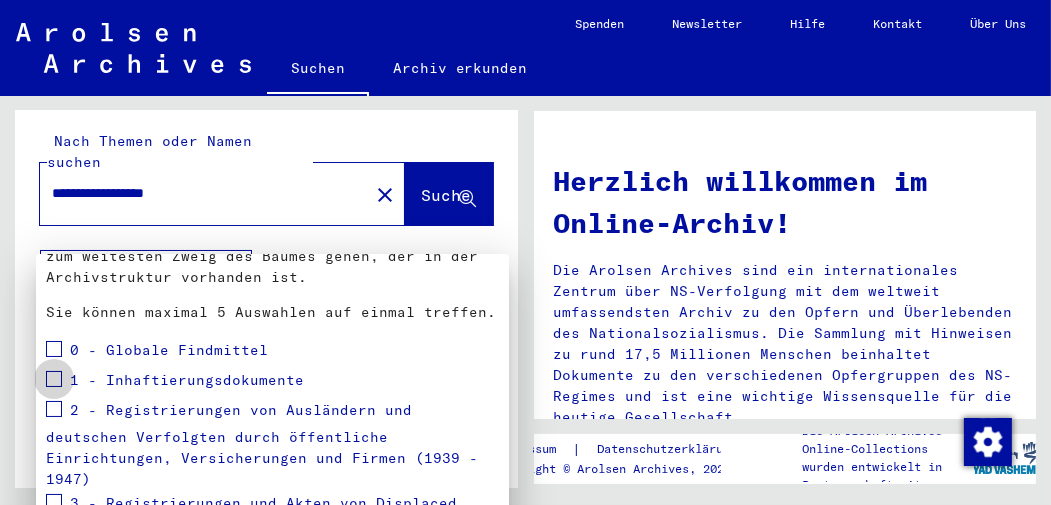 click at bounding box center (54, 379) 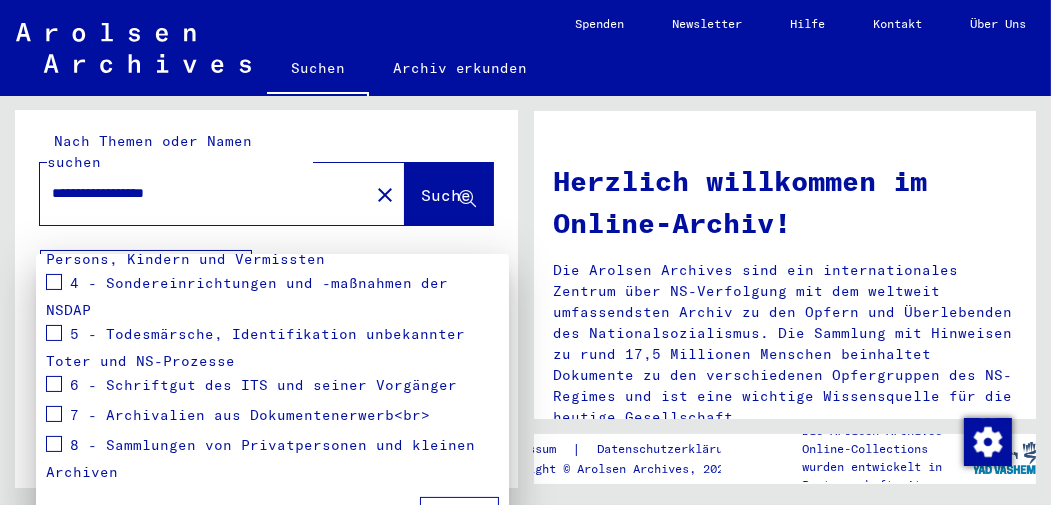 scroll, scrollTop: 472, scrollLeft: 0, axis: vertical 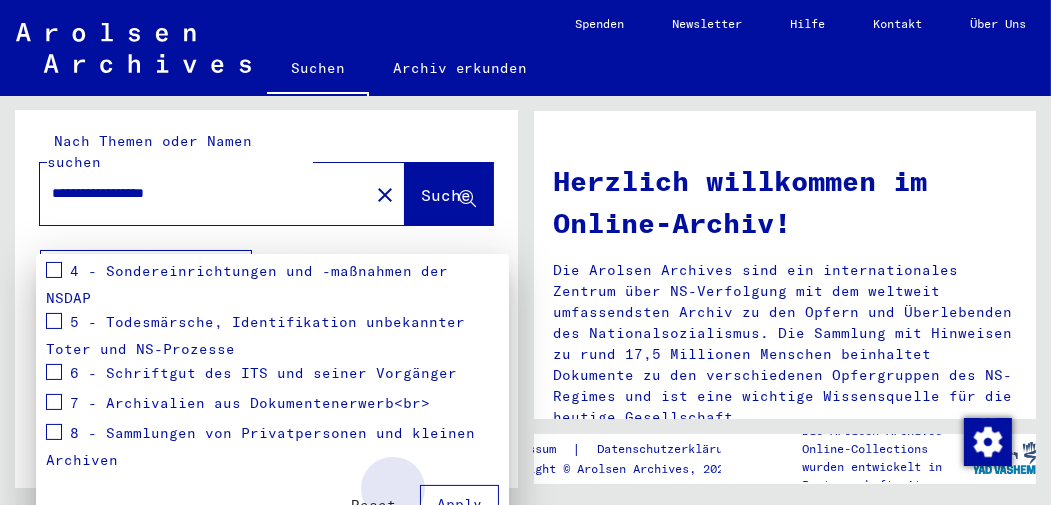 click on "Apply" at bounding box center (459, 504) 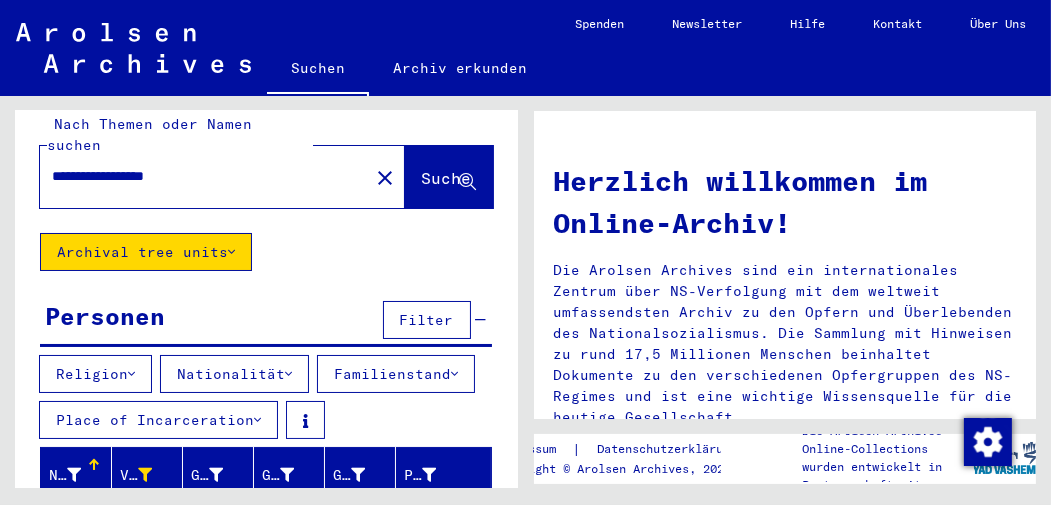 scroll, scrollTop: 0, scrollLeft: 0, axis: both 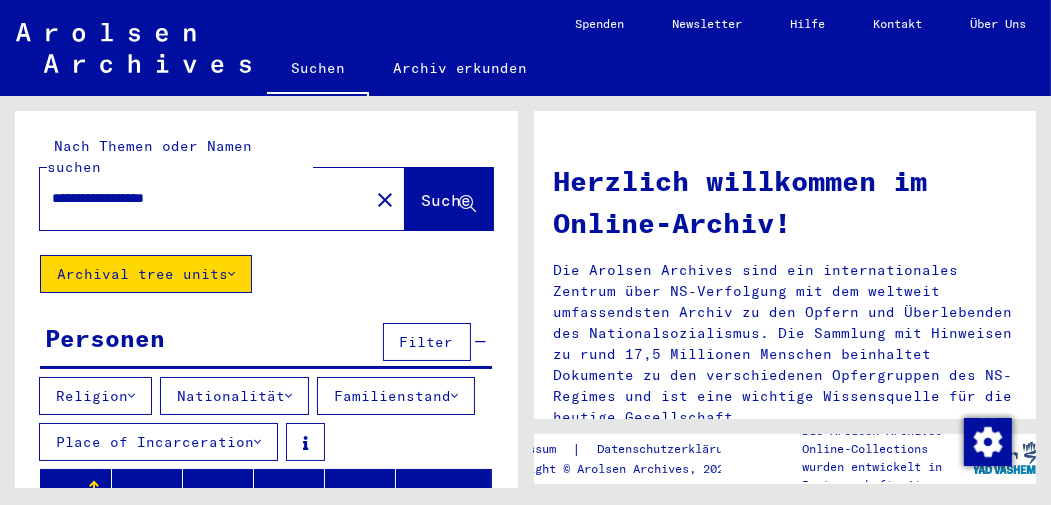 click 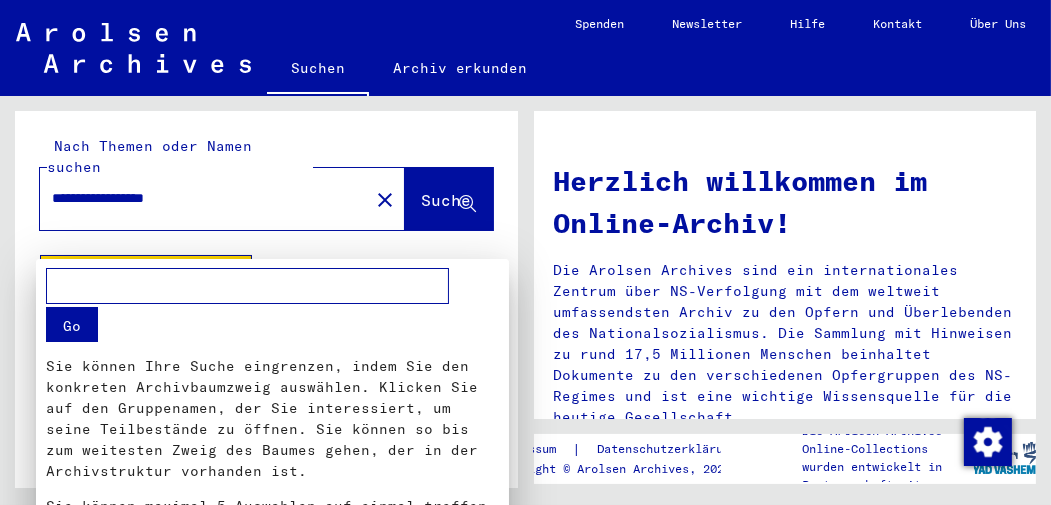 scroll, scrollTop: 55, scrollLeft: 0, axis: vertical 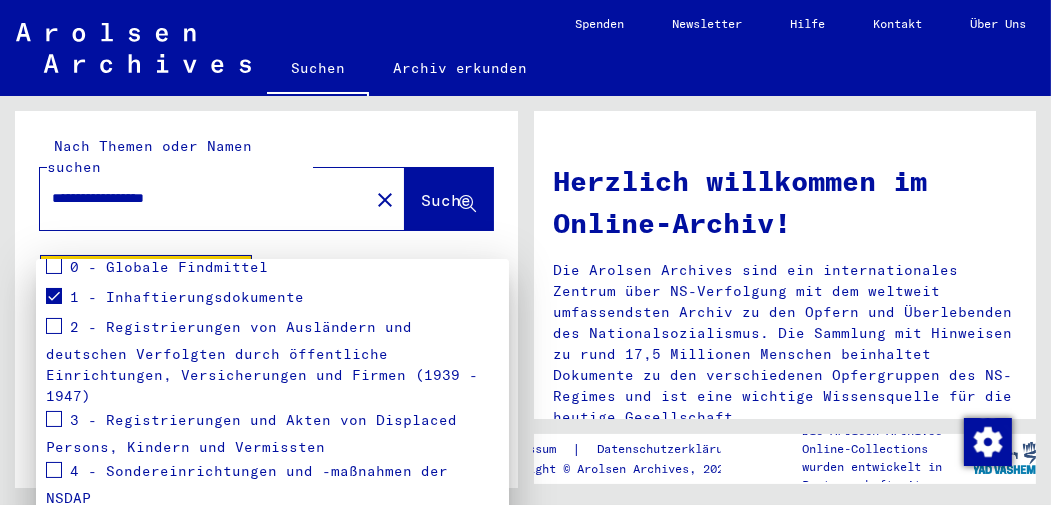 click at bounding box center [54, 419] 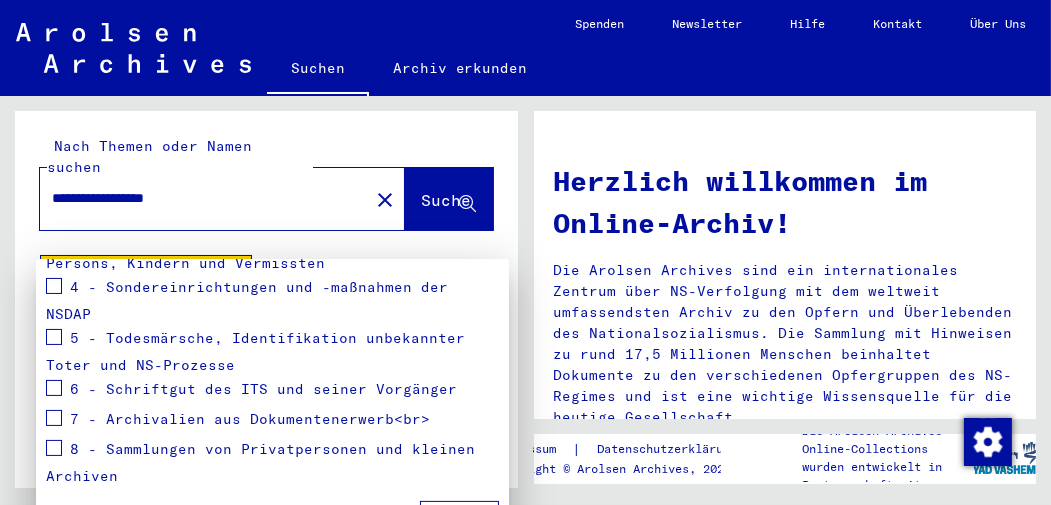 scroll, scrollTop: 472, scrollLeft: 0, axis: vertical 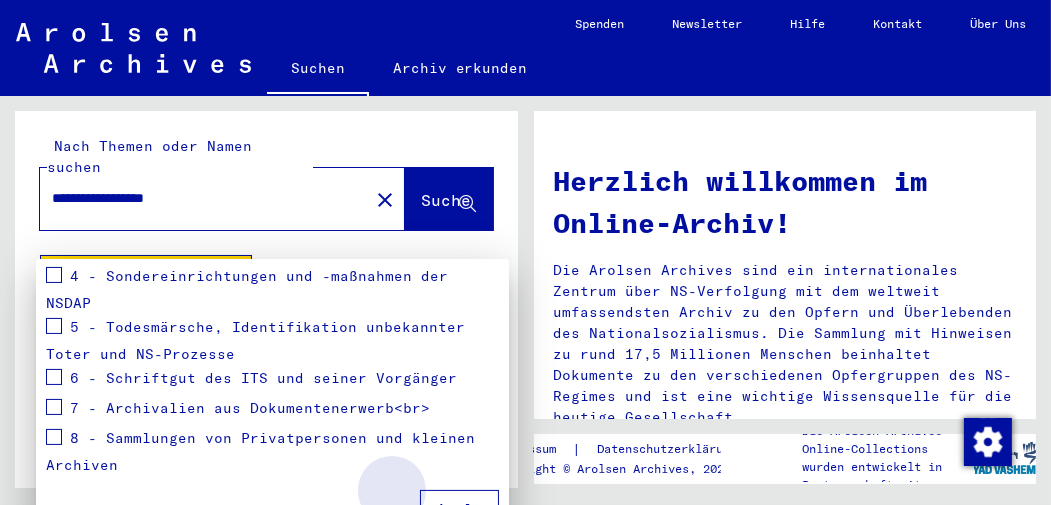 click on "Apply" at bounding box center (459, 509) 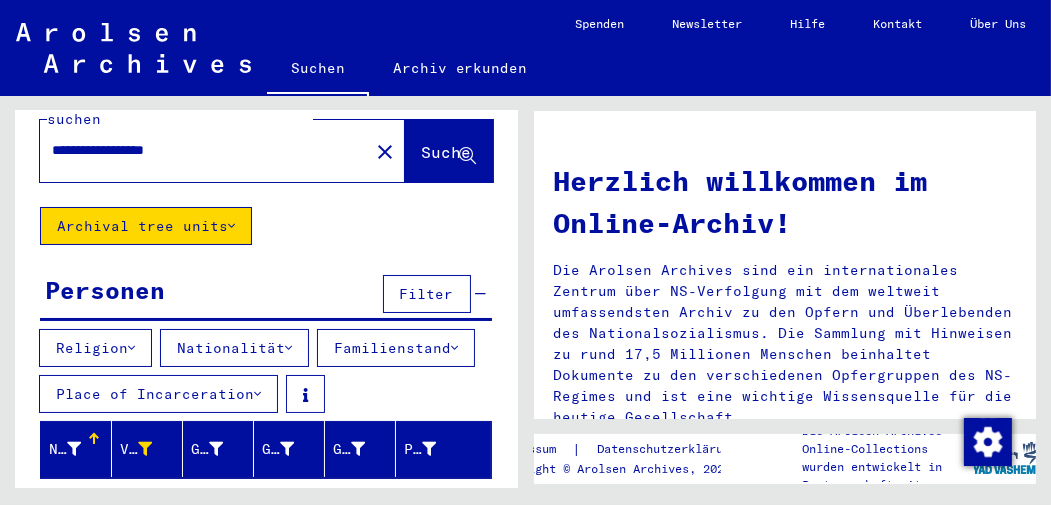 scroll, scrollTop: 0, scrollLeft: 0, axis: both 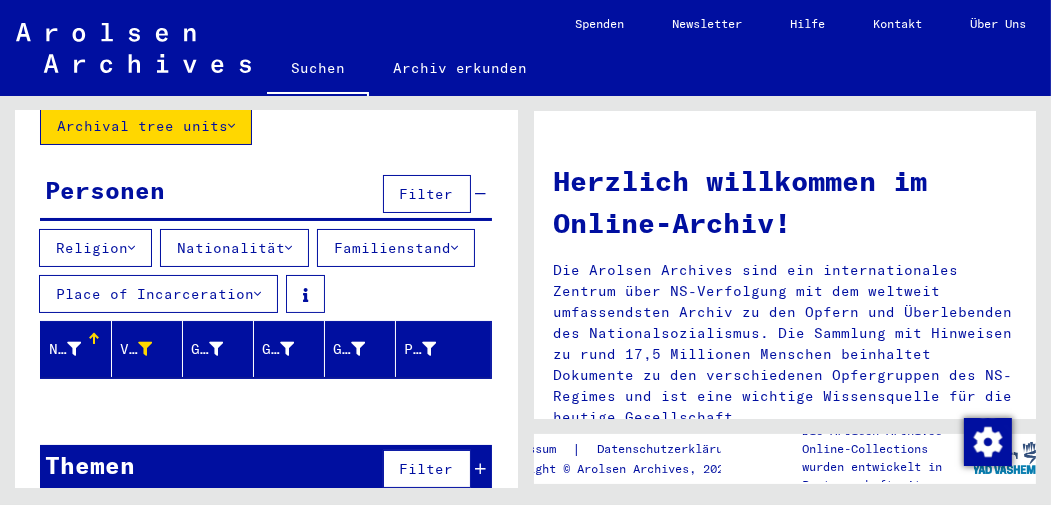 click at bounding box center [74, 349] 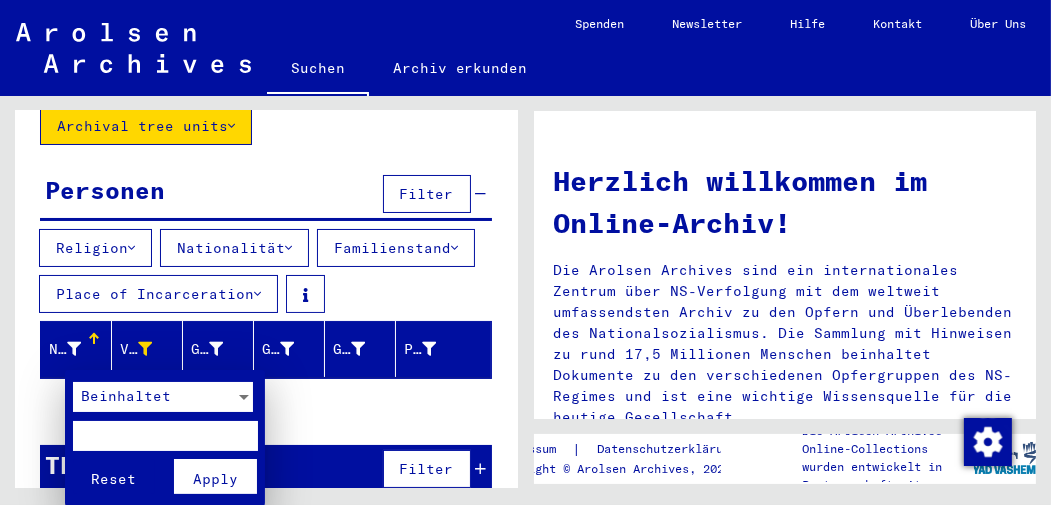 click at bounding box center (525, 252) 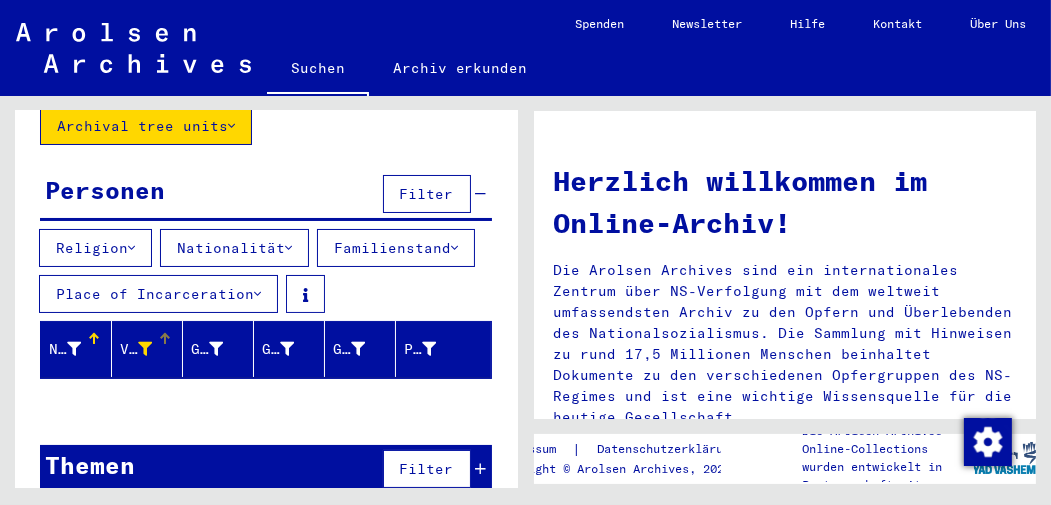 click at bounding box center [145, 349] 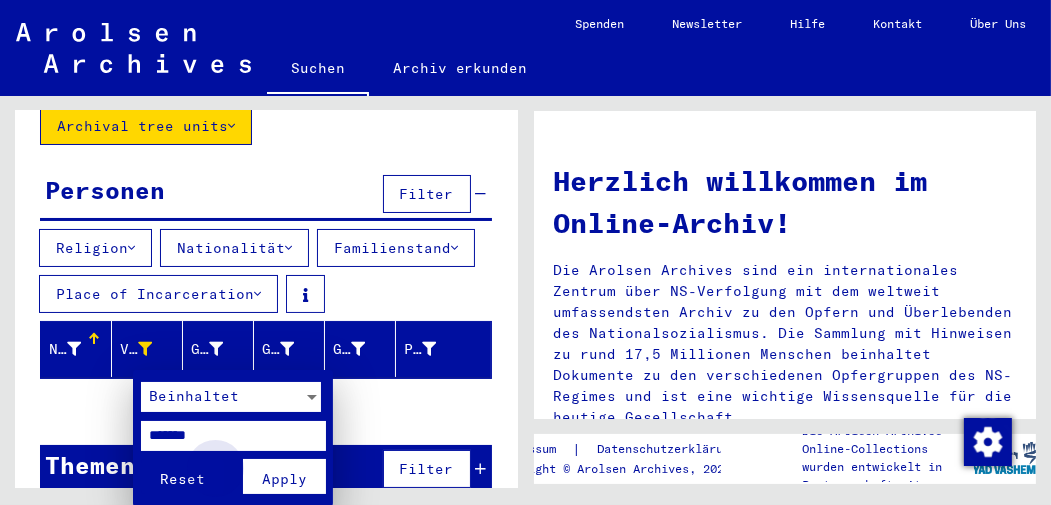 click on "Apply" at bounding box center (284, 479) 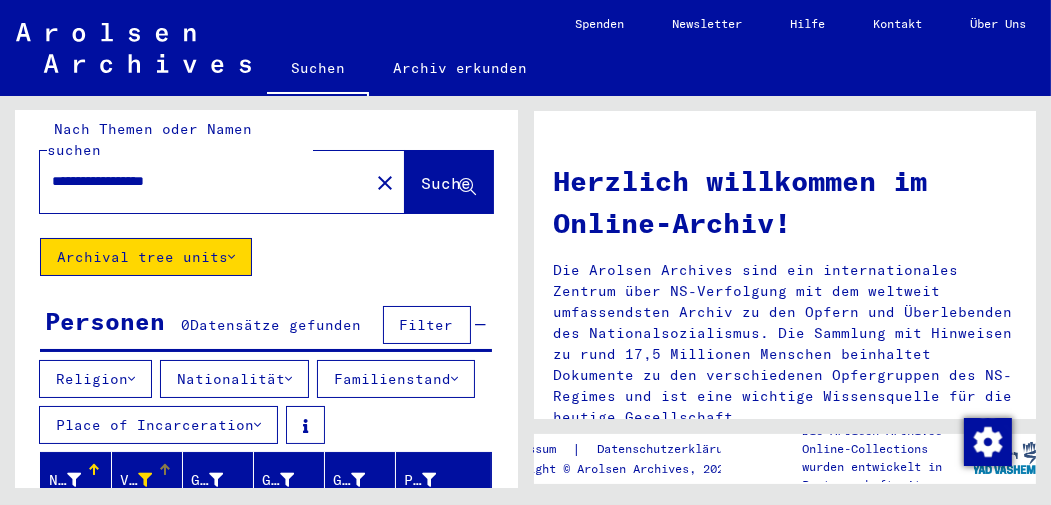 scroll, scrollTop: 0, scrollLeft: 0, axis: both 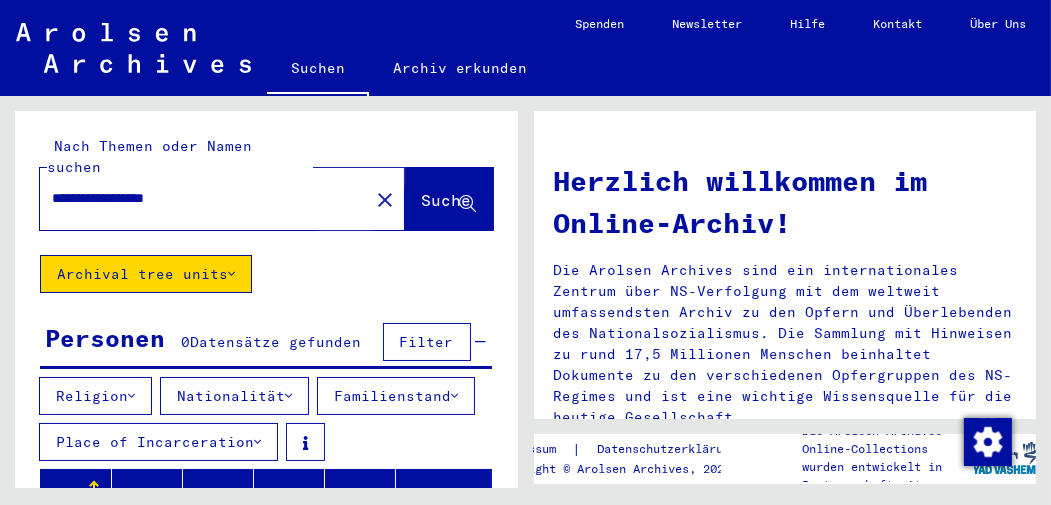 click on "Suche" 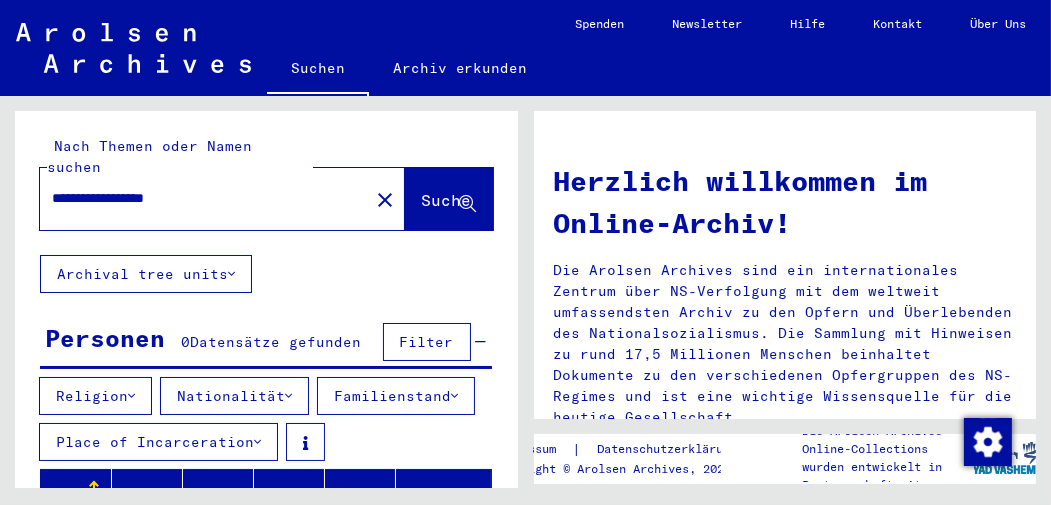 click on "Filter" at bounding box center [427, 342] 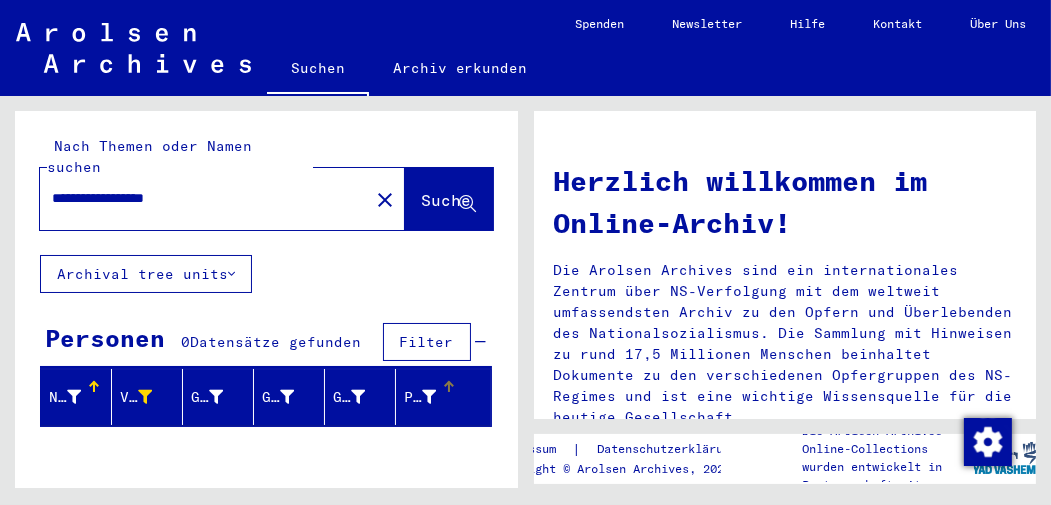 click at bounding box center (429, 397) 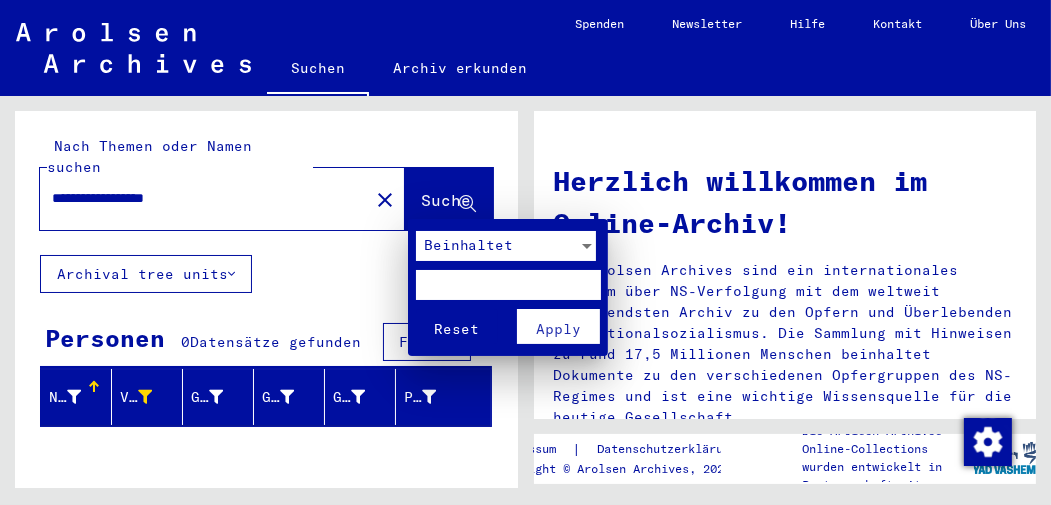 click at bounding box center [508, 285] 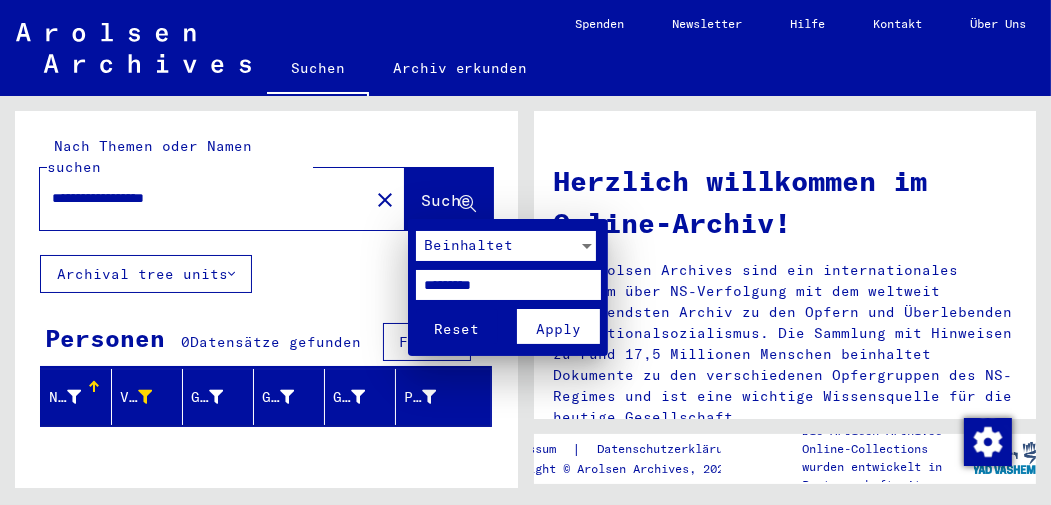 type on "*********" 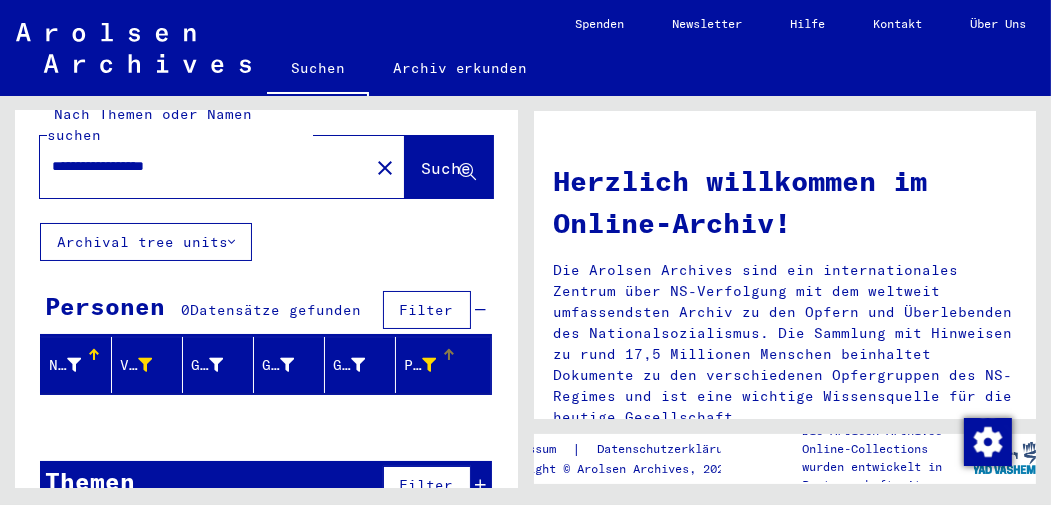 scroll, scrollTop: 0, scrollLeft: 0, axis: both 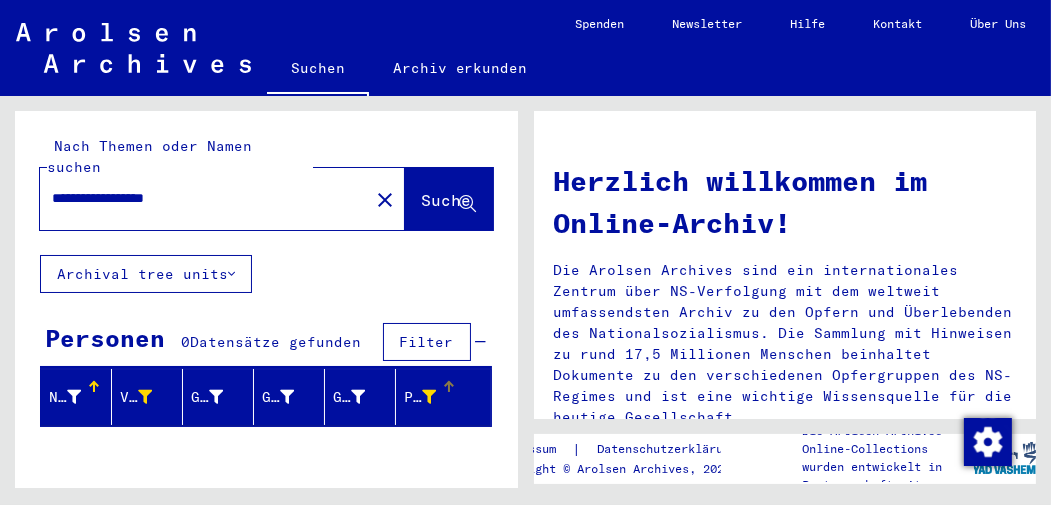 click on "Filter" at bounding box center [427, 342] 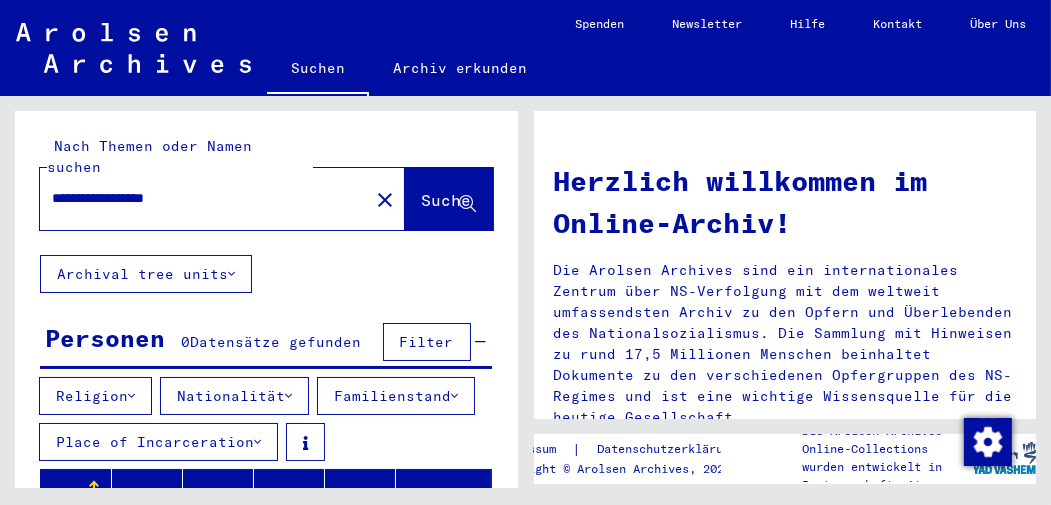 click at bounding box center [257, 442] 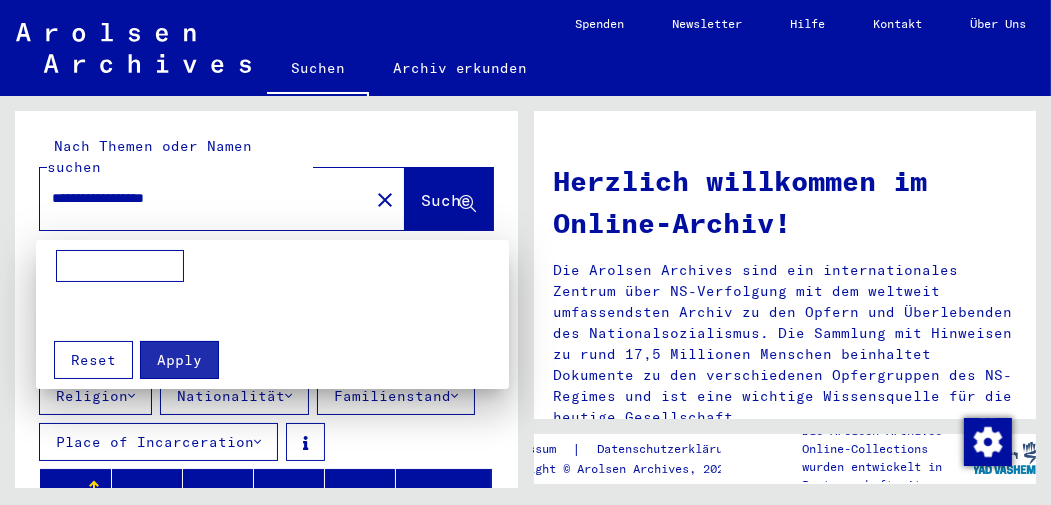 click at bounding box center (120, 266) 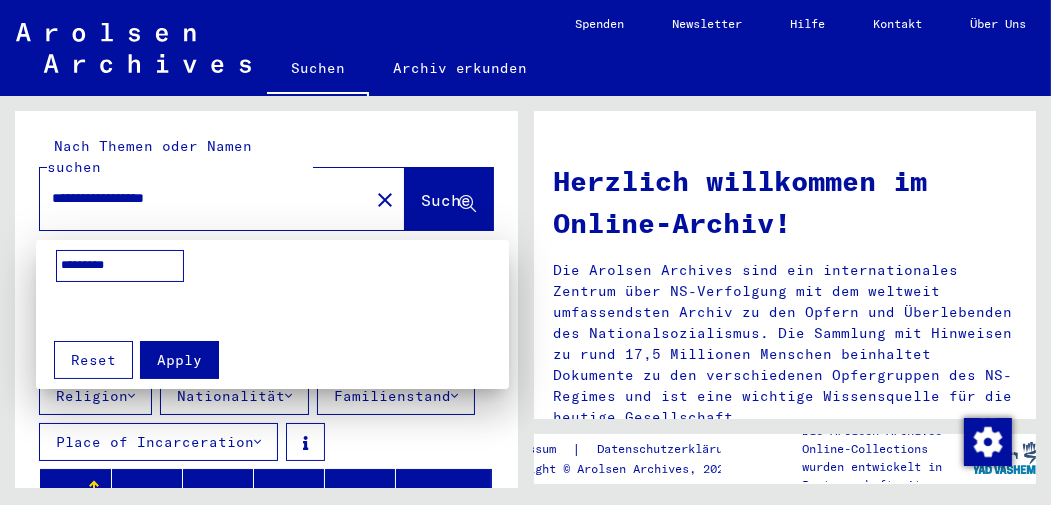 type on "*********" 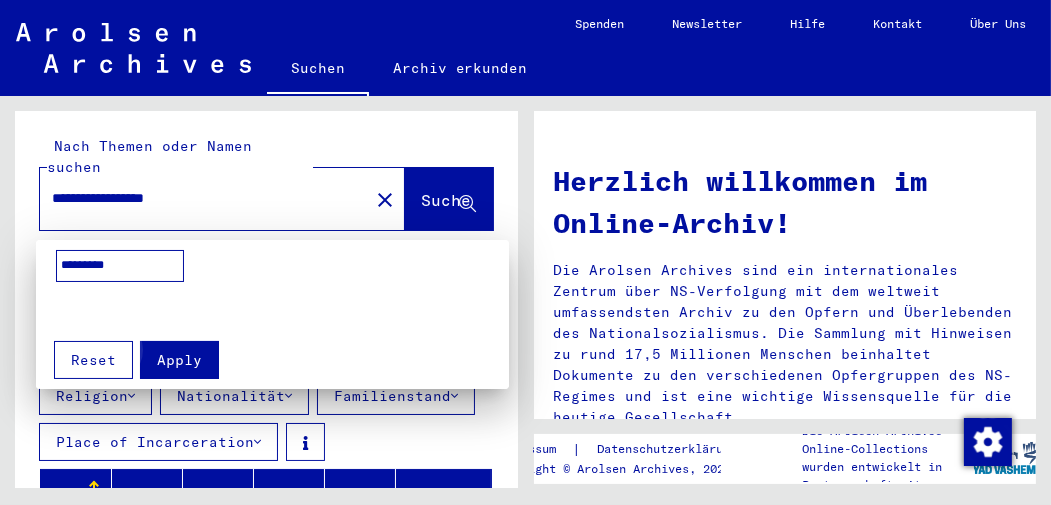 click on "Apply" at bounding box center (179, 360) 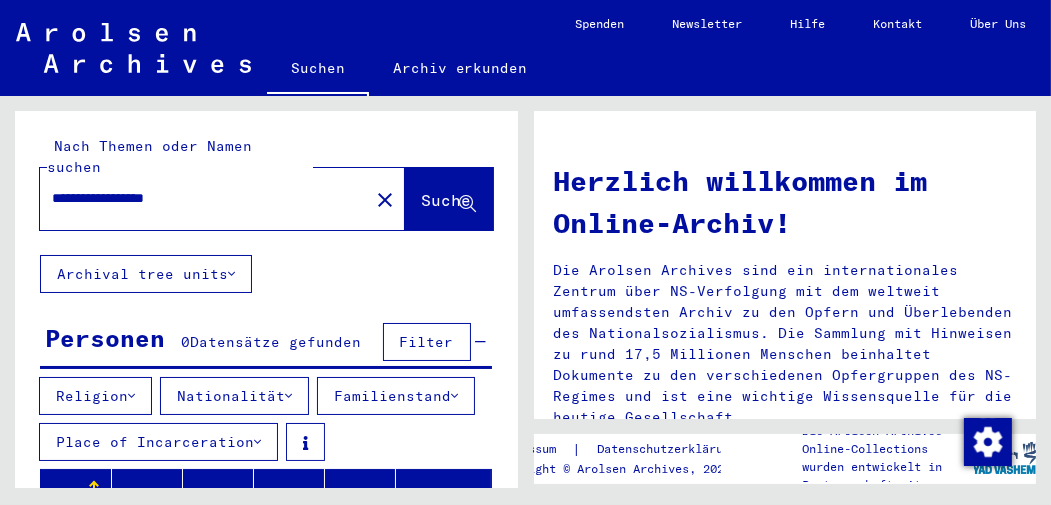 click on "**********" at bounding box center [198, 198] 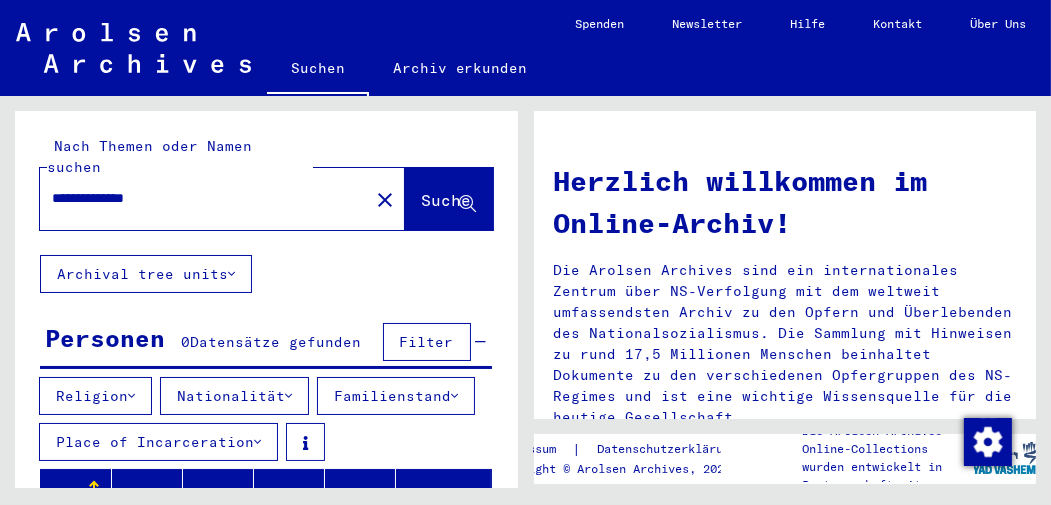 type on "**********" 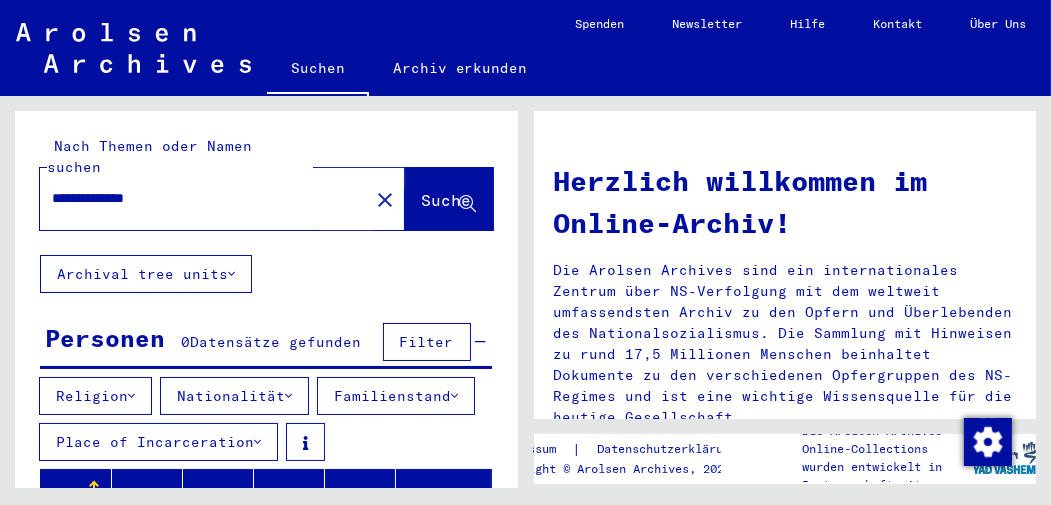 click on "Suche" 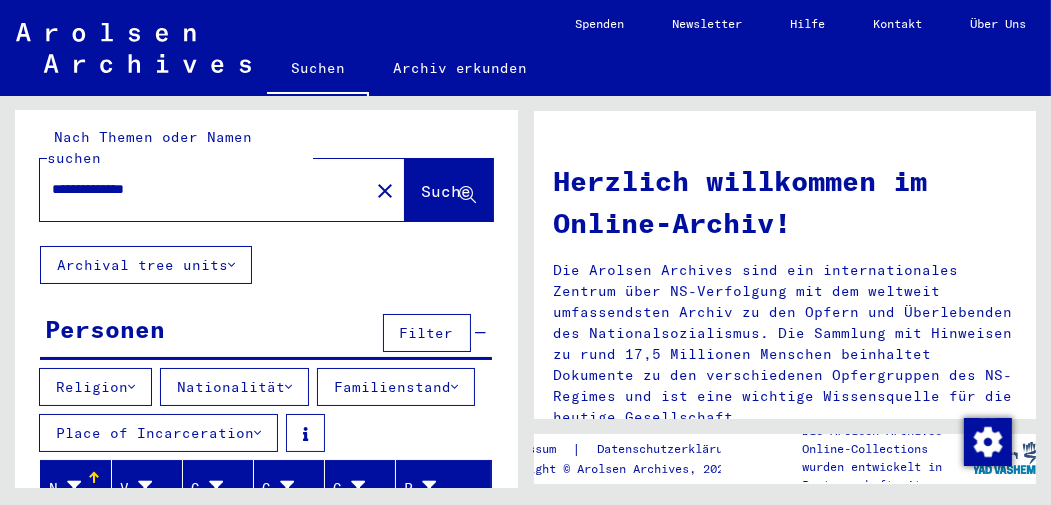 scroll, scrollTop: 0, scrollLeft: 0, axis: both 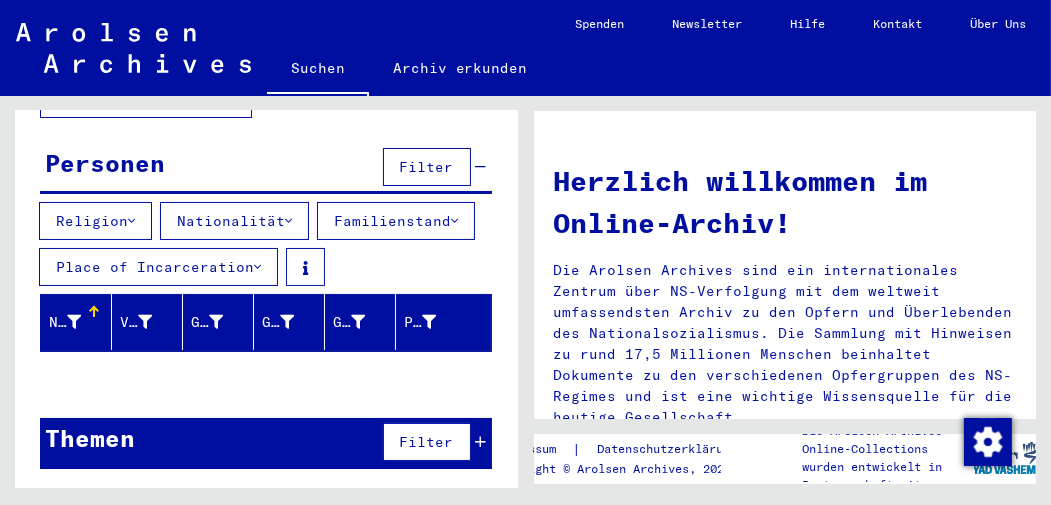 click at bounding box center [74, 322] 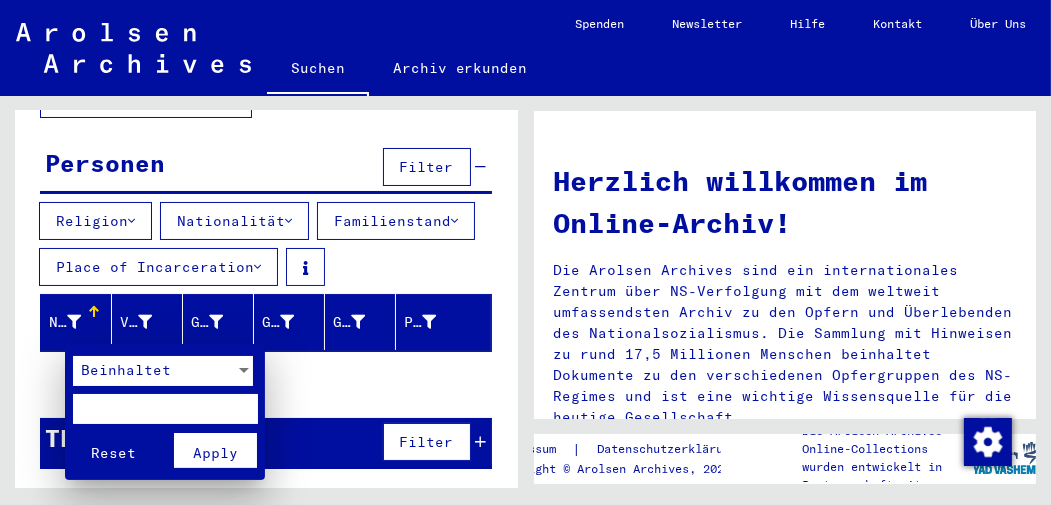 click at bounding box center (165, 409) 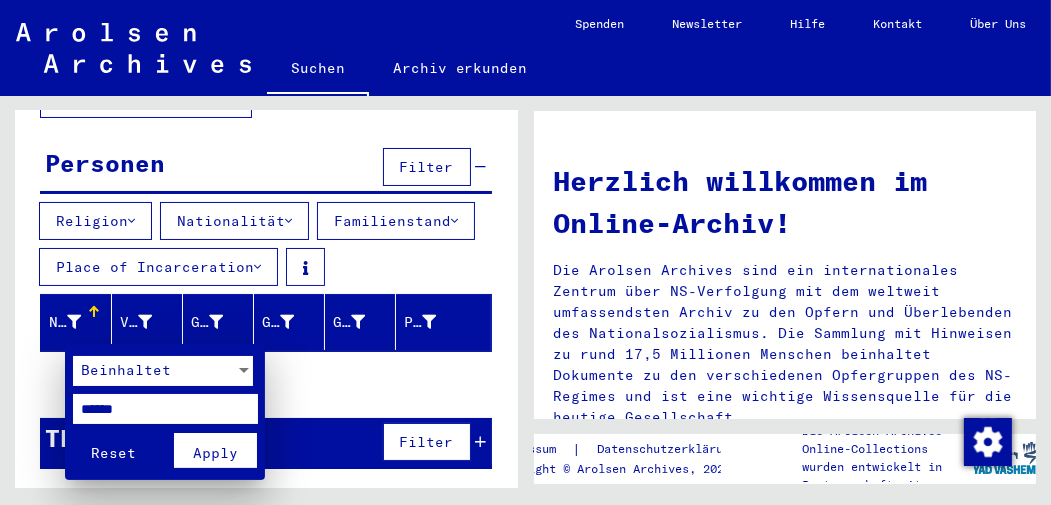 type on "******" 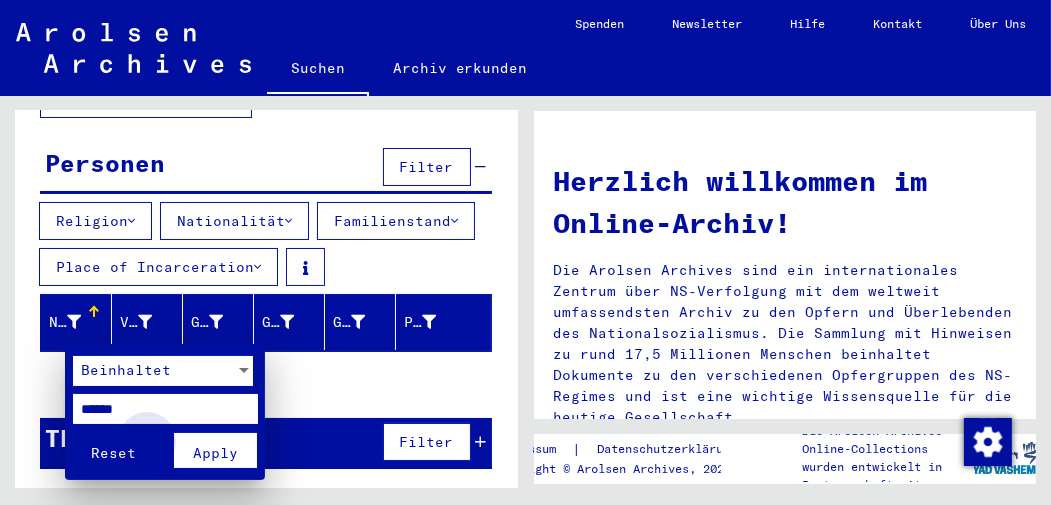 click on "Apply" at bounding box center [215, 453] 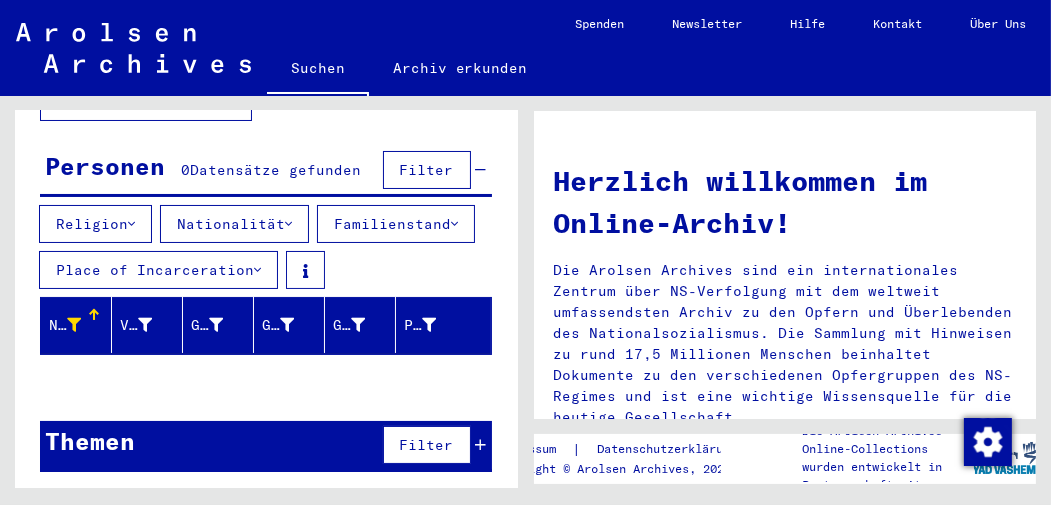scroll, scrollTop: 152, scrollLeft: 0, axis: vertical 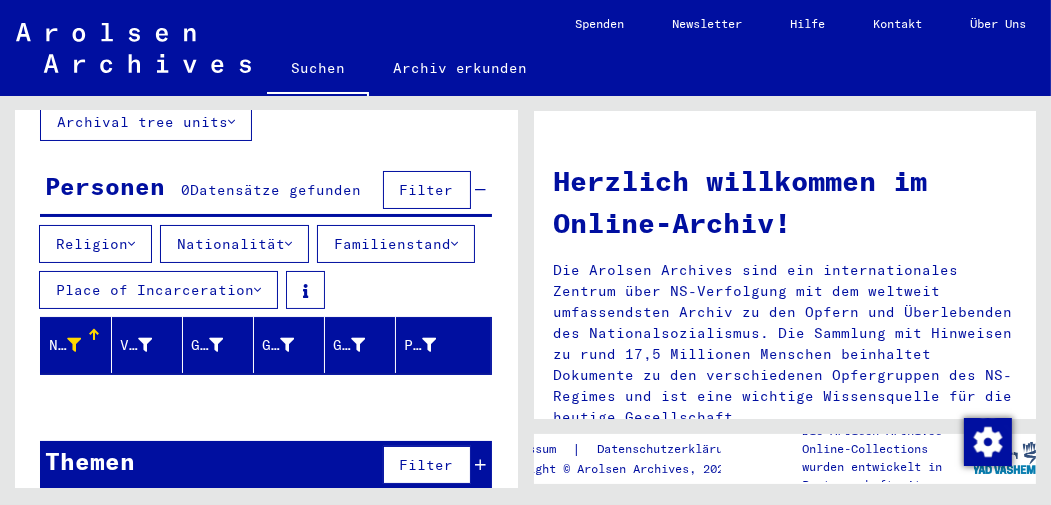 click at bounding box center (257, 290) 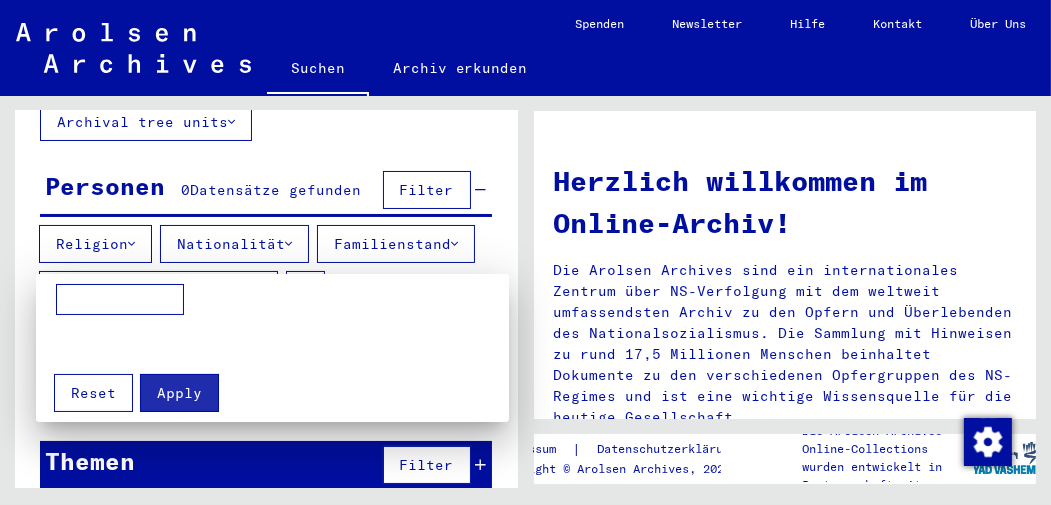 click at bounding box center (120, 300) 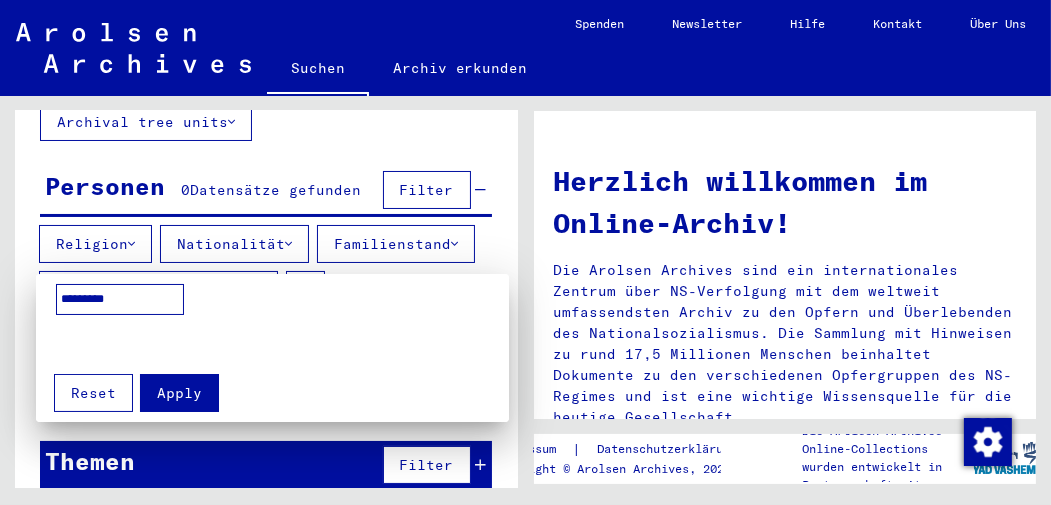 type on "*********" 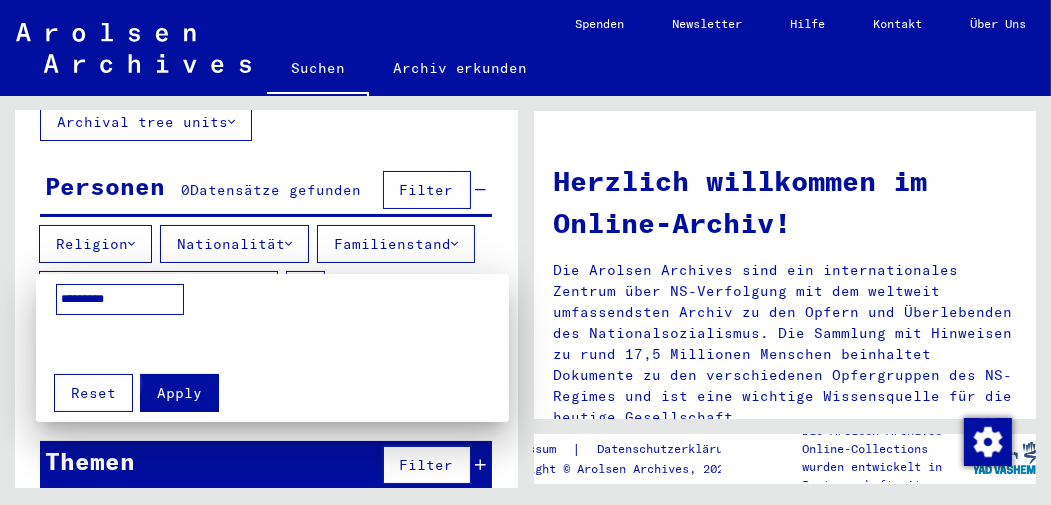 click on "Apply" at bounding box center (179, 393) 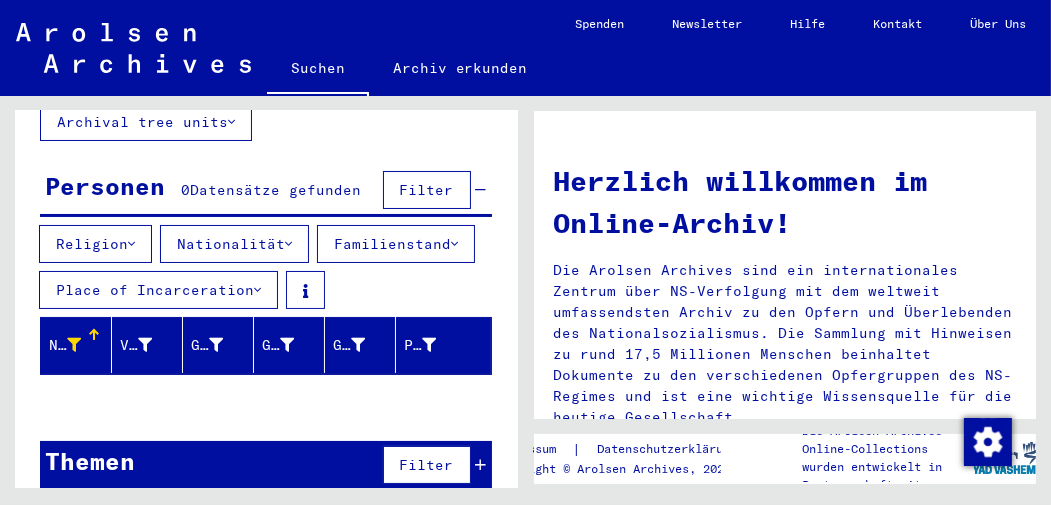 scroll, scrollTop: 0, scrollLeft: 0, axis: both 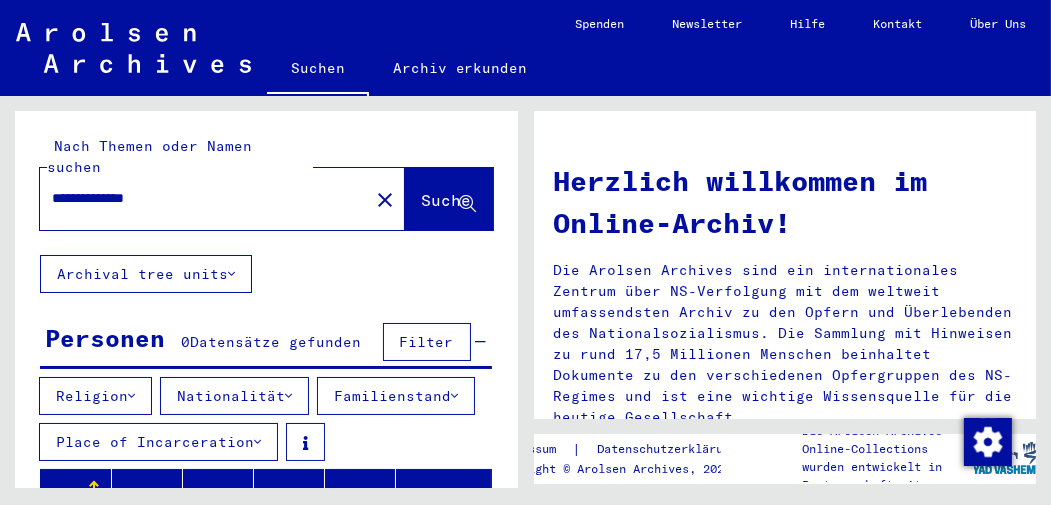 click on "**********" 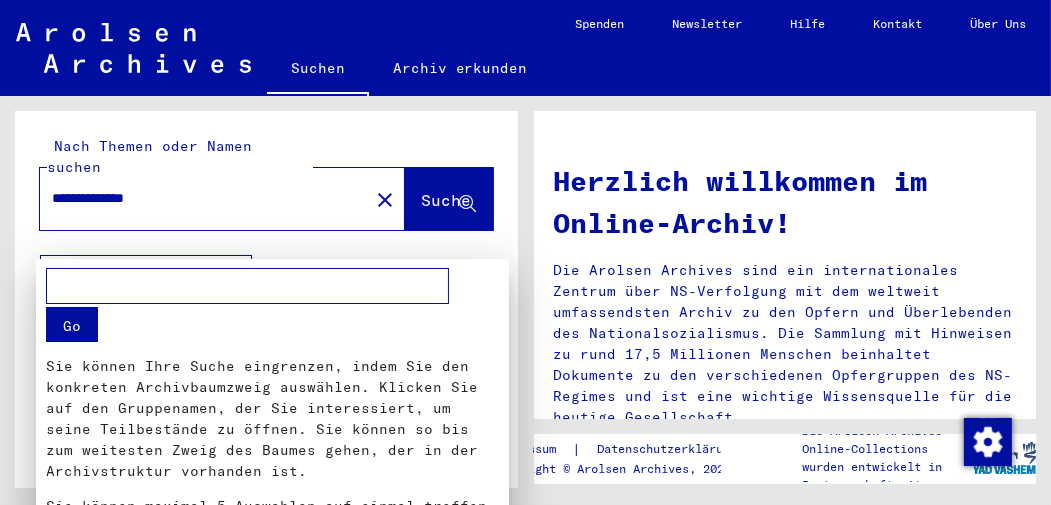 scroll, scrollTop: 55, scrollLeft: 0, axis: vertical 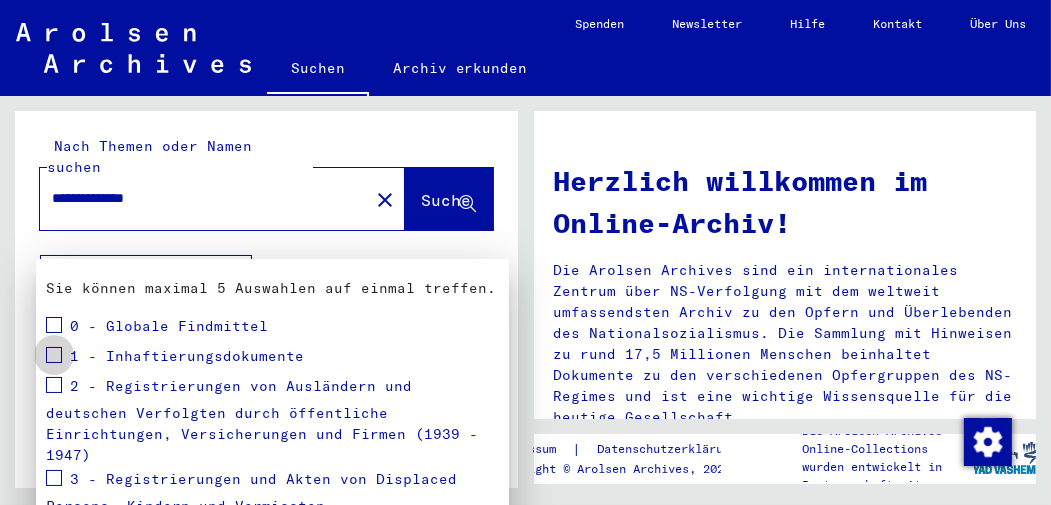 click at bounding box center (54, 355) 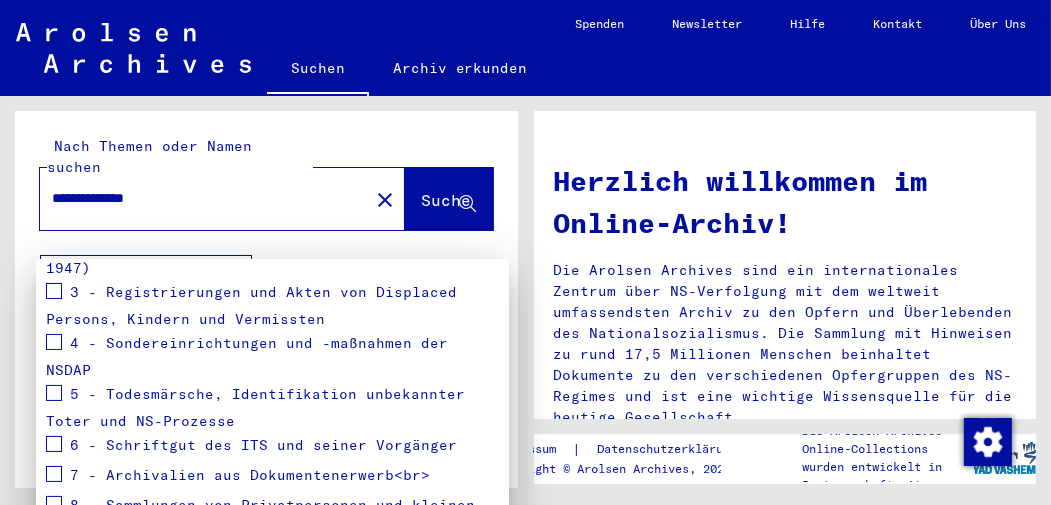 scroll, scrollTop: 472, scrollLeft: 0, axis: vertical 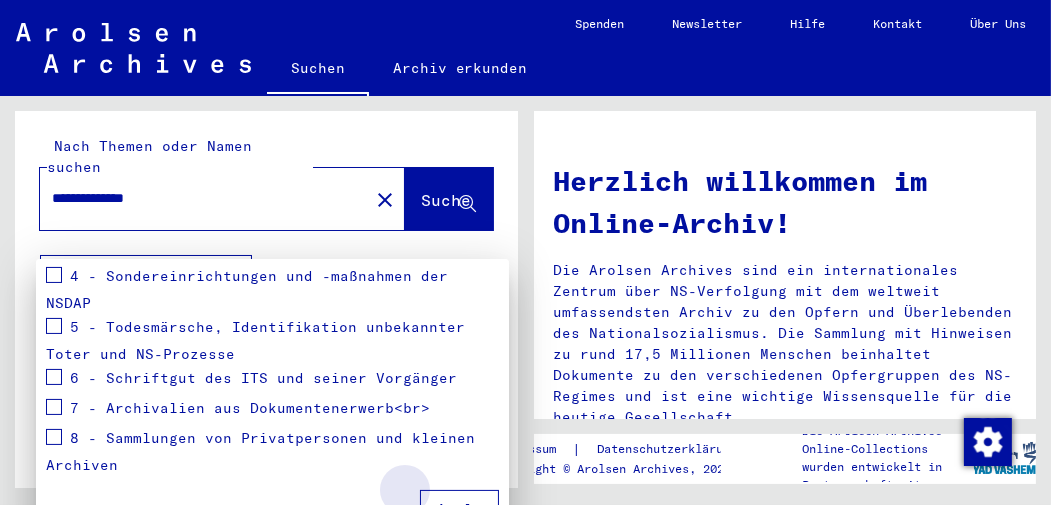 click on "Apply" at bounding box center [459, 509] 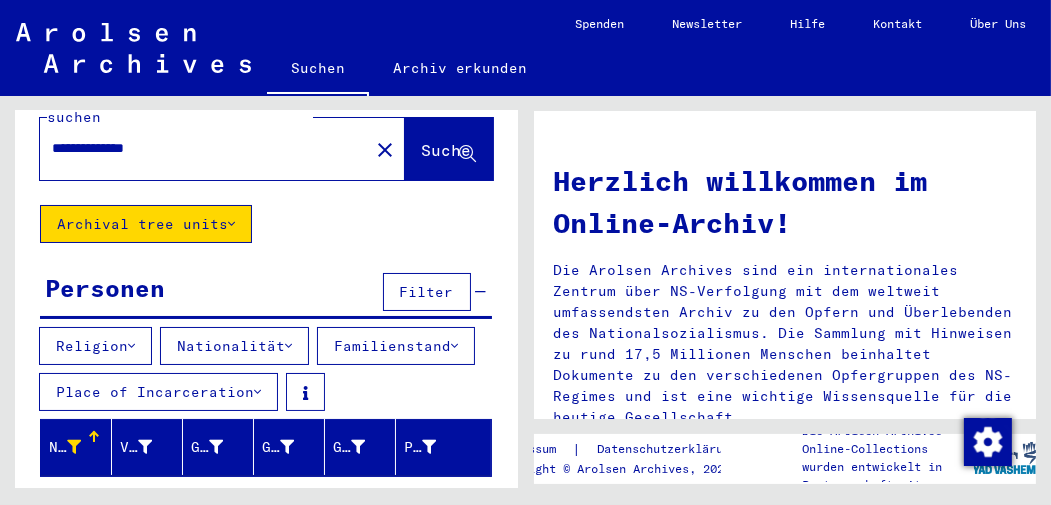scroll, scrollTop: 0, scrollLeft: 0, axis: both 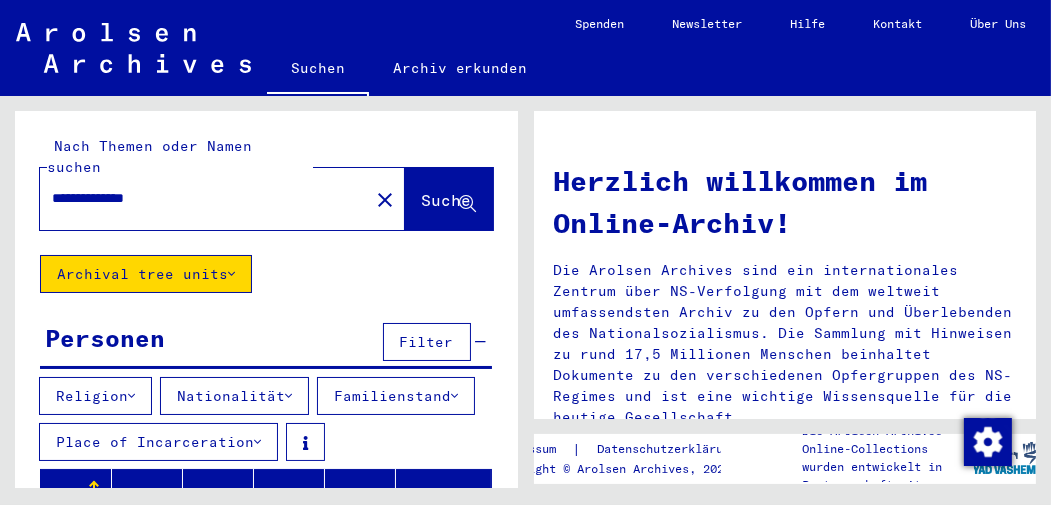 click on "Personen" at bounding box center [105, 338] 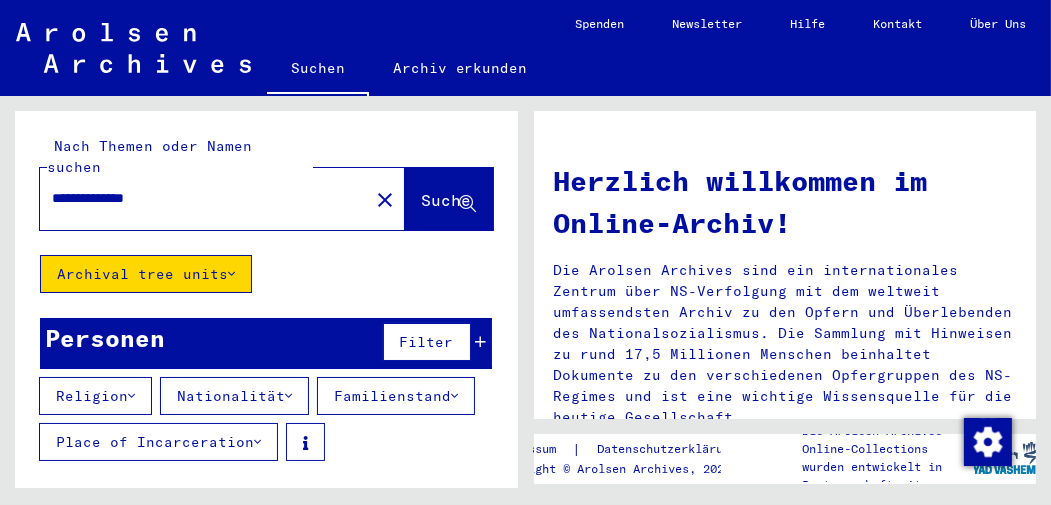 click on "**********" 